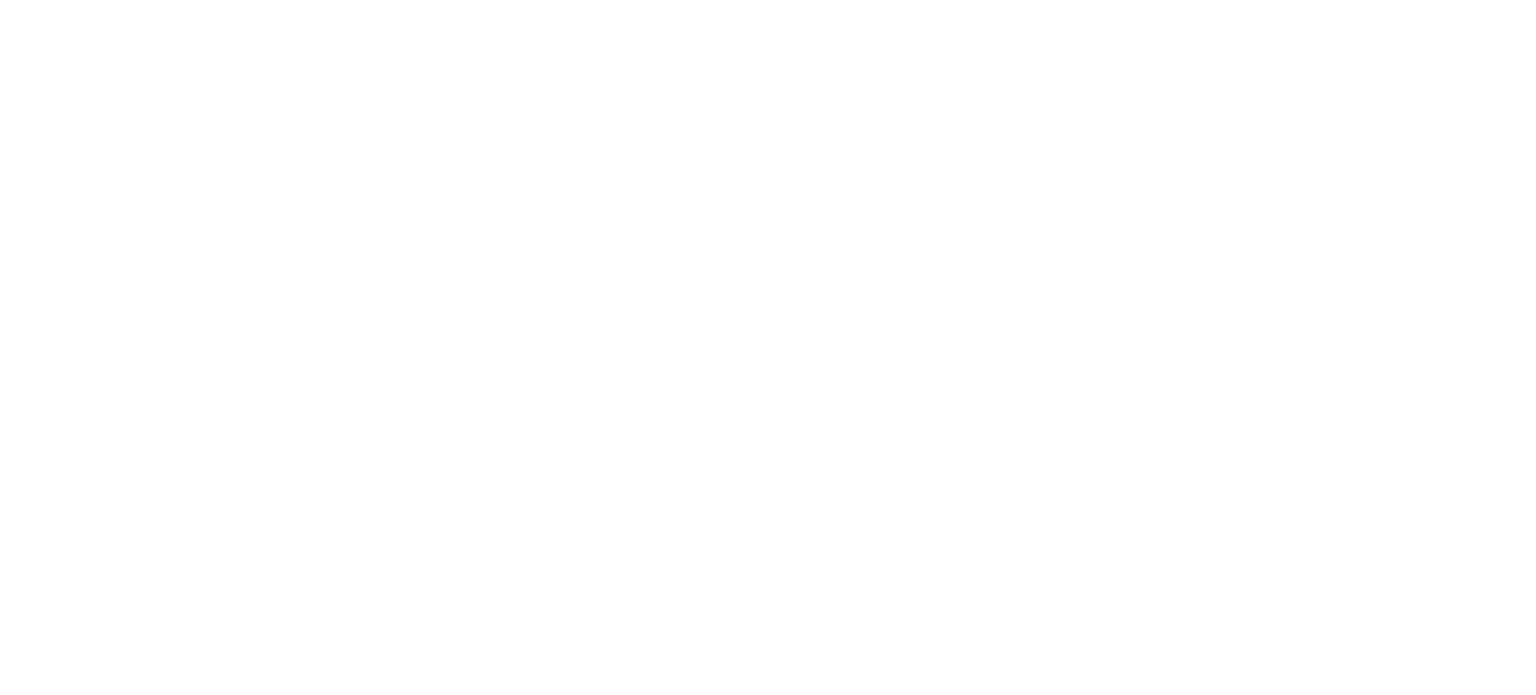 scroll, scrollTop: 0, scrollLeft: 0, axis: both 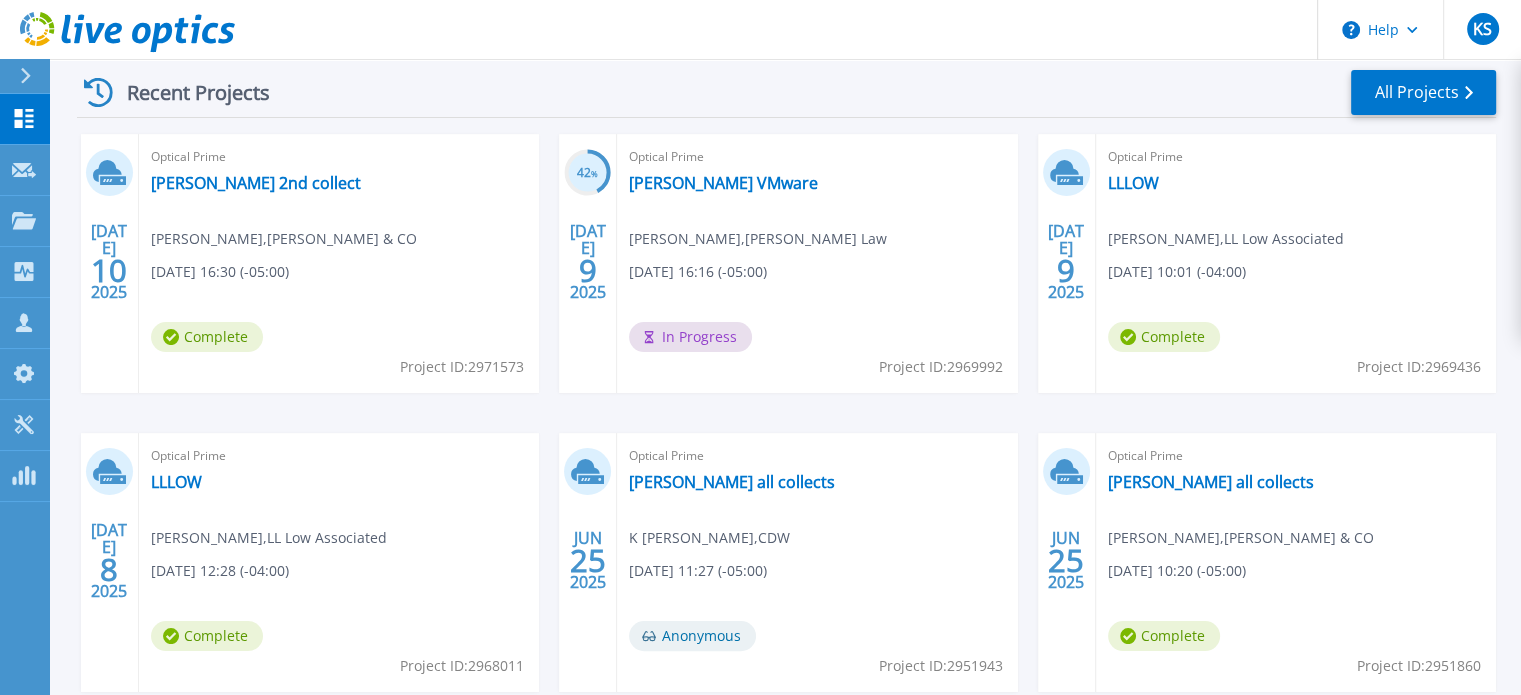 click on "Complete" at bounding box center (207, 337) 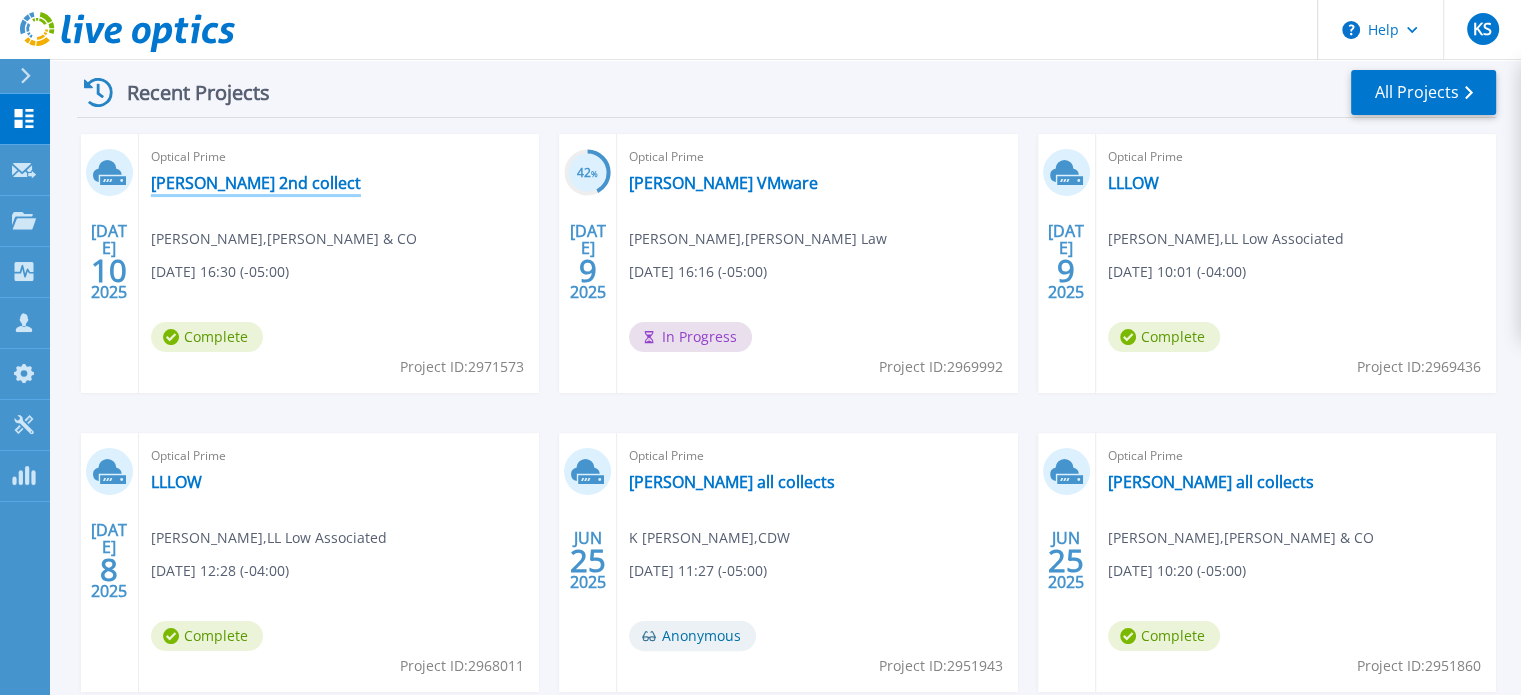 click on "[PERSON_NAME] 2nd collect" at bounding box center (256, 183) 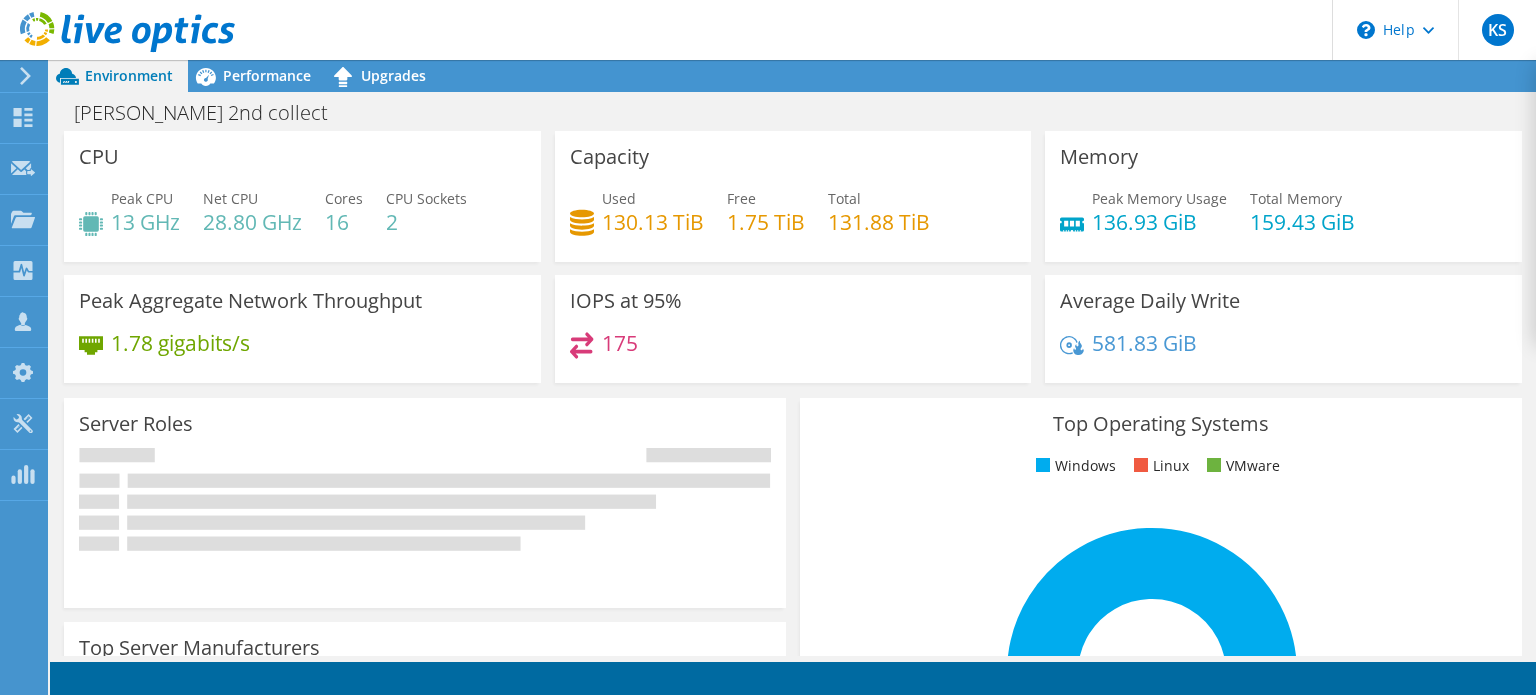 scroll, scrollTop: 0, scrollLeft: 0, axis: both 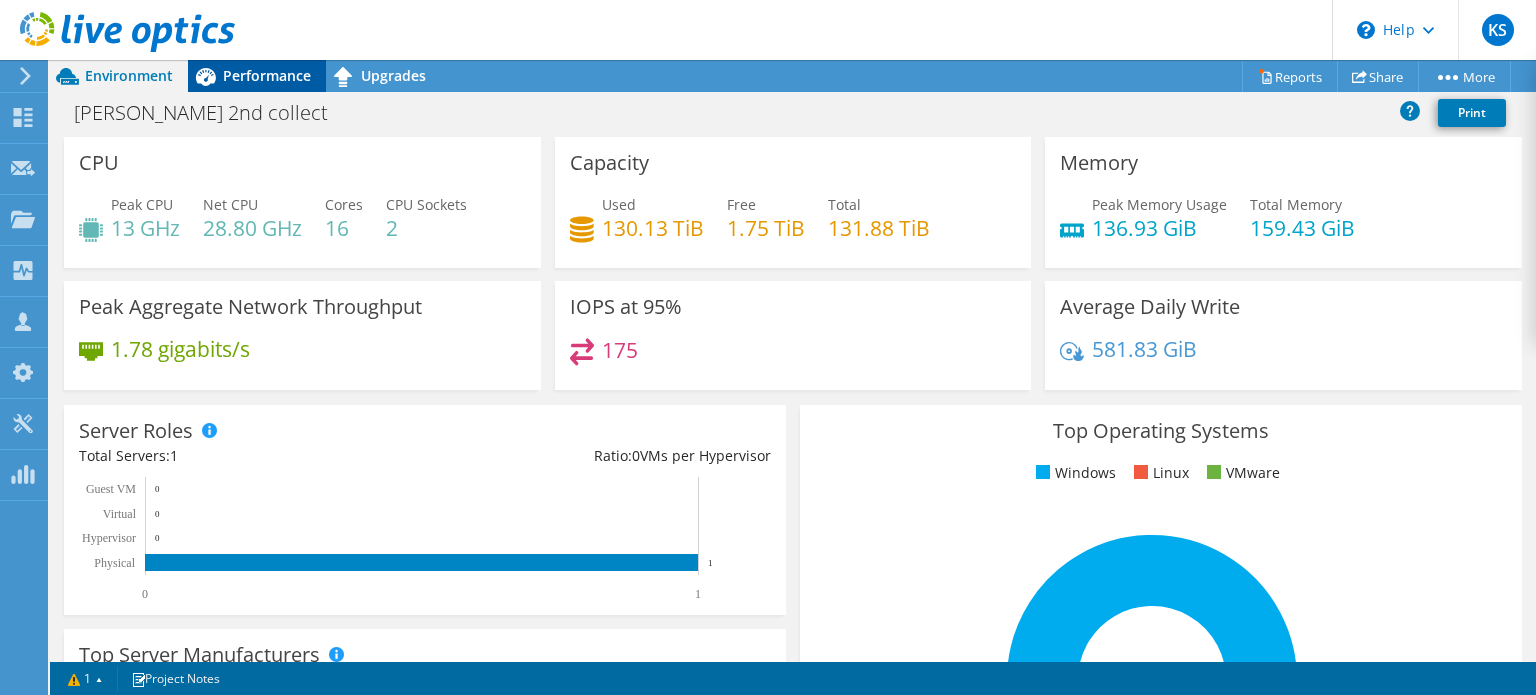 click on "Performance" at bounding box center (267, 75) 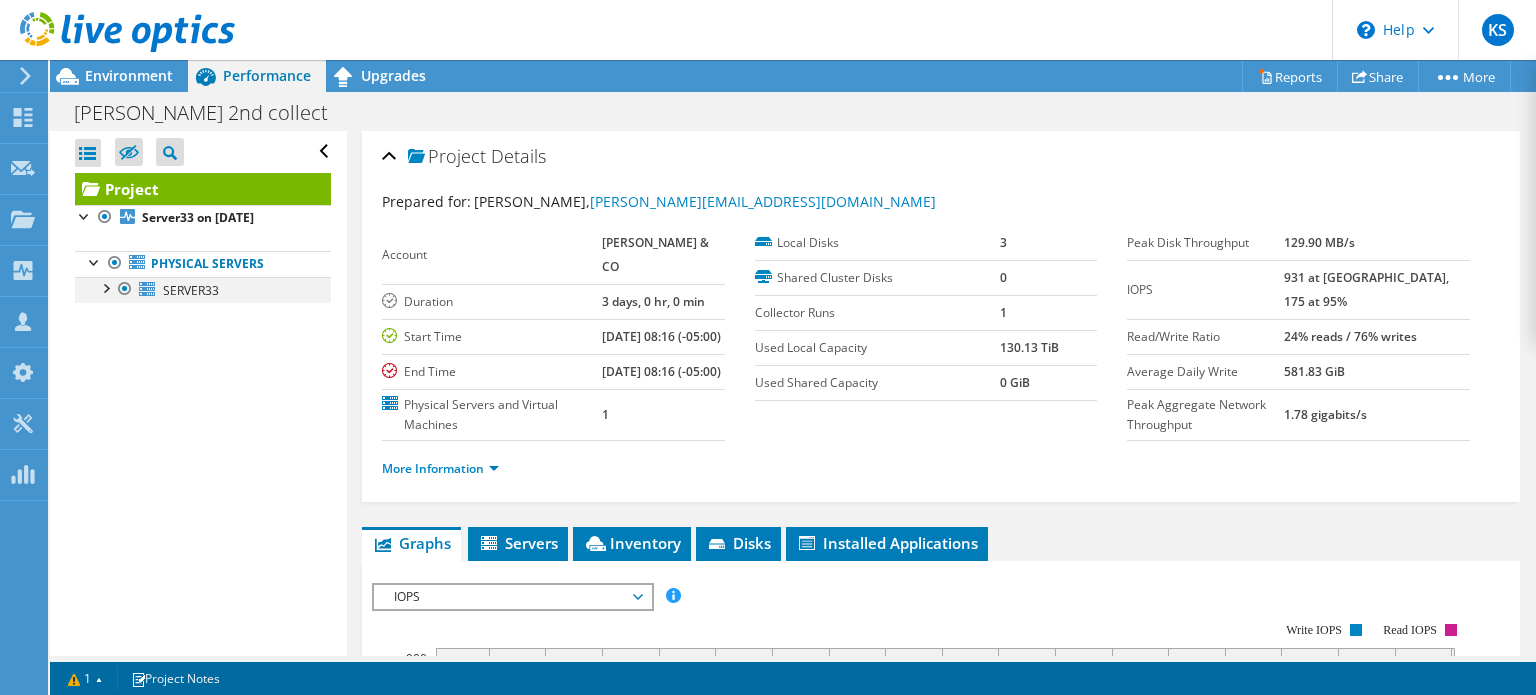 click at bounding box center (105, 287) 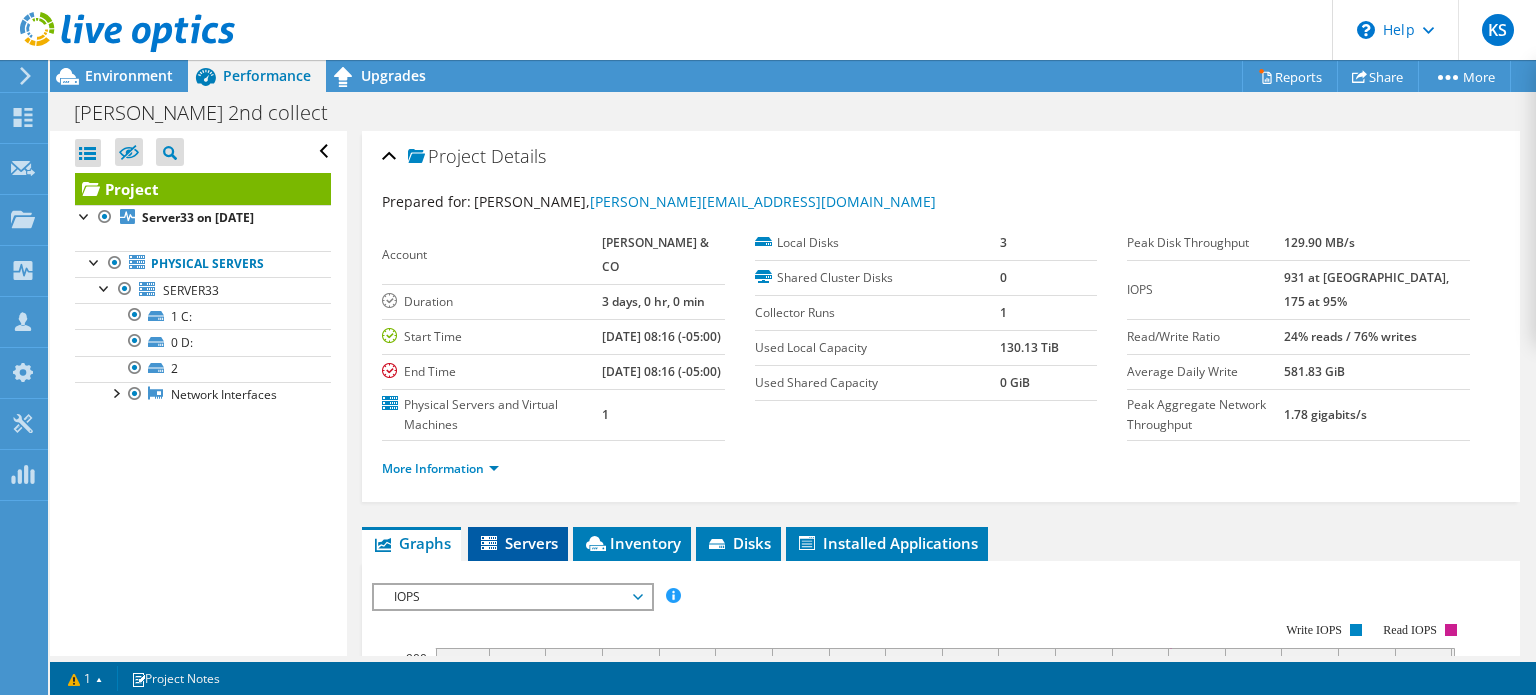 click on "Servers" at bounding box center (518, 543) 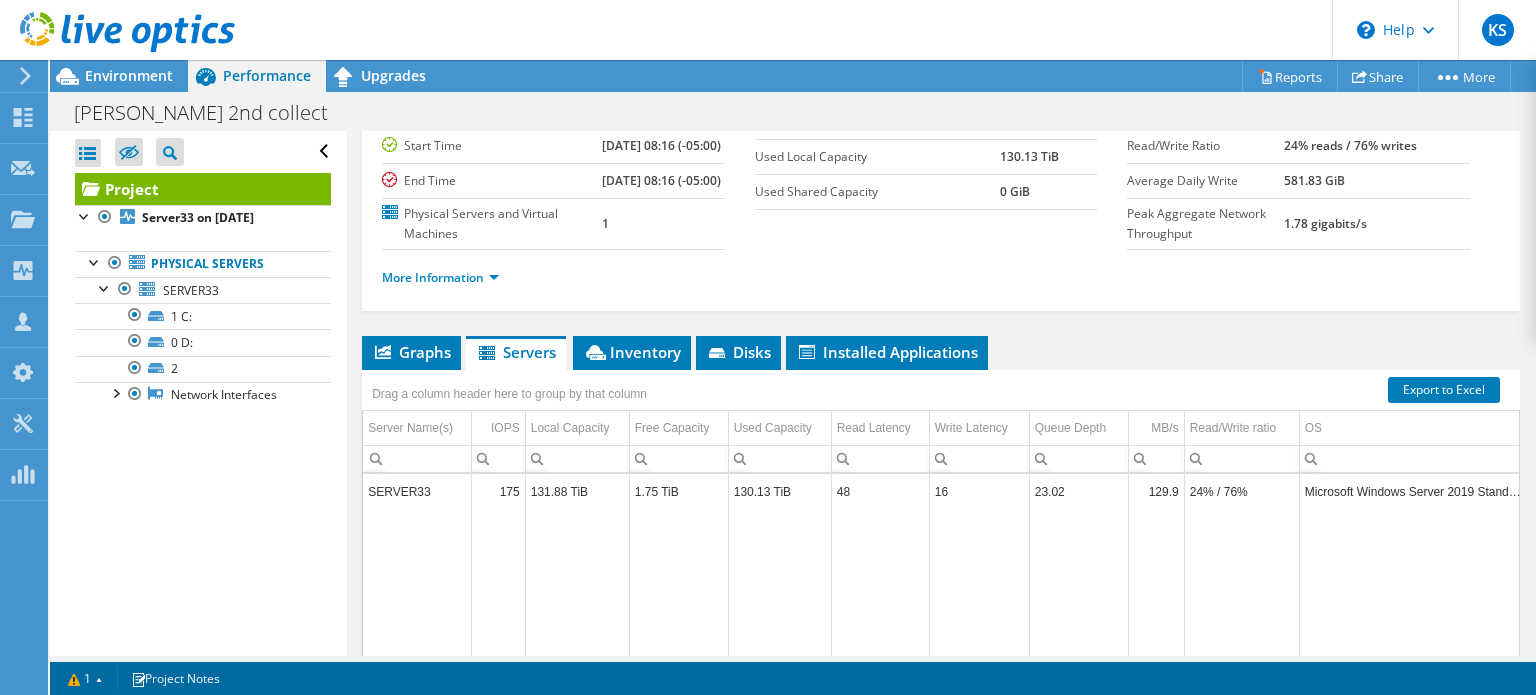 scroll, scrollTop: 200, scrollLeft: 0, axis: vertical 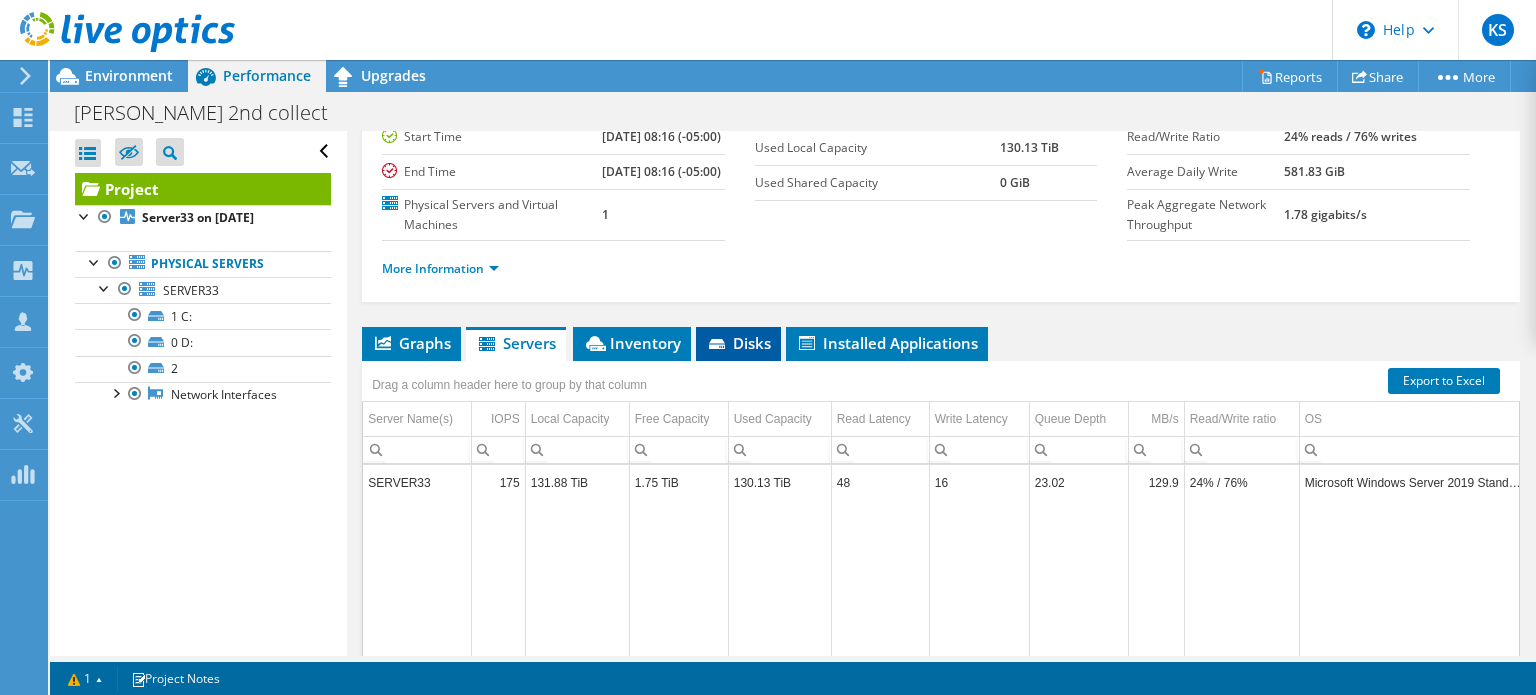 click on "Disks" at bounding box center [738, 343] 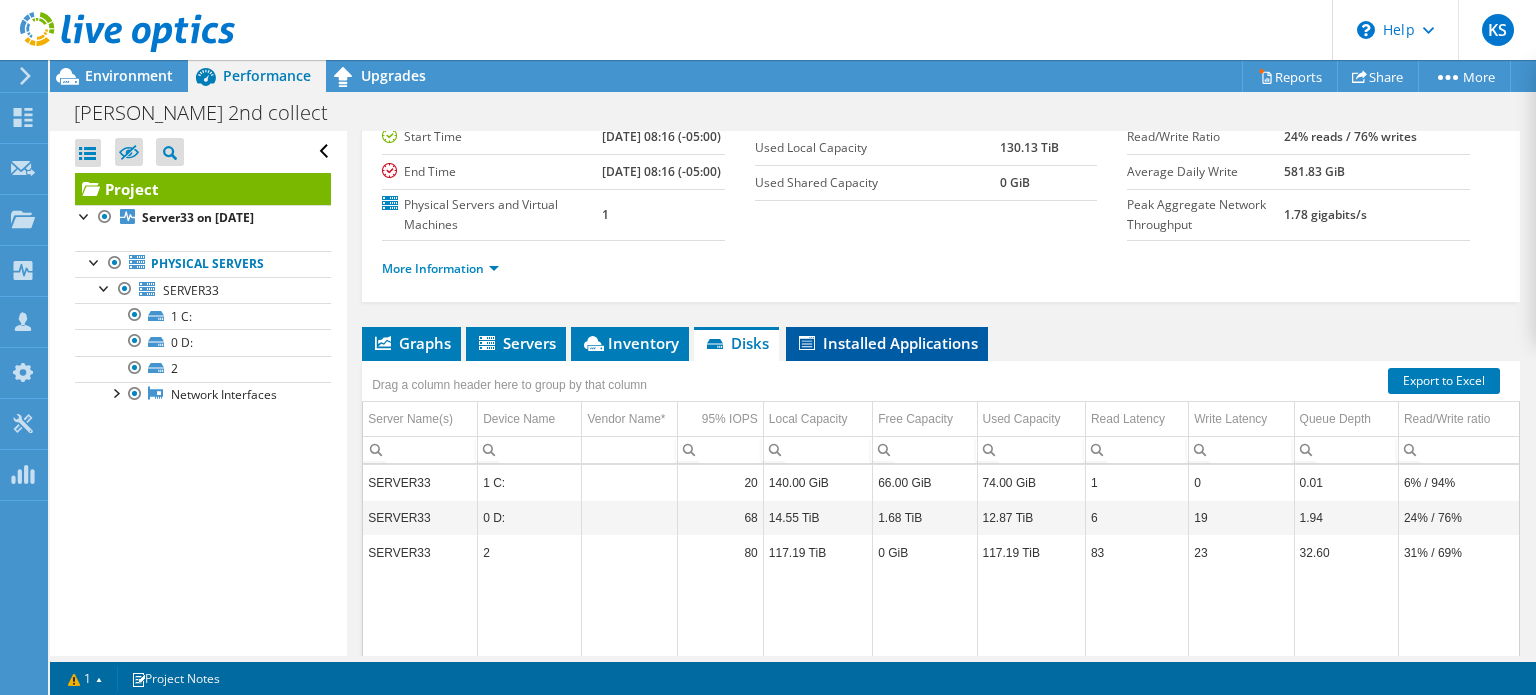 click on "Installed Applications" at bounding box center (887, 343) 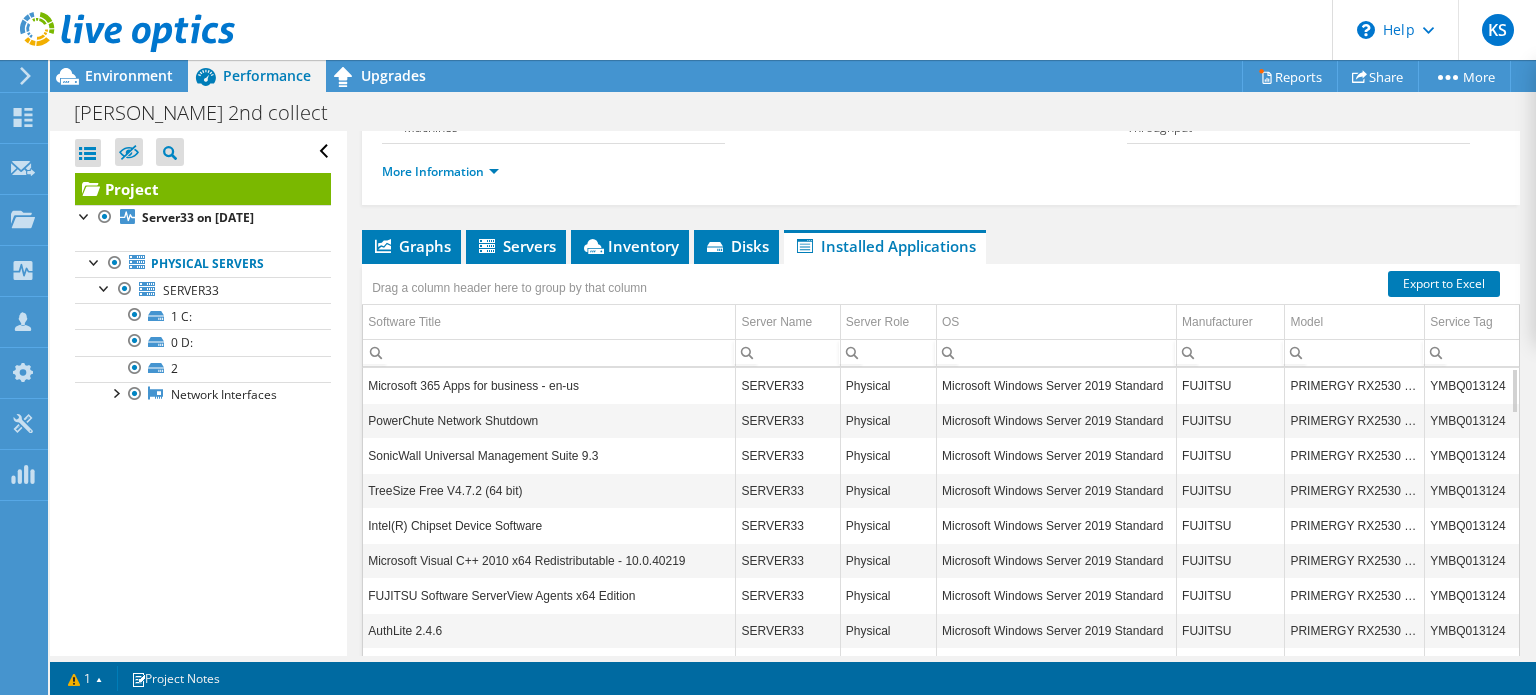 scroll, scrollTop: 300, scrollLeft: 0, axis: vertical 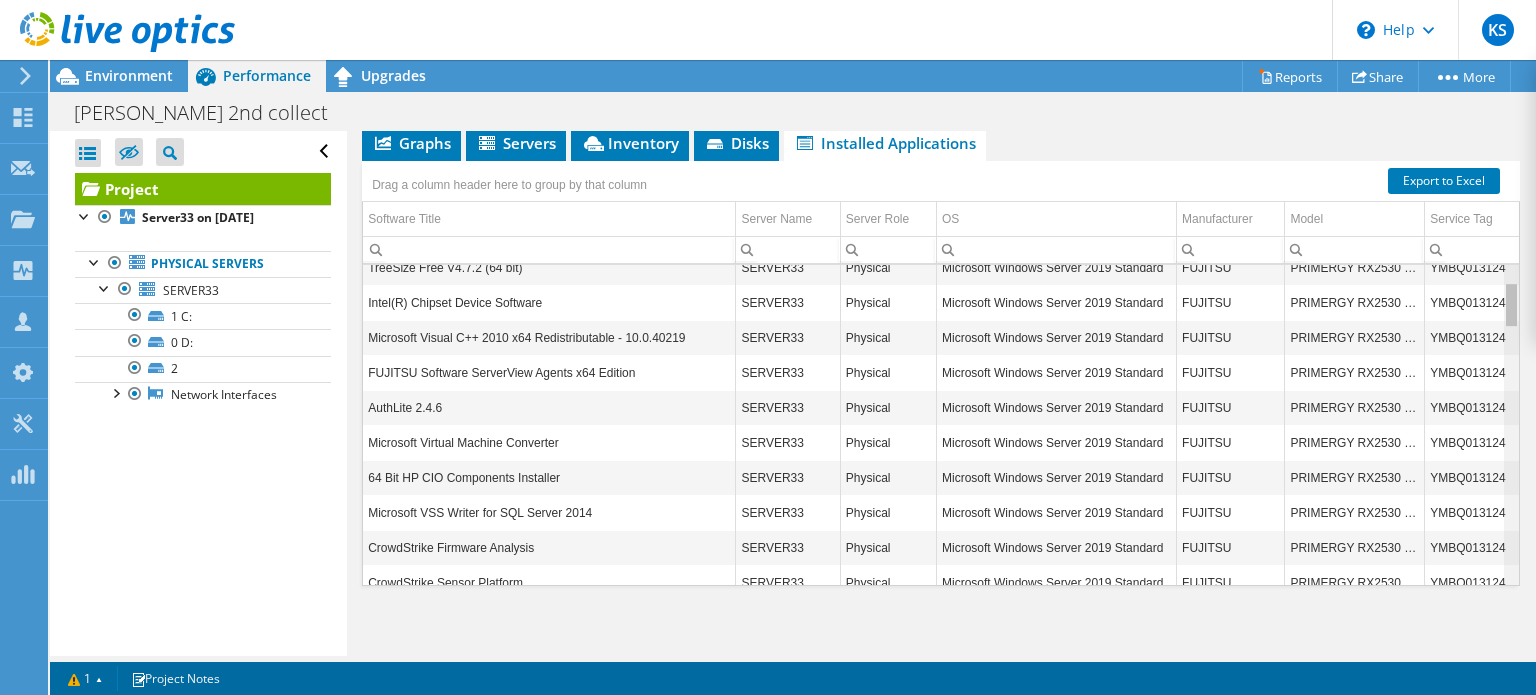 click at bounding box center (1511, 305) 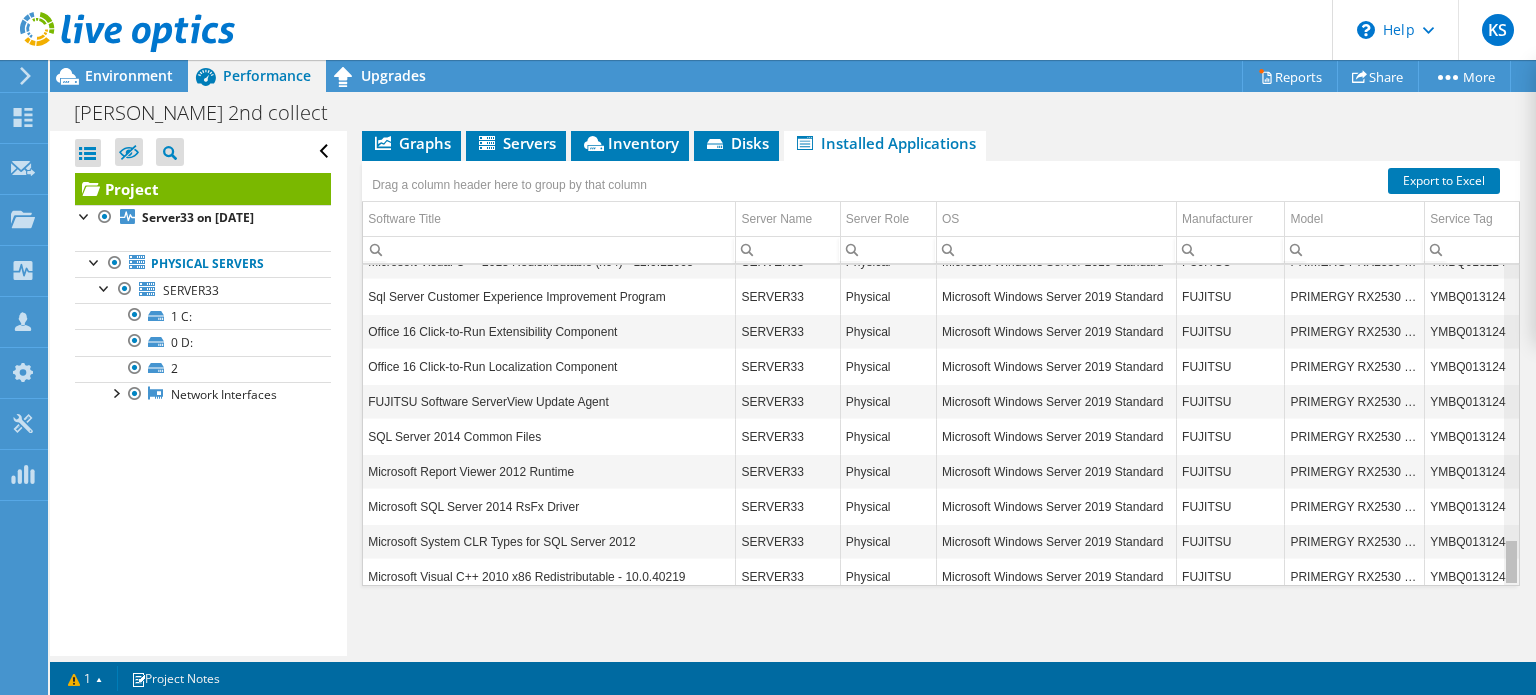 scroll, scrollTop: 1915, scrollLeft: 0, axis: vertical 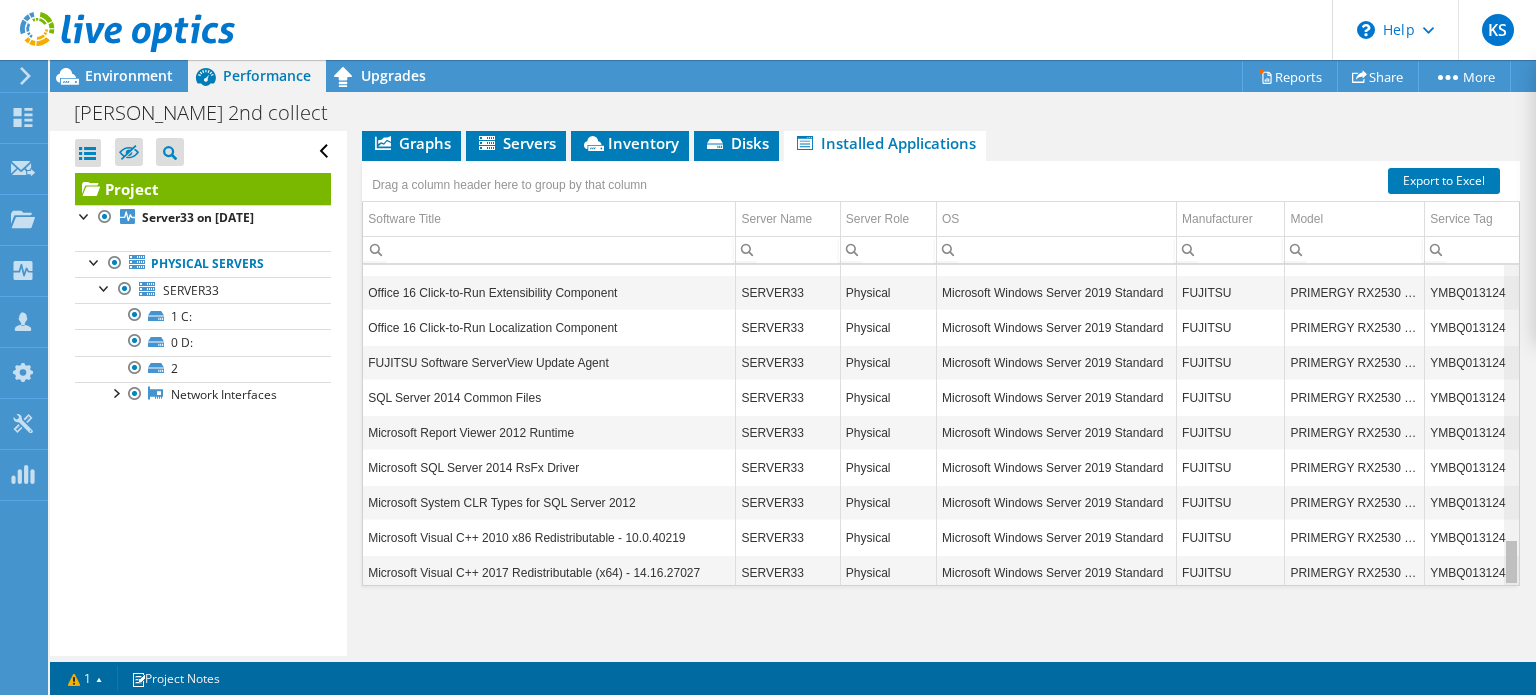 drag, startPoint x: 1491, startPoint y: 318, endPoint x: 1535, endPoint y: 607, distance: 292.3303 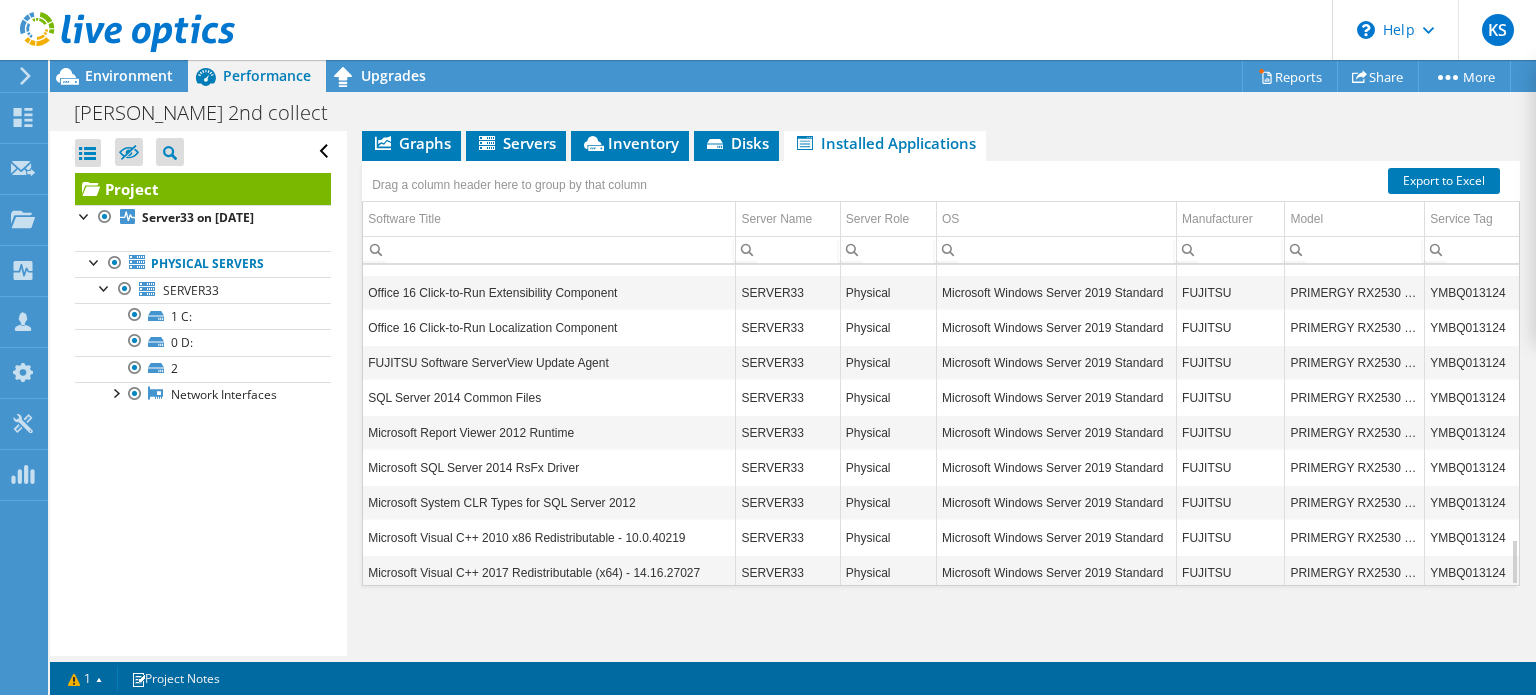 click on "Open All
Close All
Hide Excluded Nodes
Project Tree Filter" at bounding box center [203, 152] 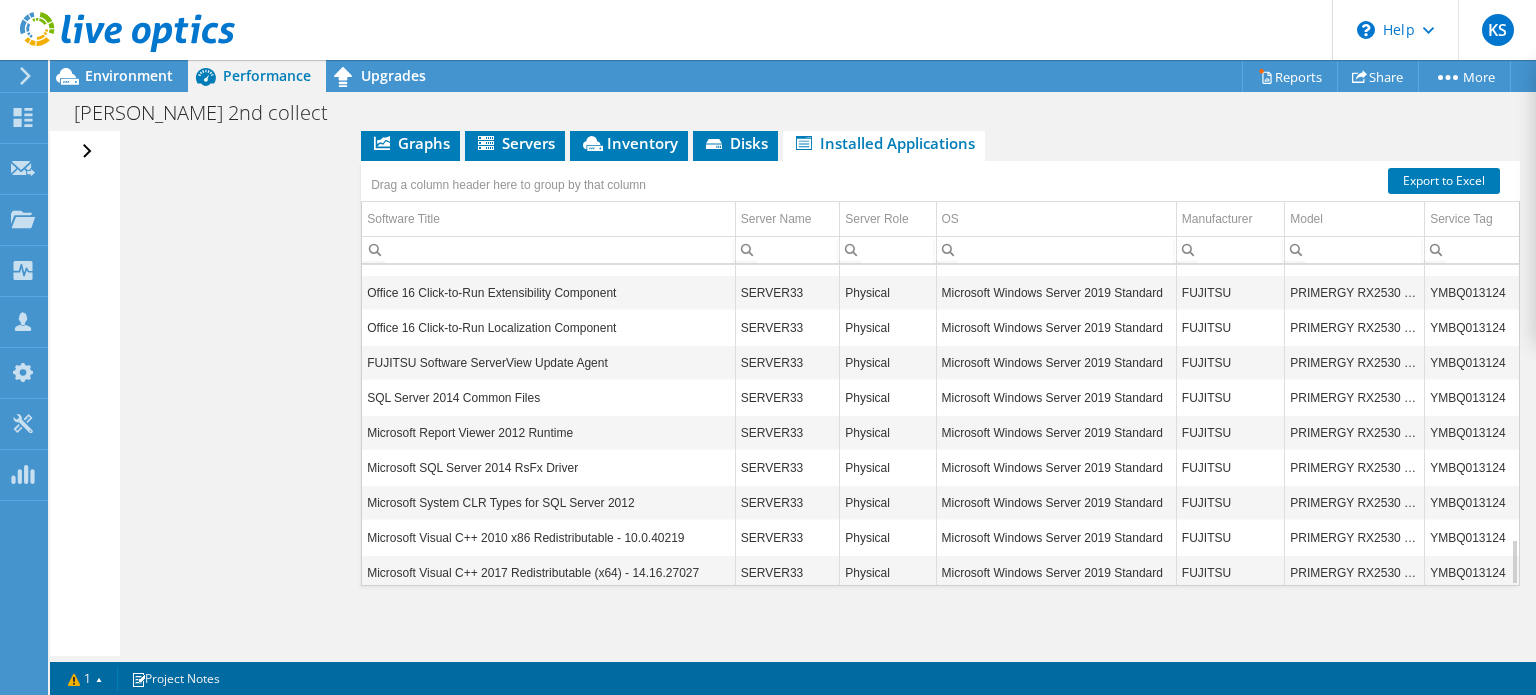 click on "Open All
Close All
Hide Excluded Nodes
Project Tree Filter" at bounding box center [89, 152] 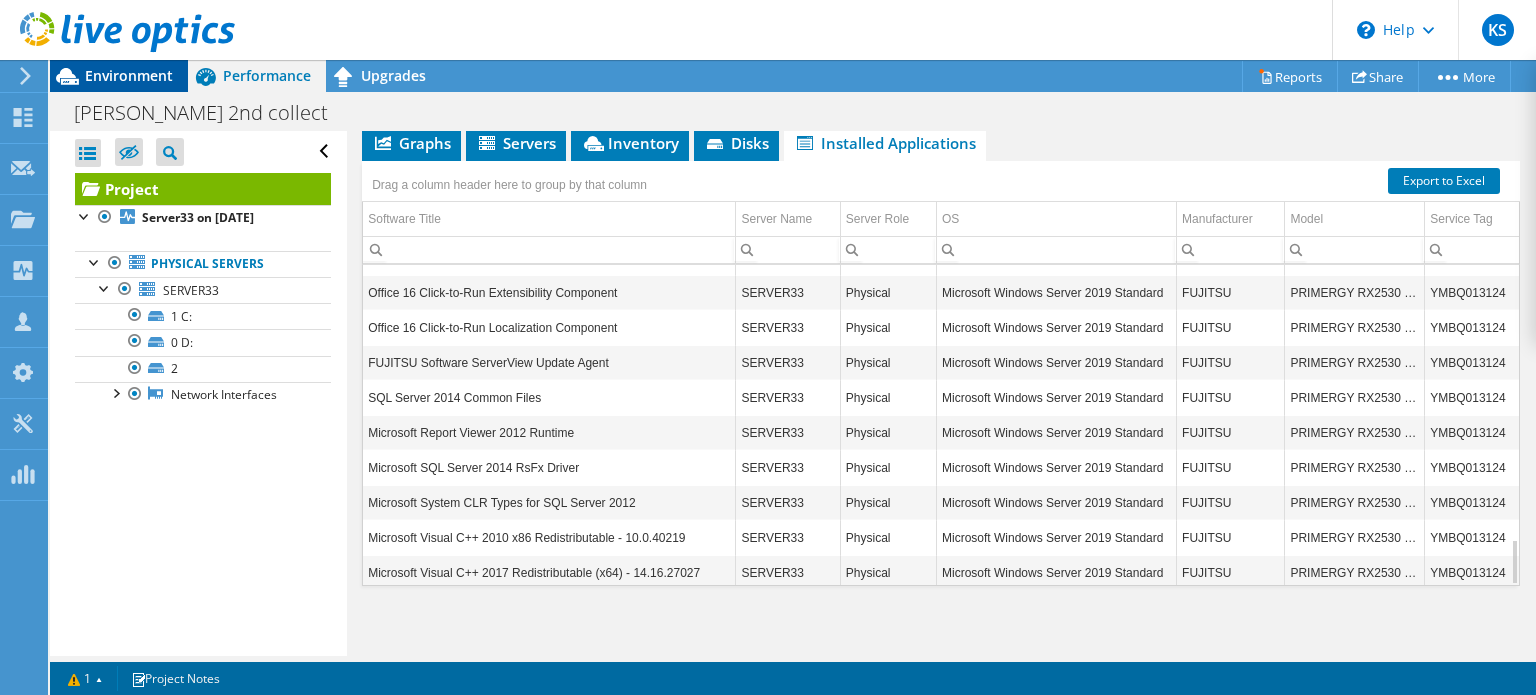 click on "Environment" at bounding box center (129, 75) 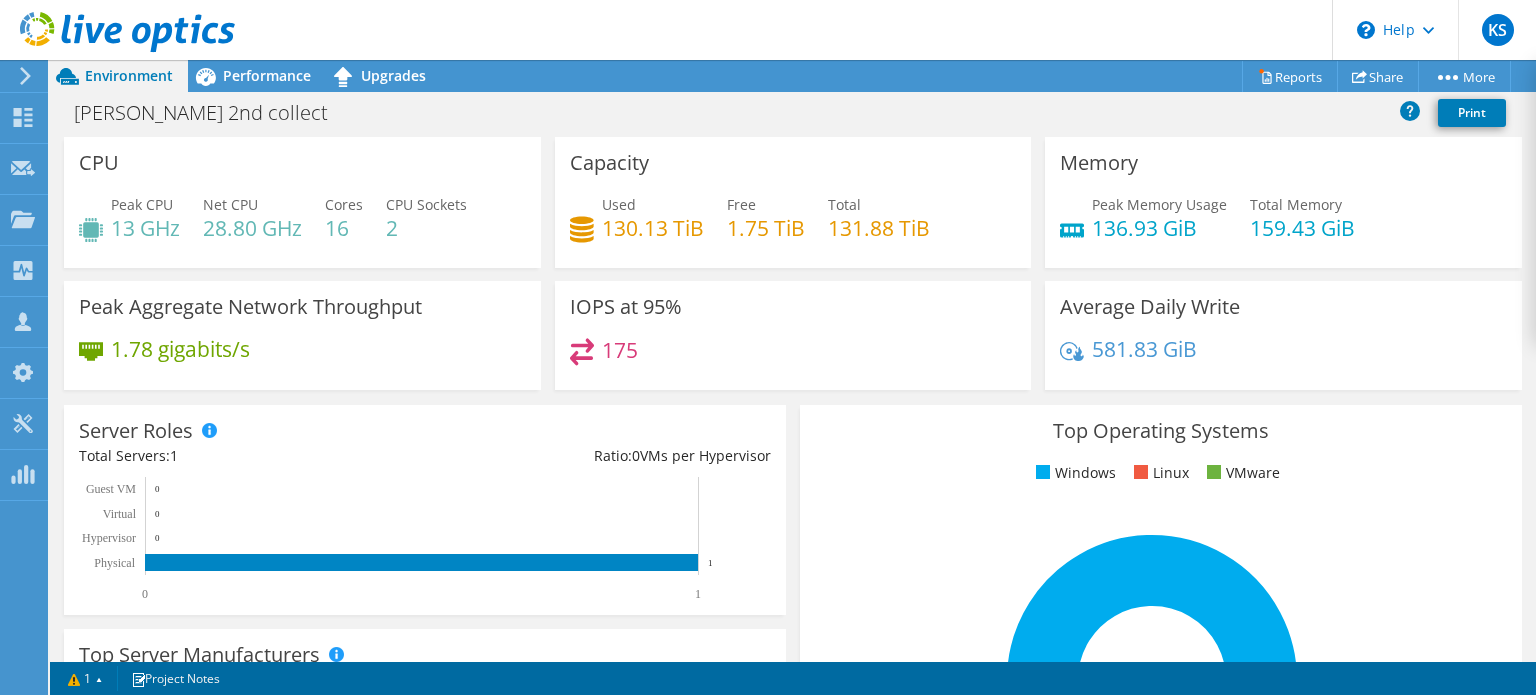 click on "Windows
Linux
VMware" at bounding box center [1161, 473] 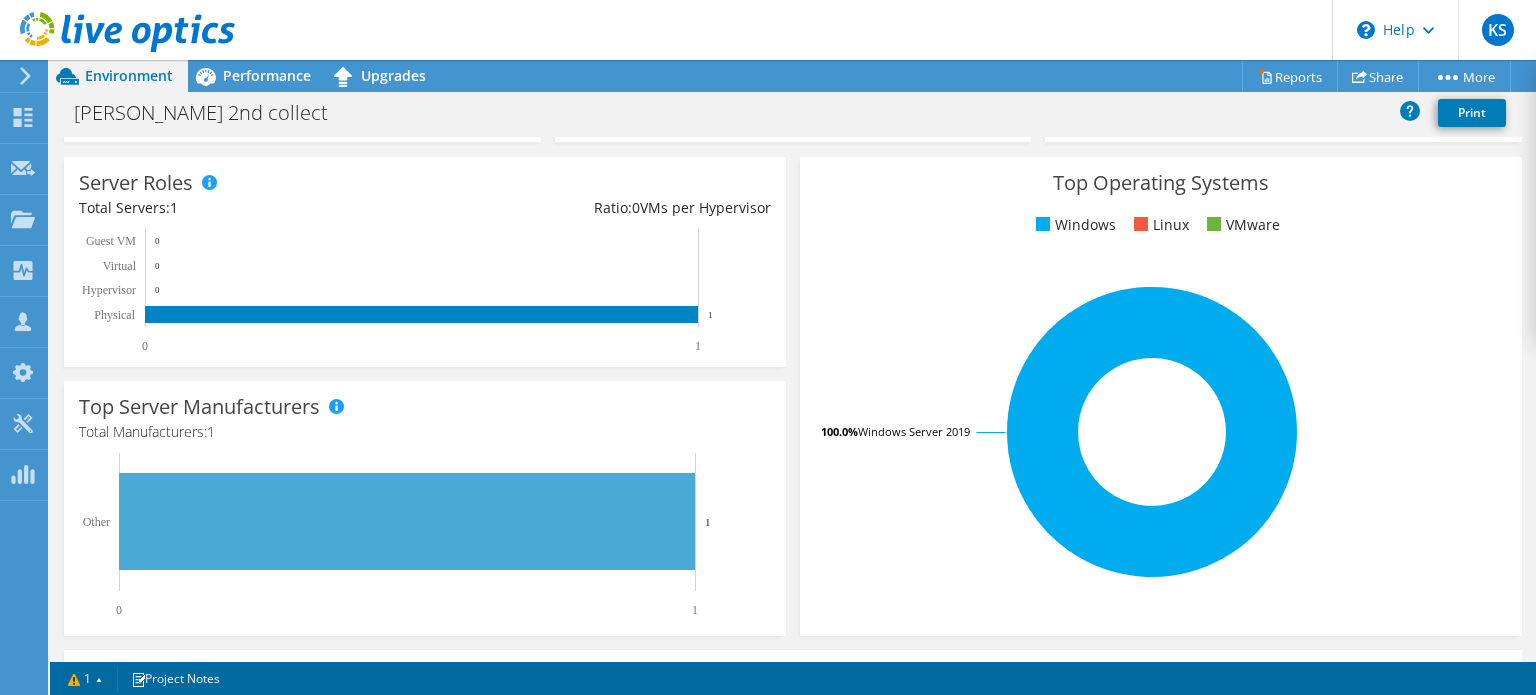 scroll, scrollTop: 400, scrollLeft: 0, axis: vertical 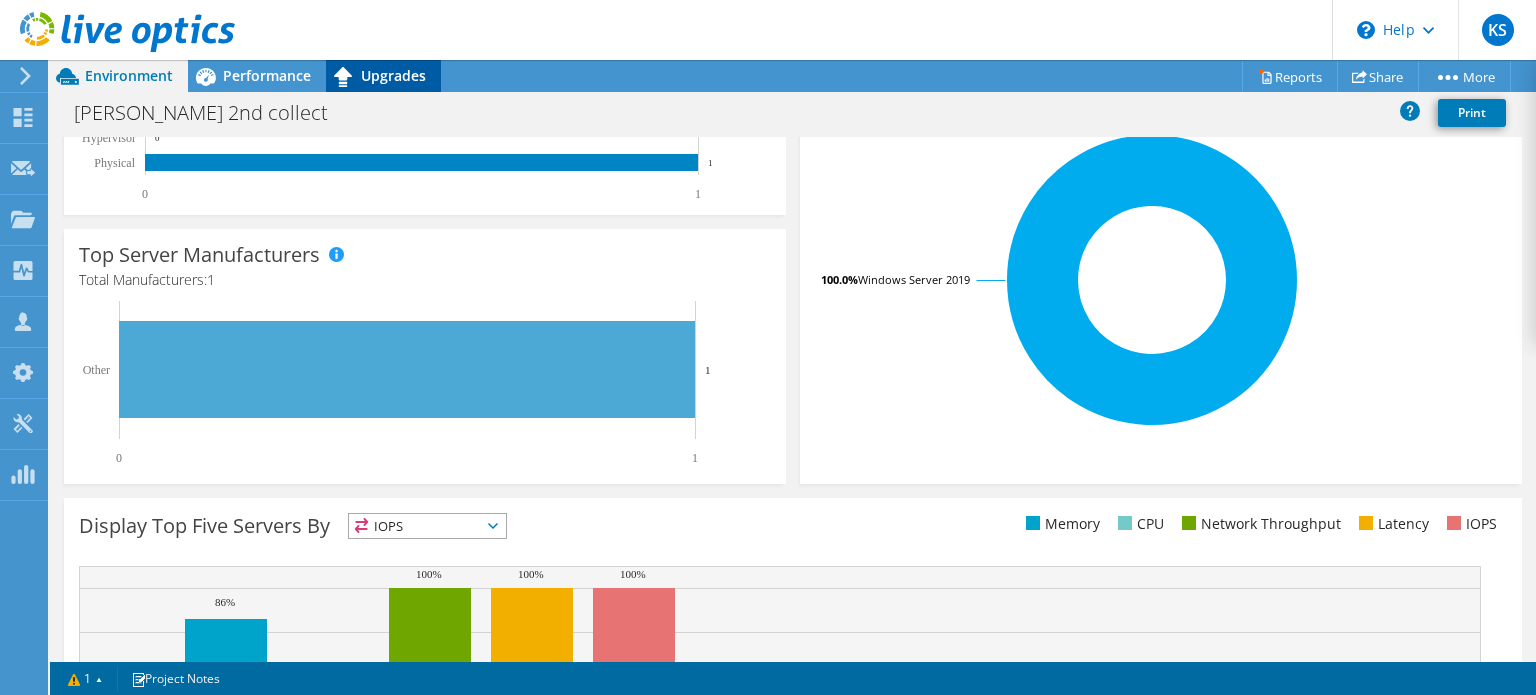 click on "Upgrades" at bounding box center (393, 75) 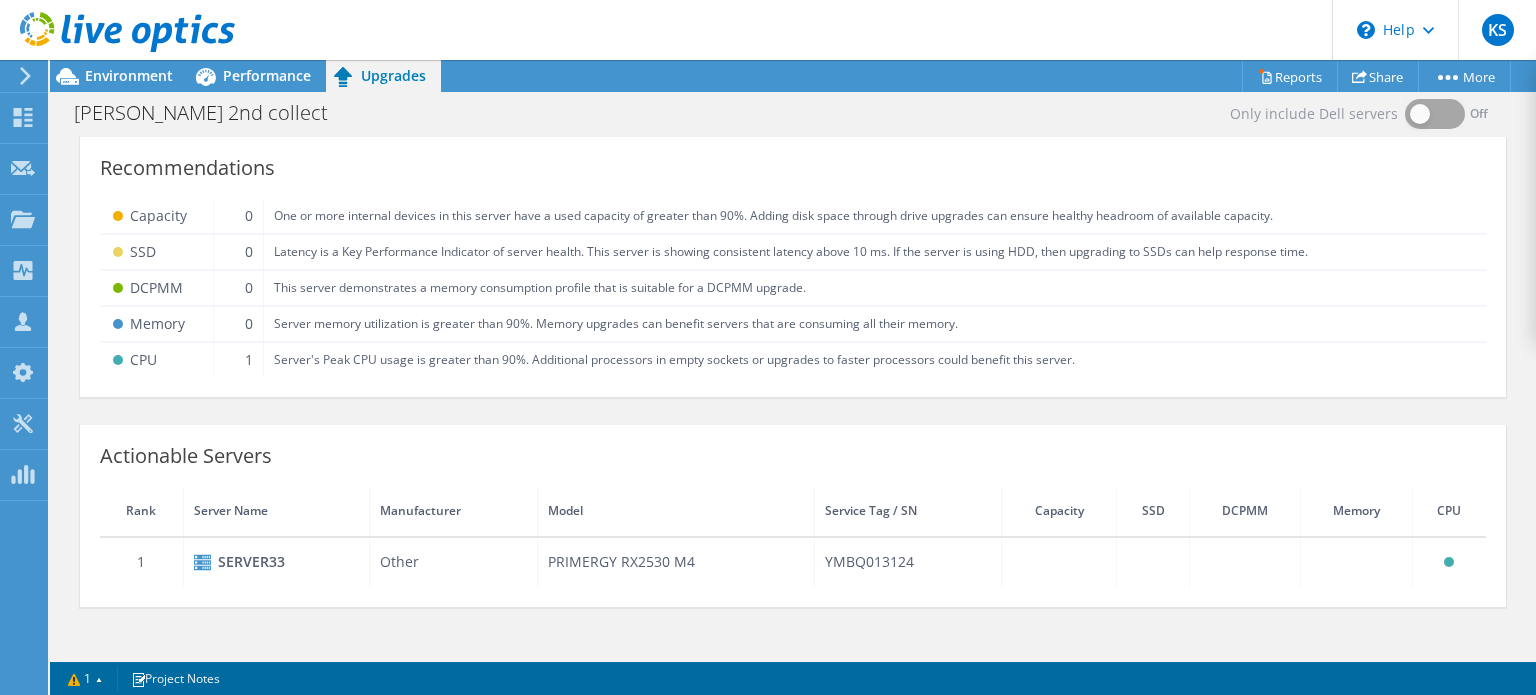 scroll, scrollTop: 0, scrollLeft: 0, axis: both 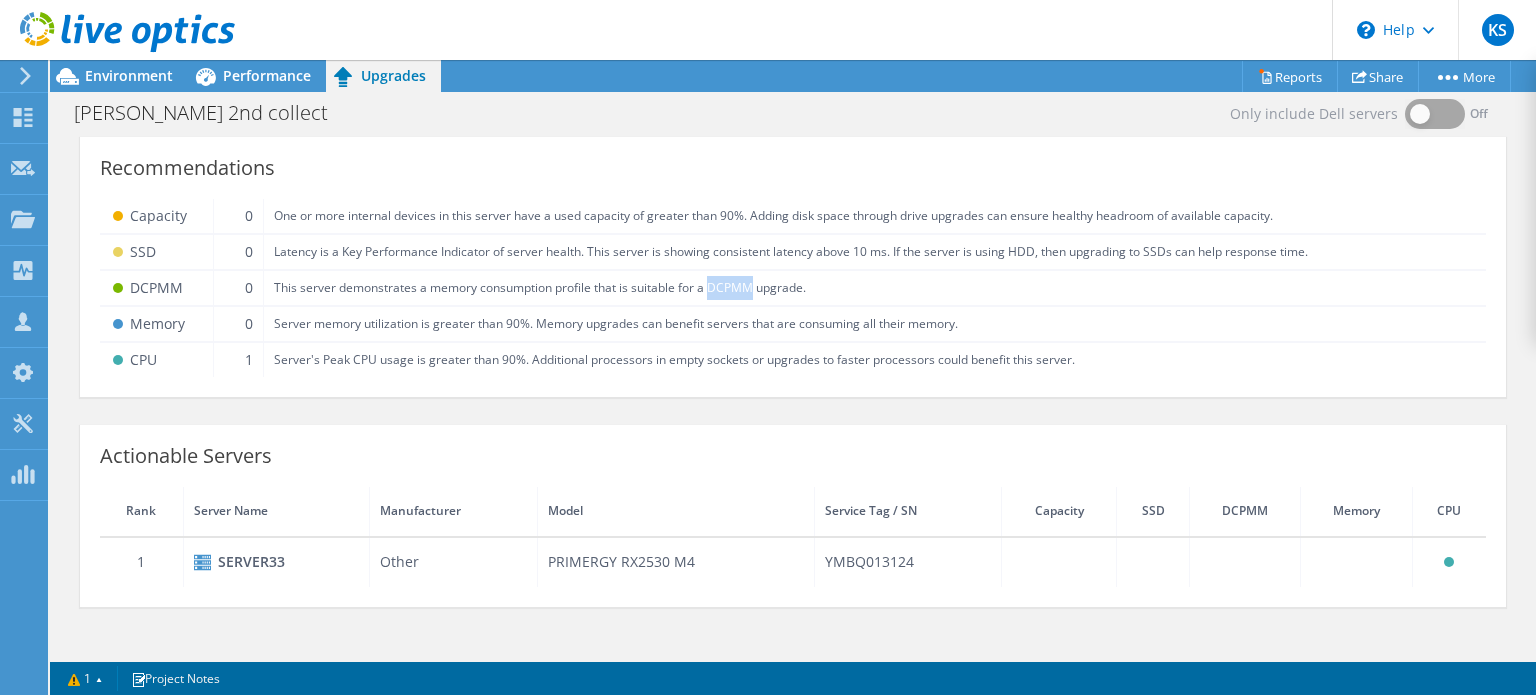 drag, startPoint x: 706, startPoint y: 285, endPoint x: 749, endPoint y: 293, distance: 43.737854 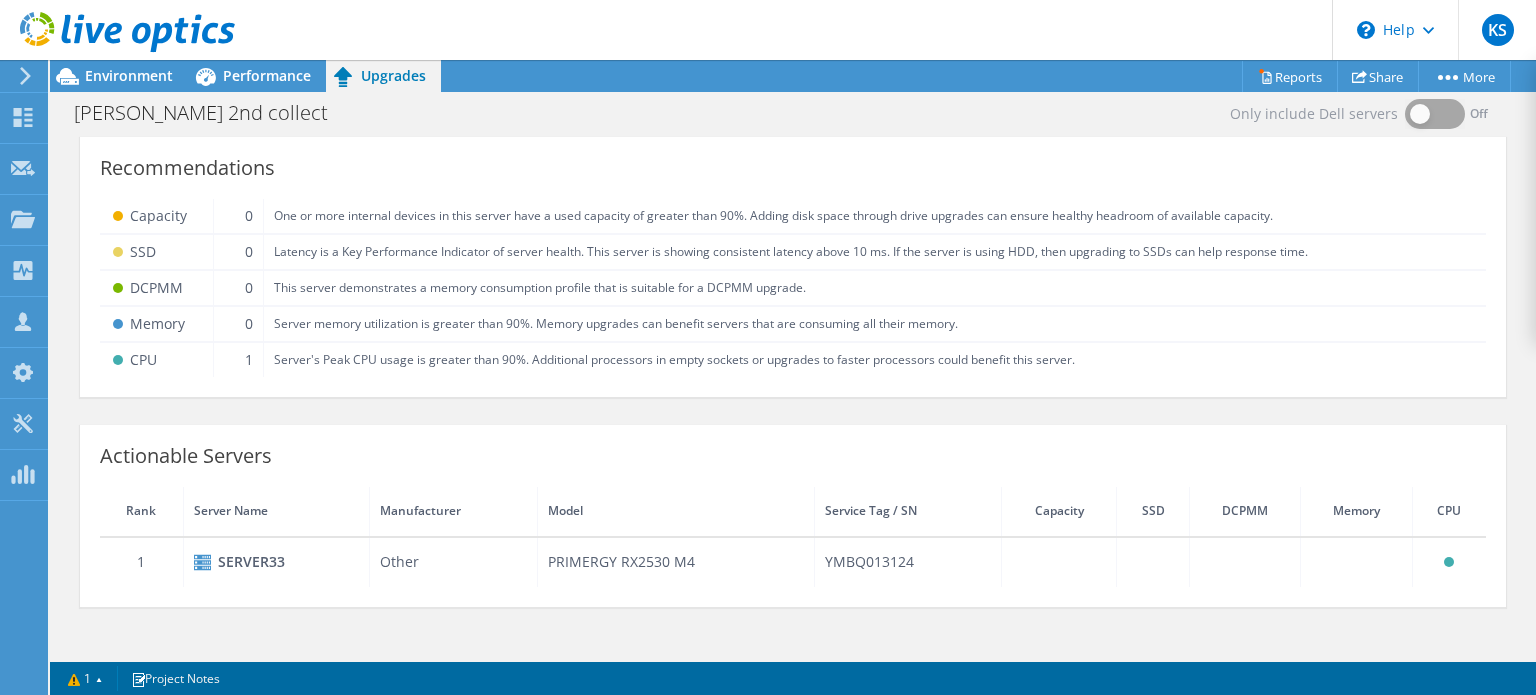 click on "Server's Peak CPU usage is greater than 90%. Additional processors in empty sockets or upgrades to faster processors could benefit this server." at bounding box center (874, 359) 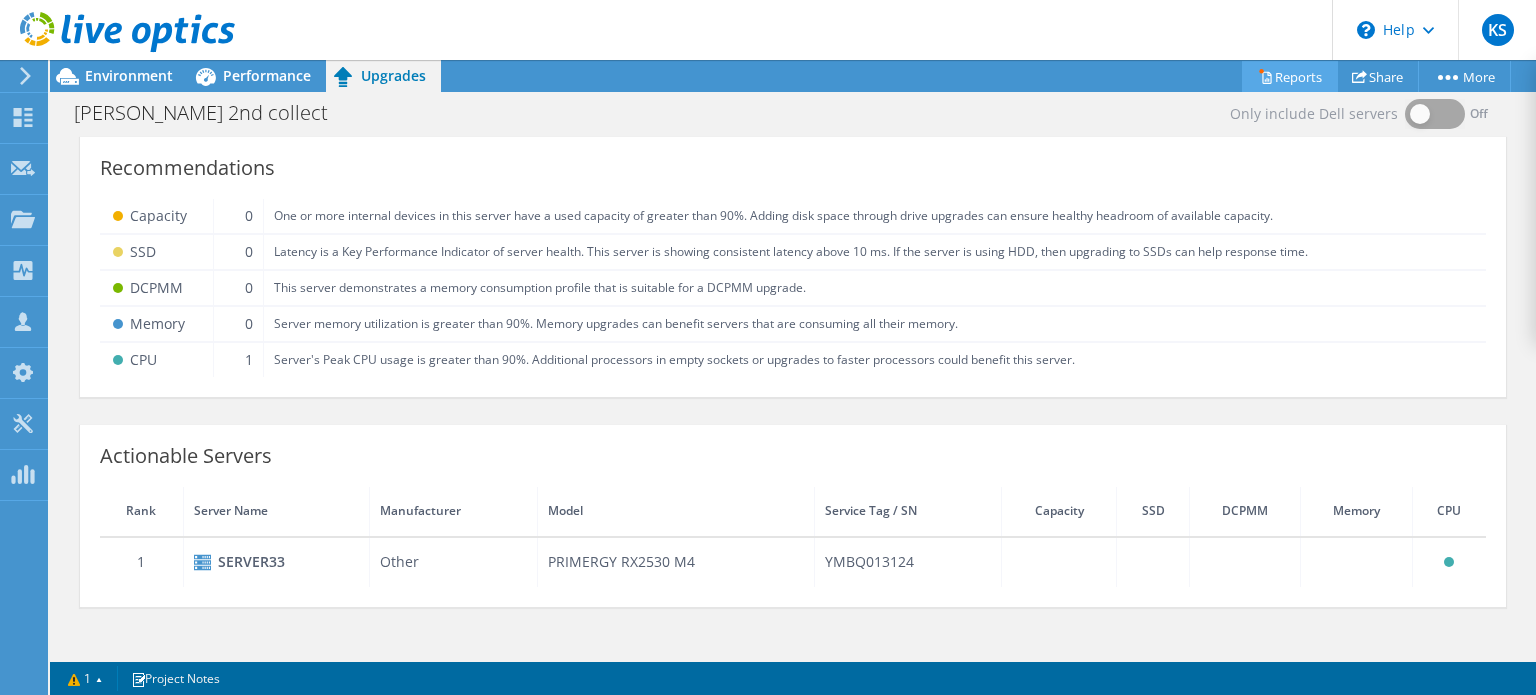 click on "Reports" at bounding box center (1290, 76) 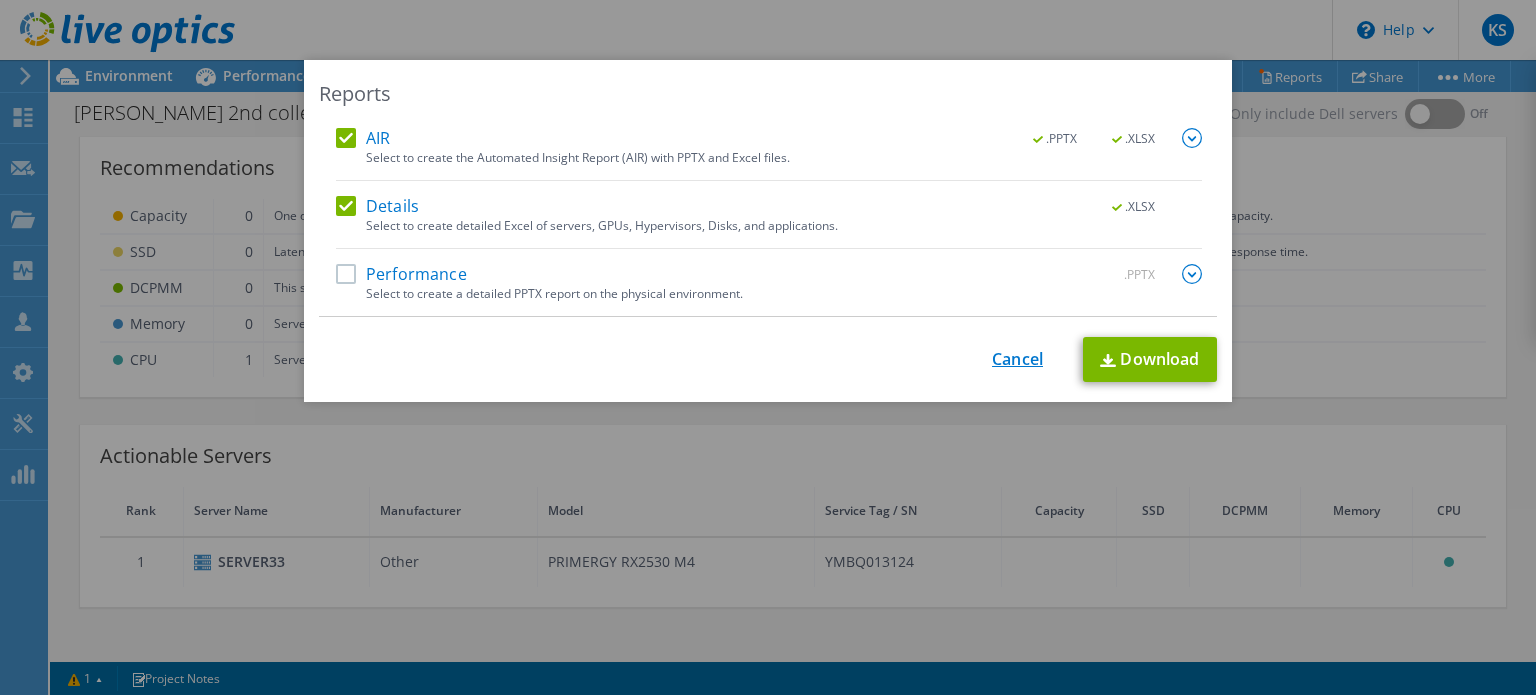 click on "Cancel" at bounding box center (1017, 359) 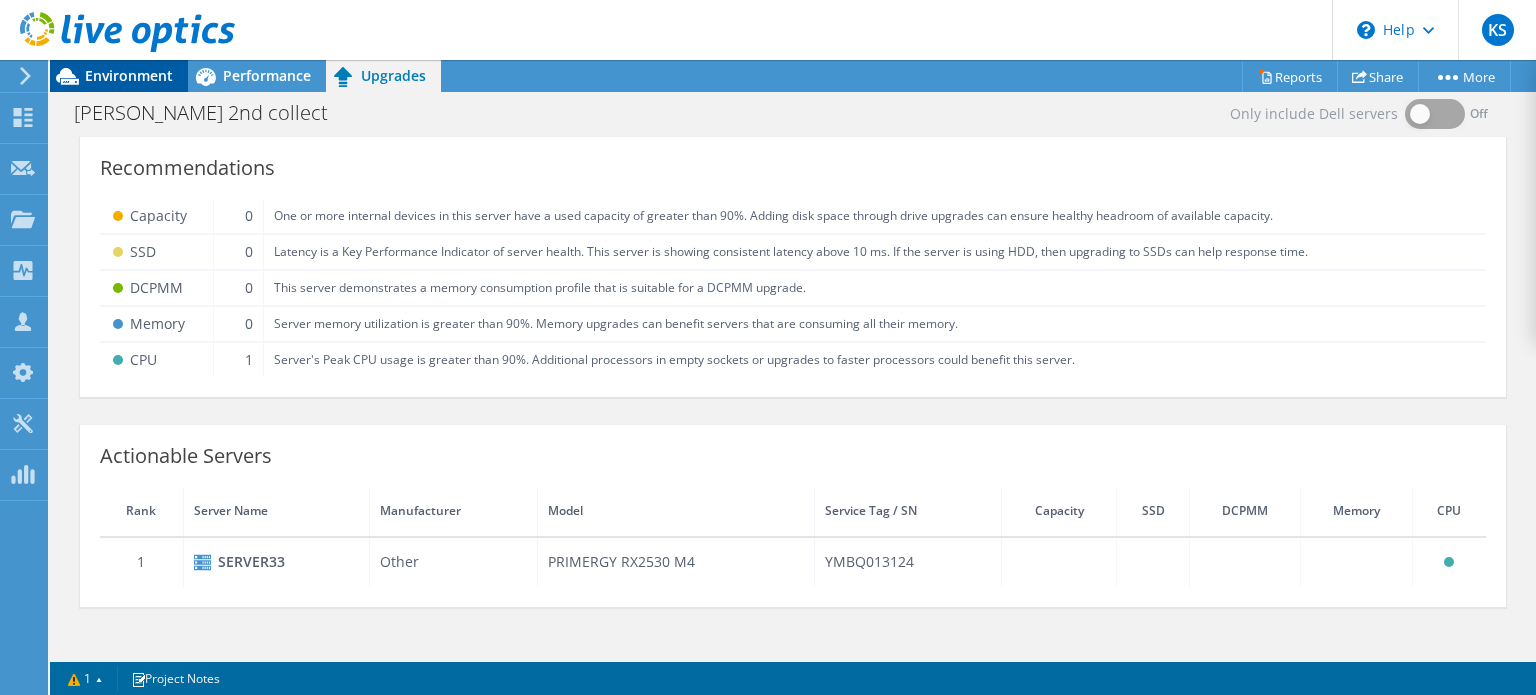 click on "Environment" at bounding box center [129, 75] 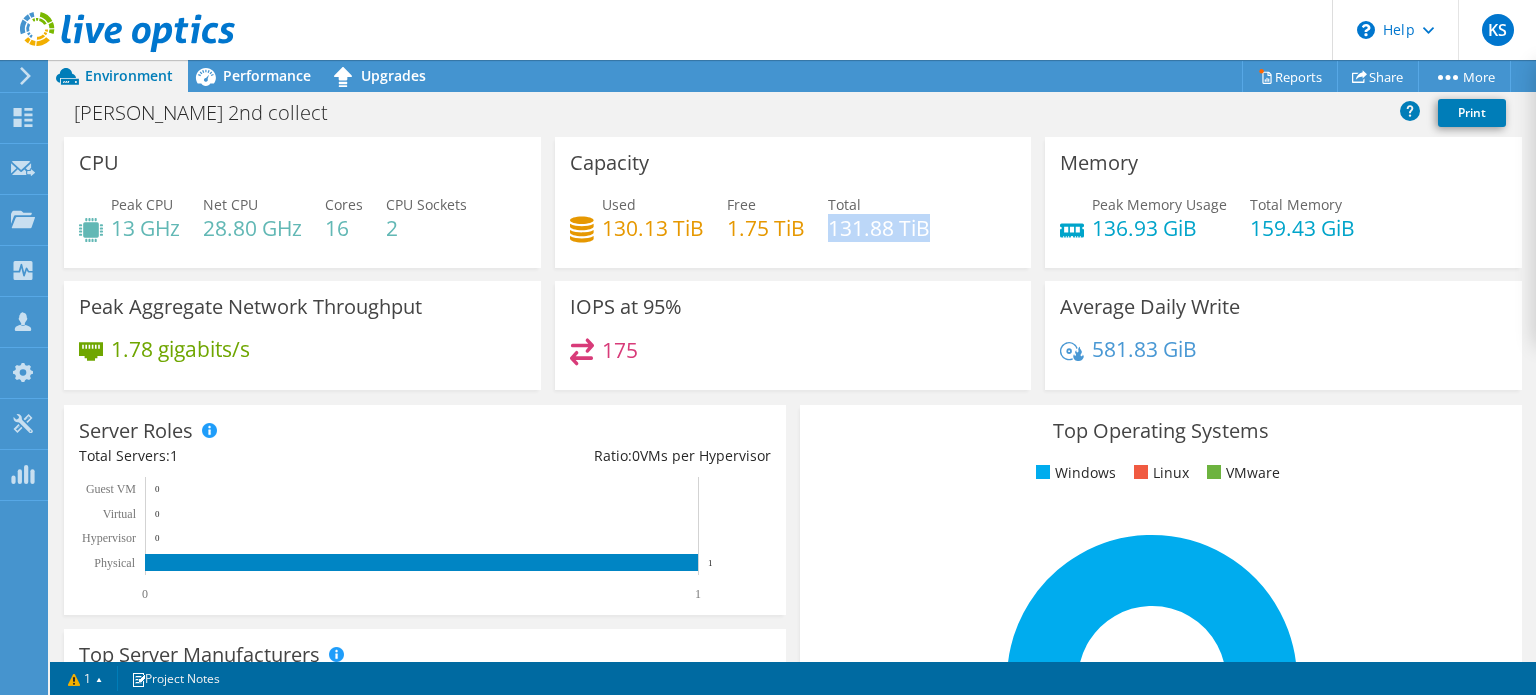 drag, startPoint x: 823, startPoint y: 224, endPoint x: 944, endPoint y: 214, distance: 121.41252 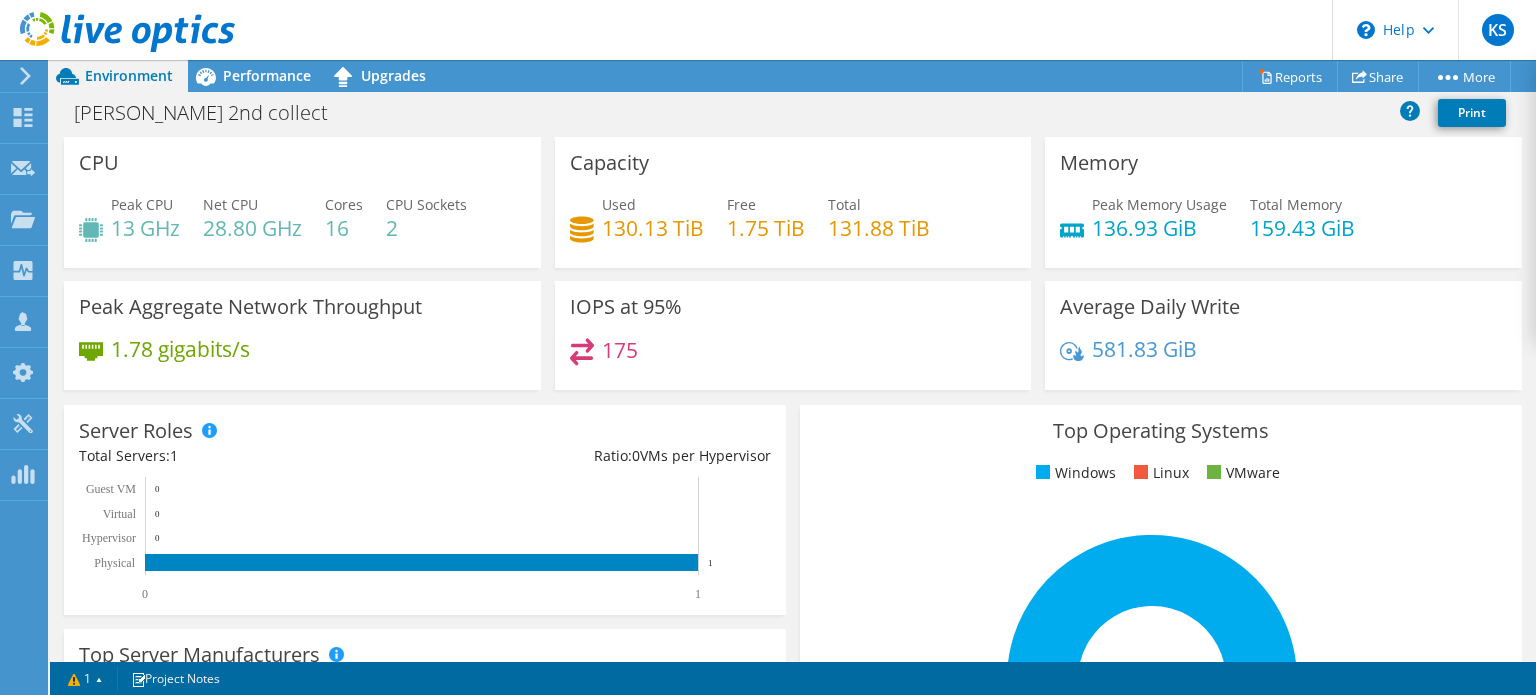click on "Used
130.13 TiB
Free
1.75 TiB
Total
131.88 TiB" at bounding box center (793, 226) 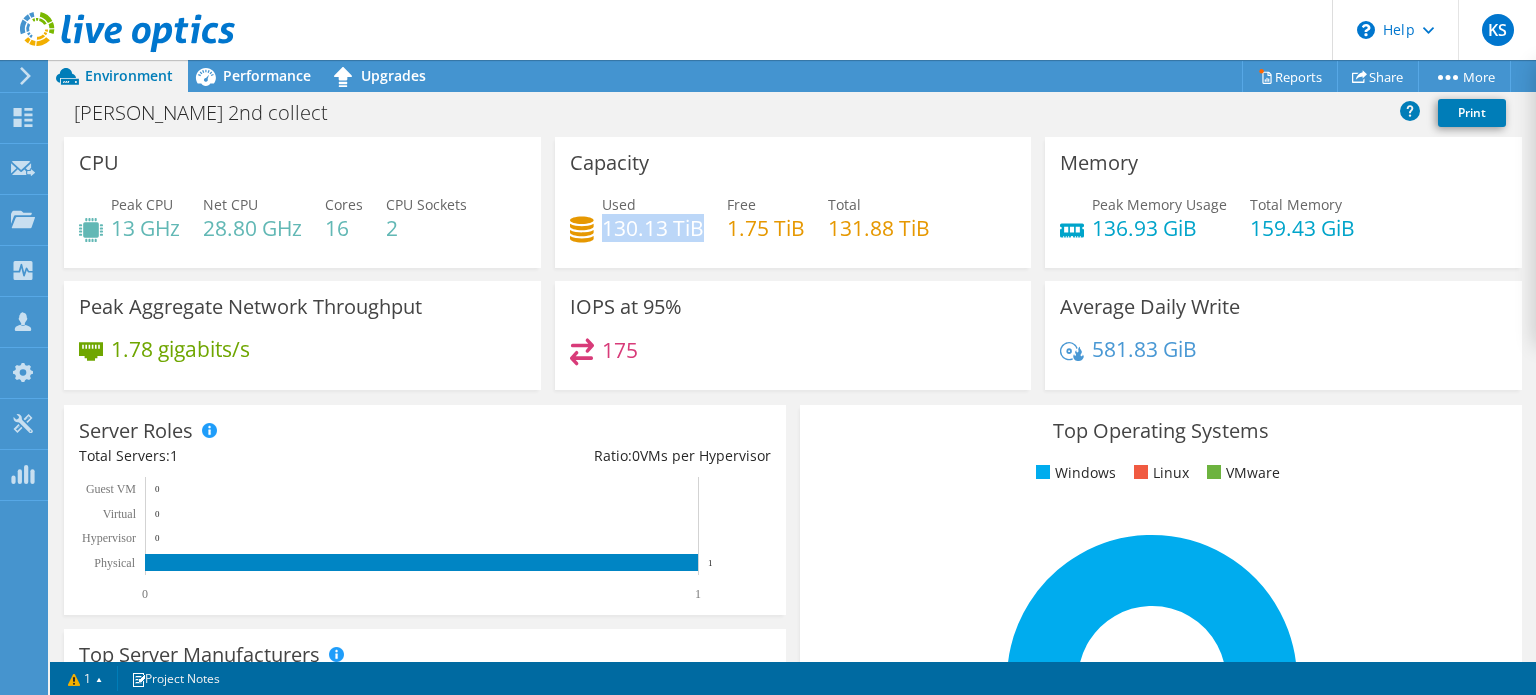 drag, startPoint x: 598, startPoint y: 223, endPoint x: 693, endPoint y: 230, distance: 95.257545 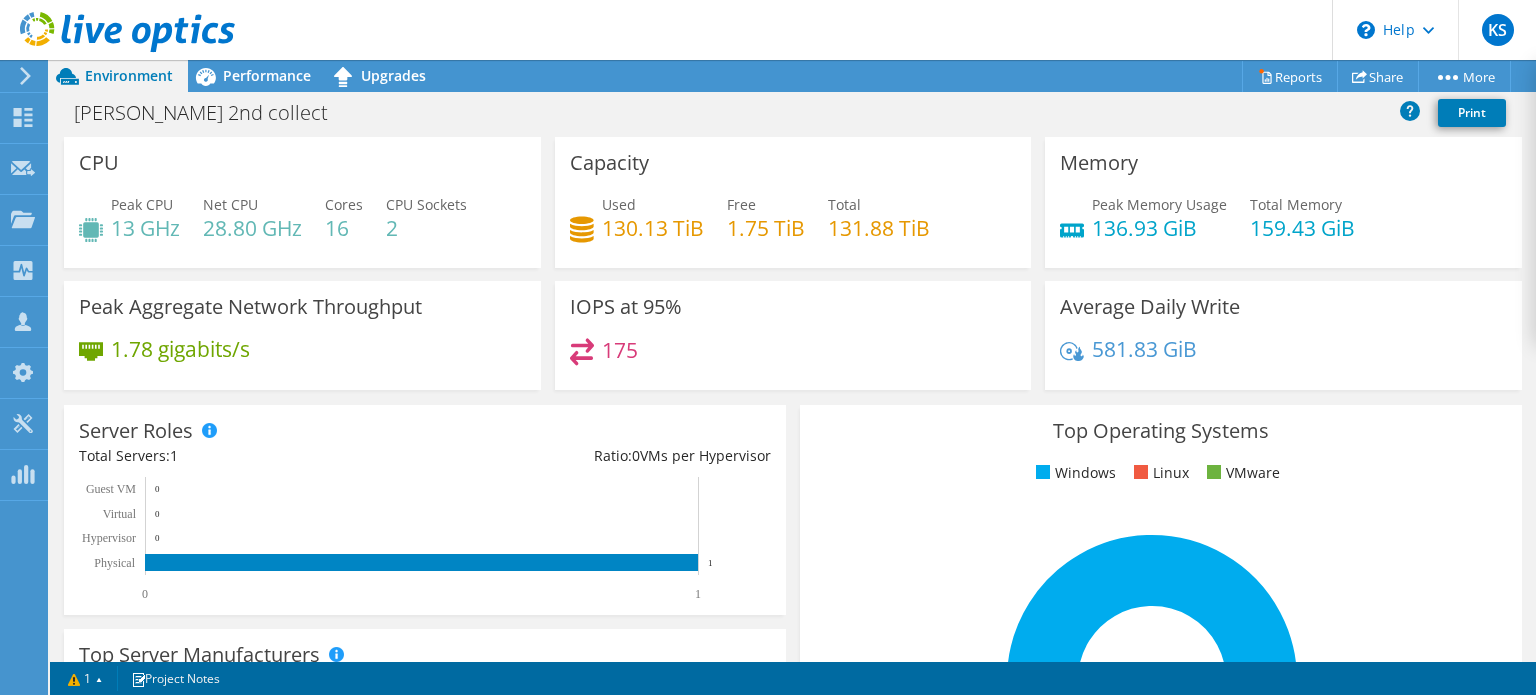 click on "IOPS at 95%
175" at bounding box center (793, 335) 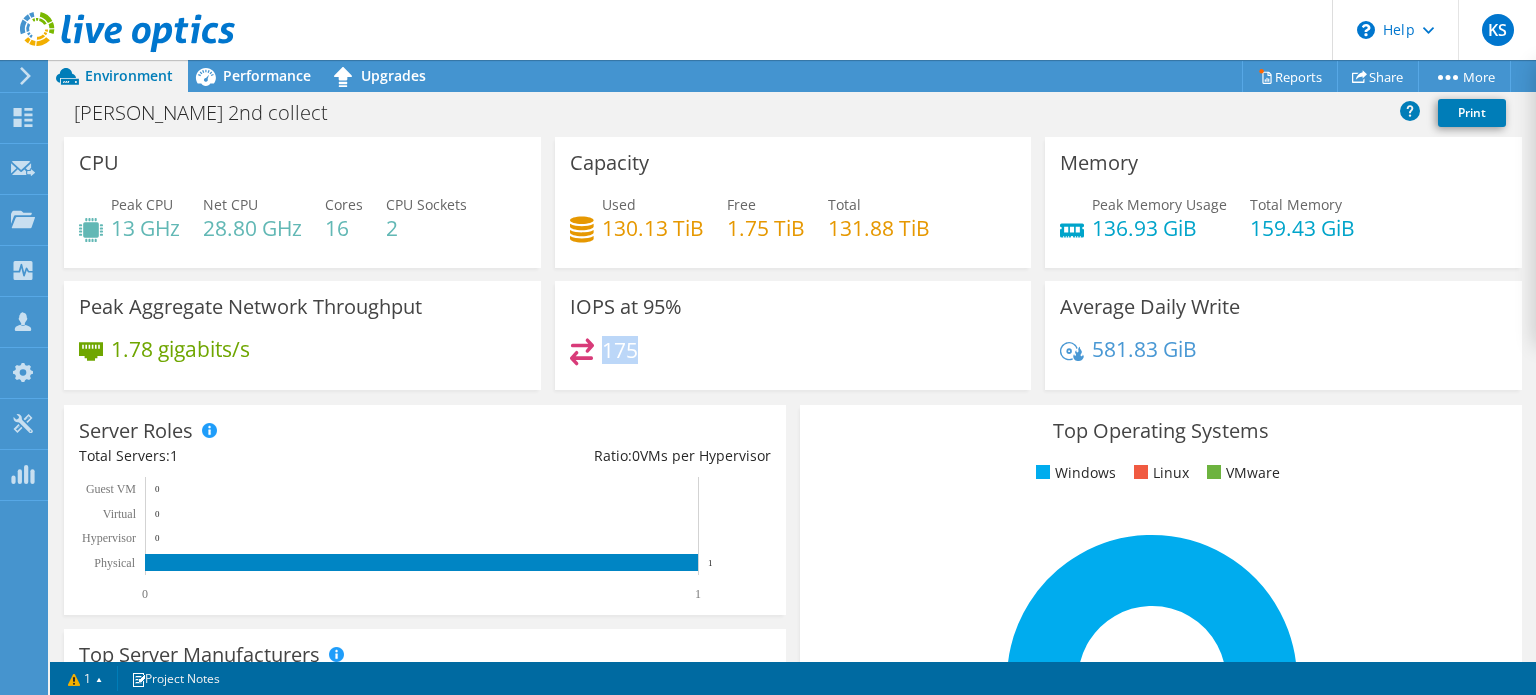 drag, startPoint x: 598, startPoint y: 347, endPoint x: 629, endPoint y: 345, distance: 31.06445 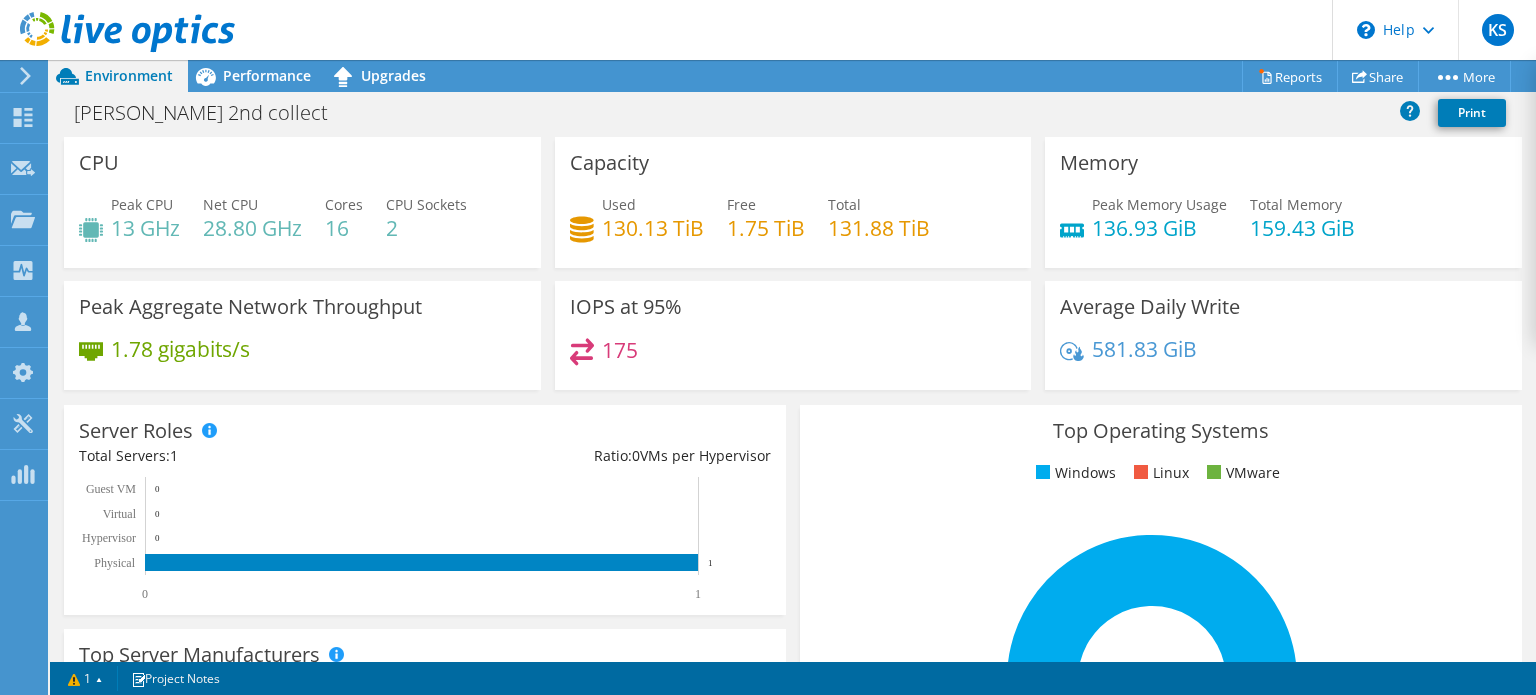 click on "175" at bounding box center (793, 359) 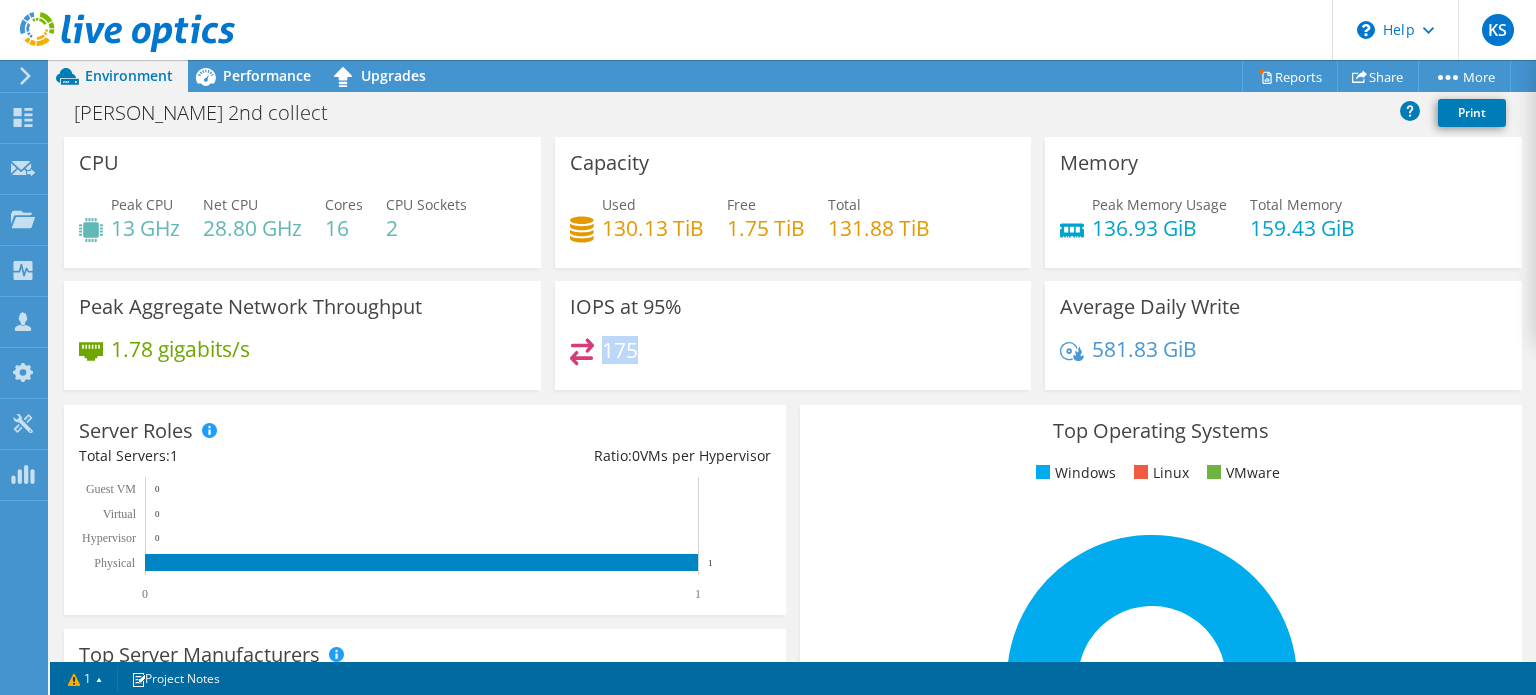 drag, startPoint x: 595, startPoint y: 347, endPoint x: 635, endPoint y: 351, distance: 40.1995 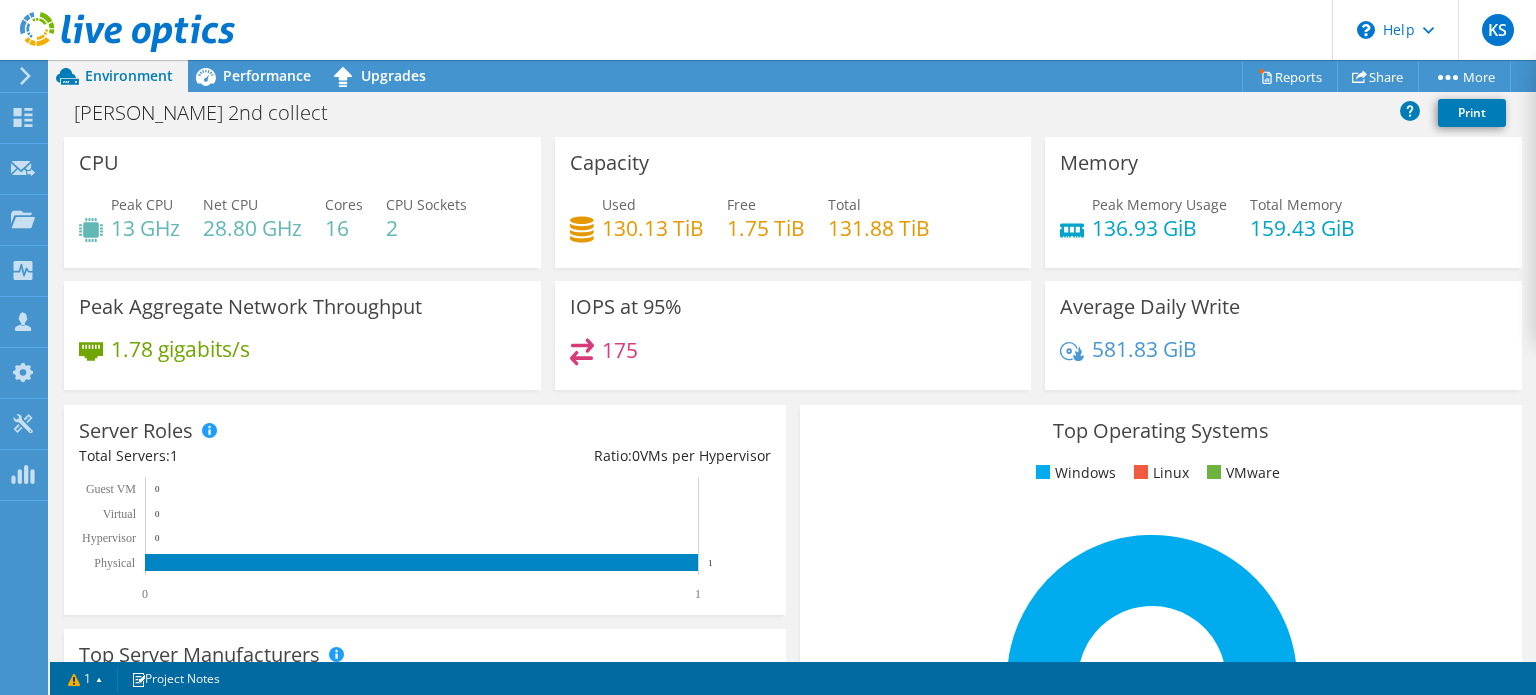 click on "175" at bounding box center [793, 359] 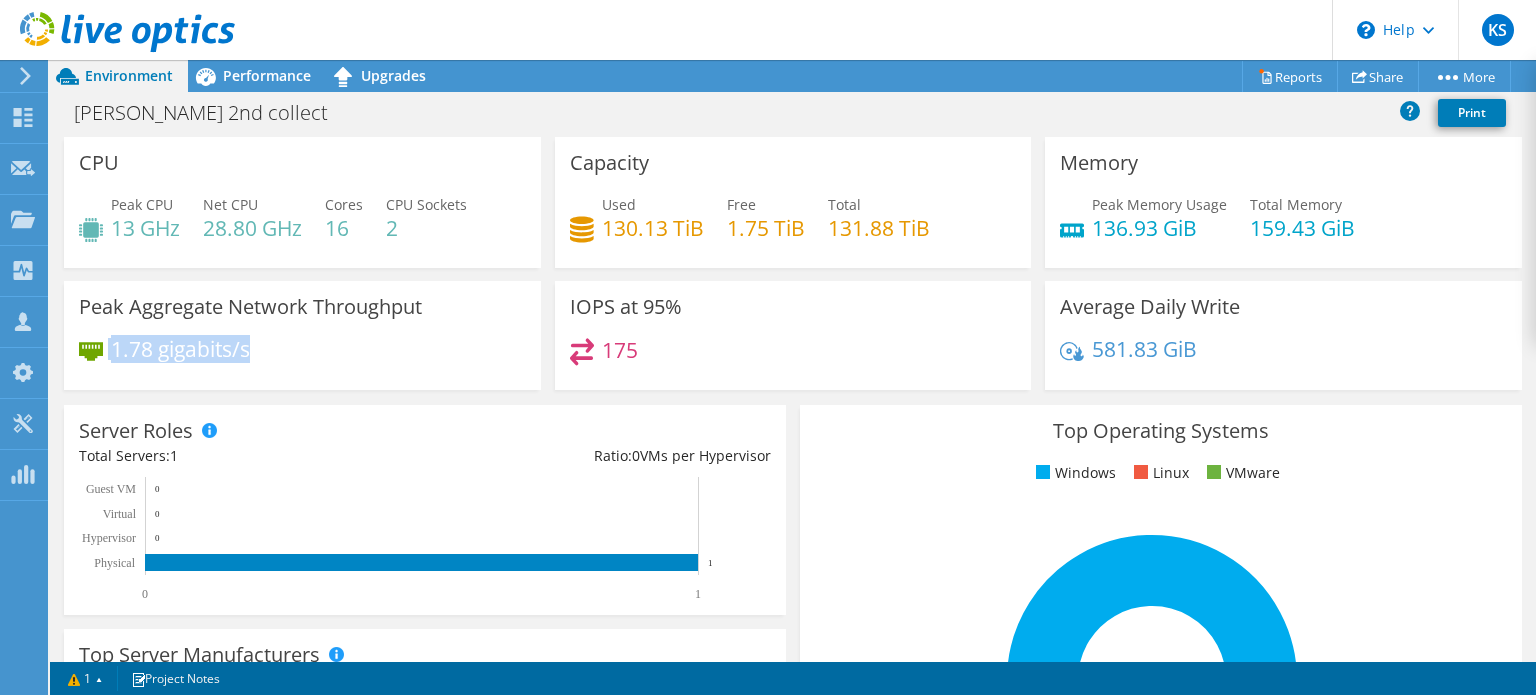 drag, startPoint x: 108, startPoint y: 346, endPoint x: 231, endPoint y: 370, distance: 125.31959 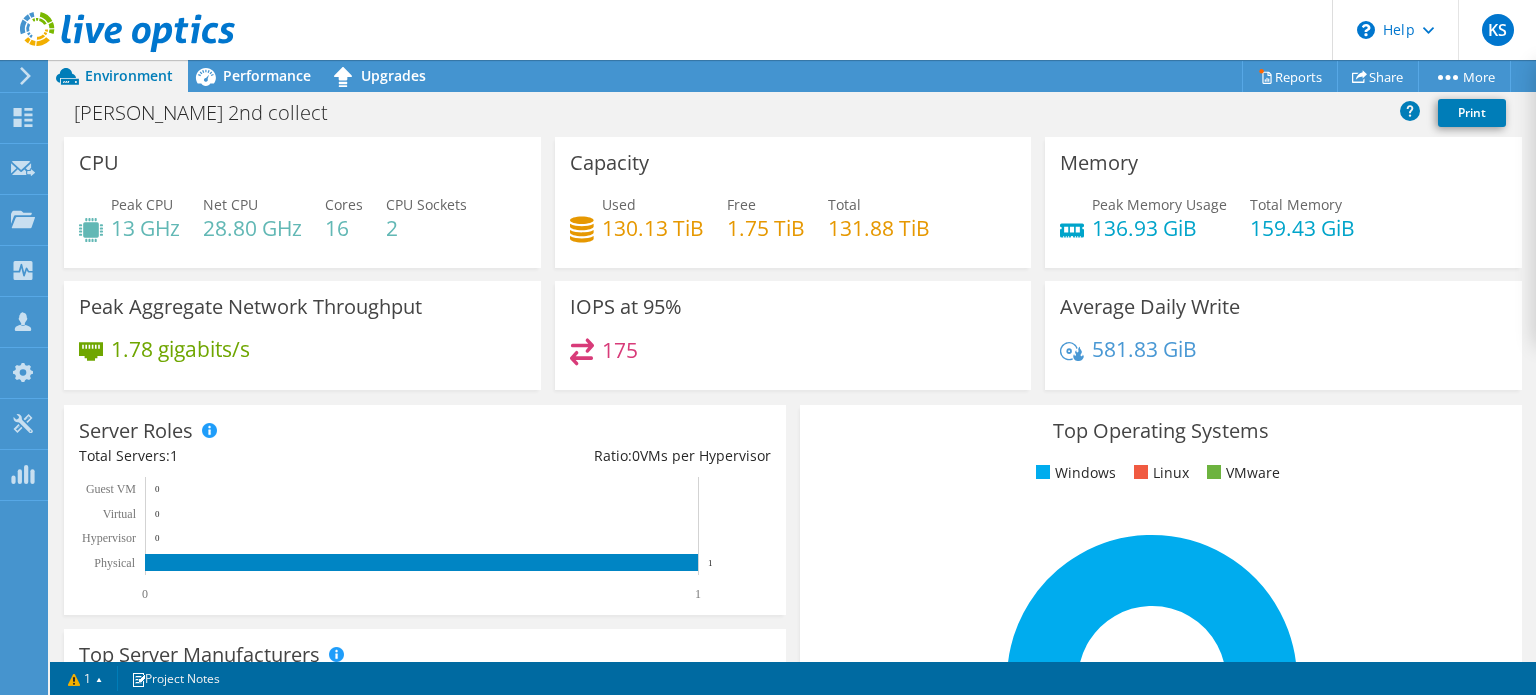 click on "1.78 gigabits/s" at bounding box center [302, 359] 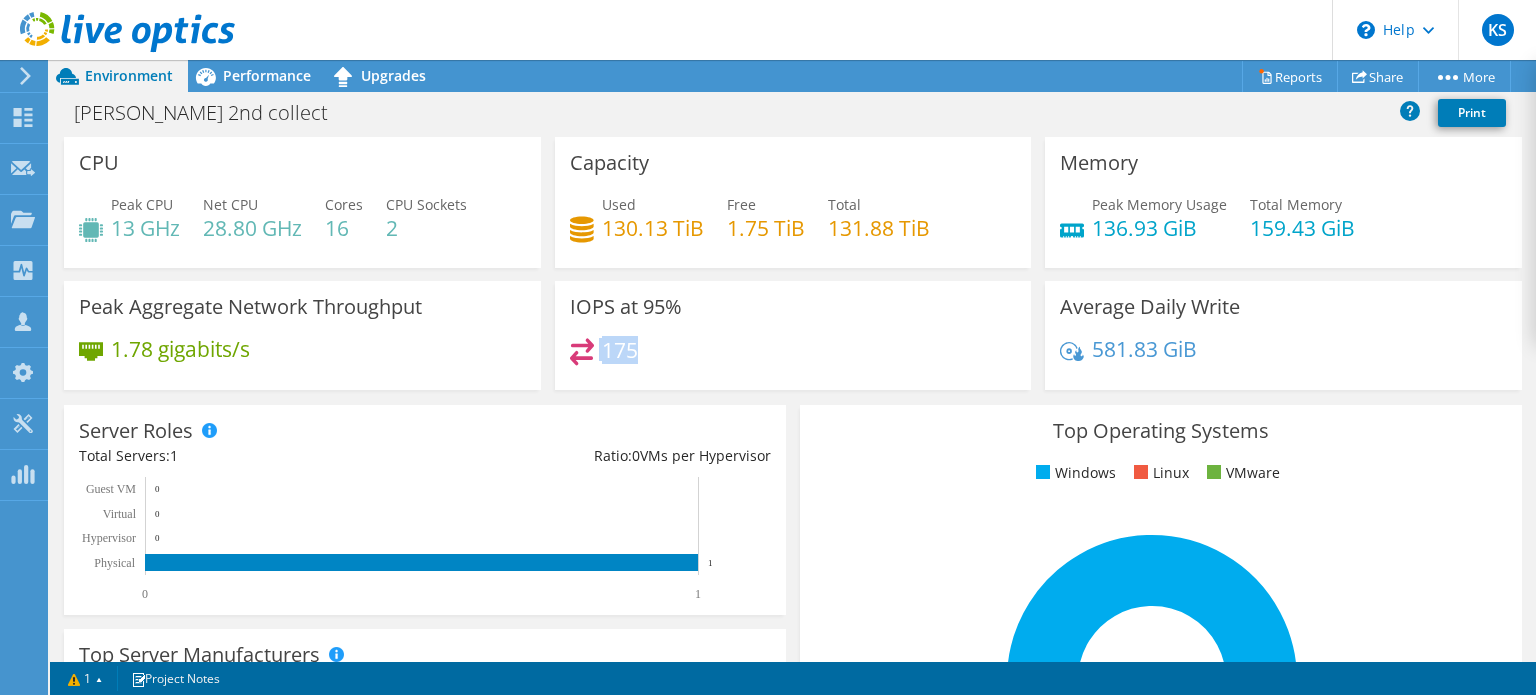 drag, startPoint x: 594, startPoint y: 347, endPoint x: 649, endPoint y: 345, distance: 55.03635 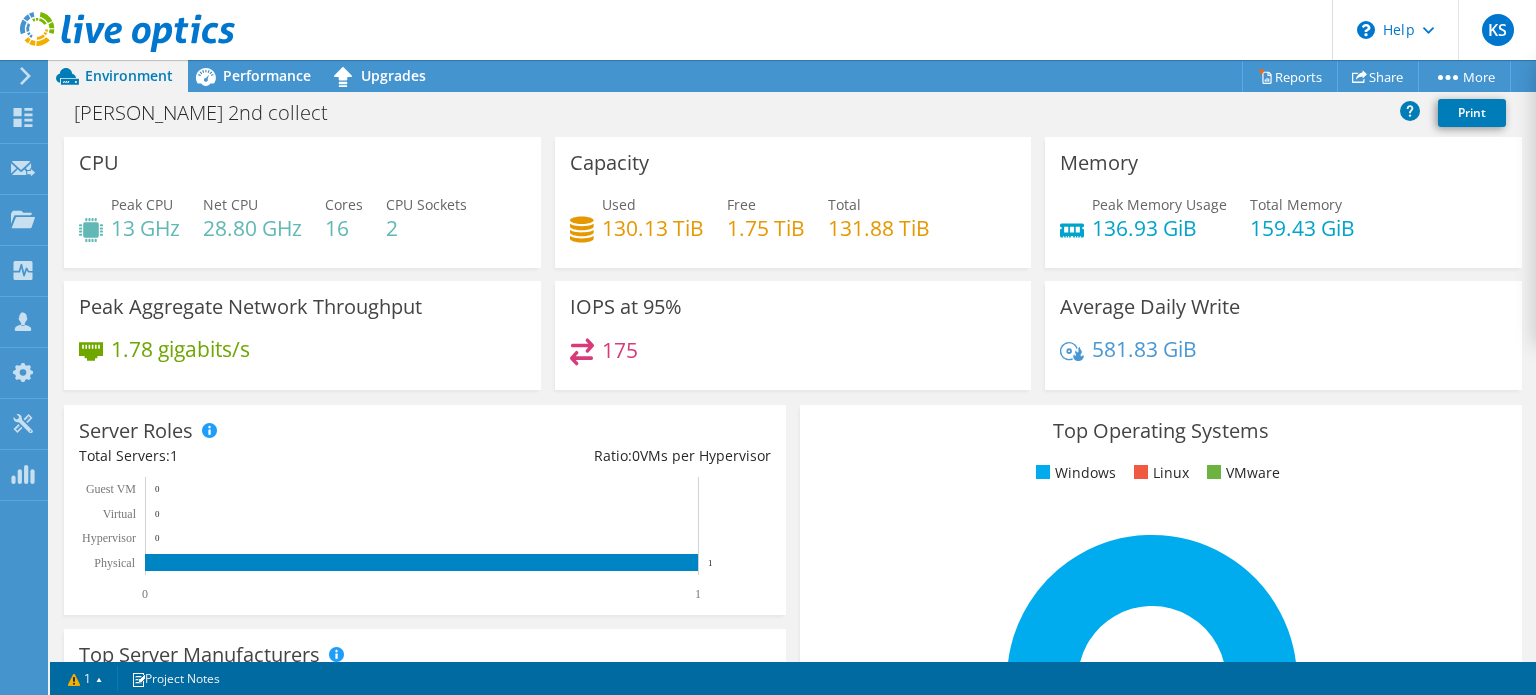 click on "175" at bounding box center (793, 359) 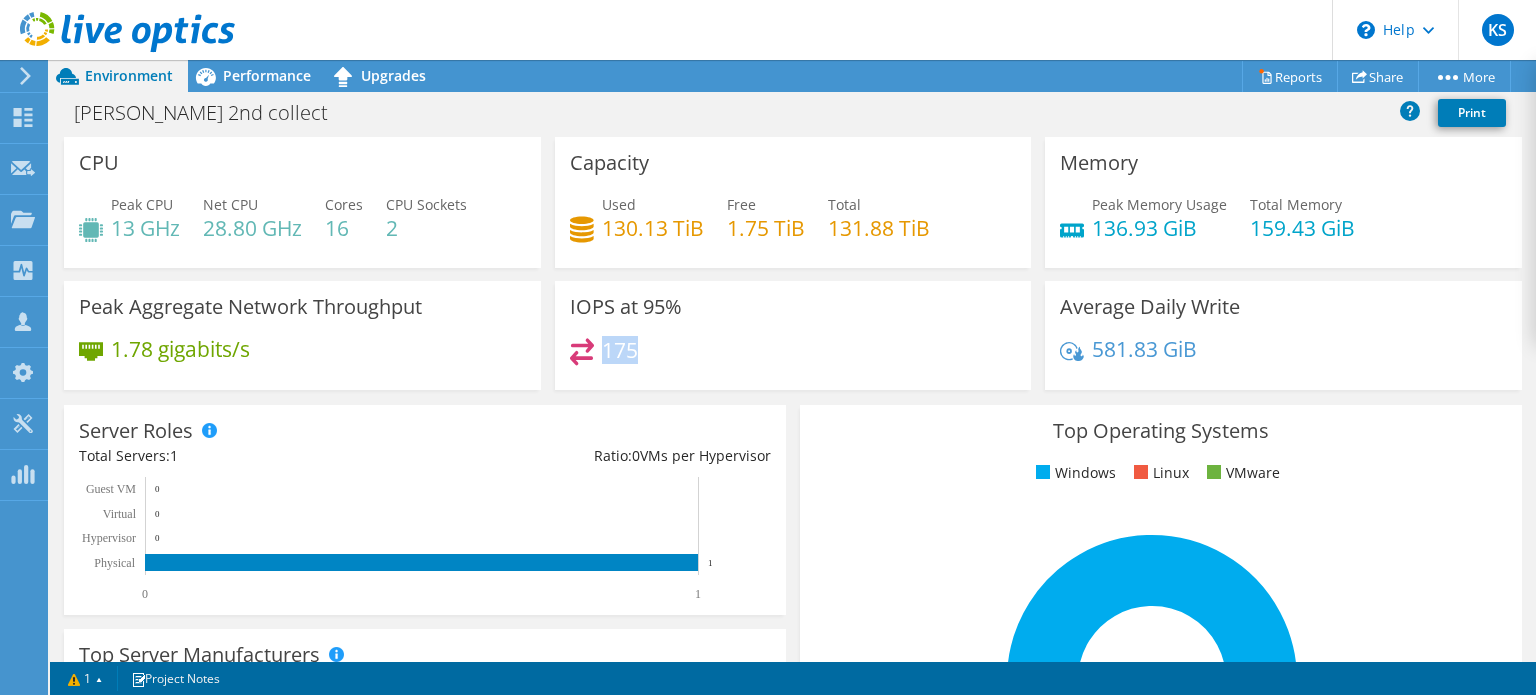 drag, startPoint x: 602, startPoint y: 351, endPoint x: 651, endPoint y: 356, distance: 49.25444 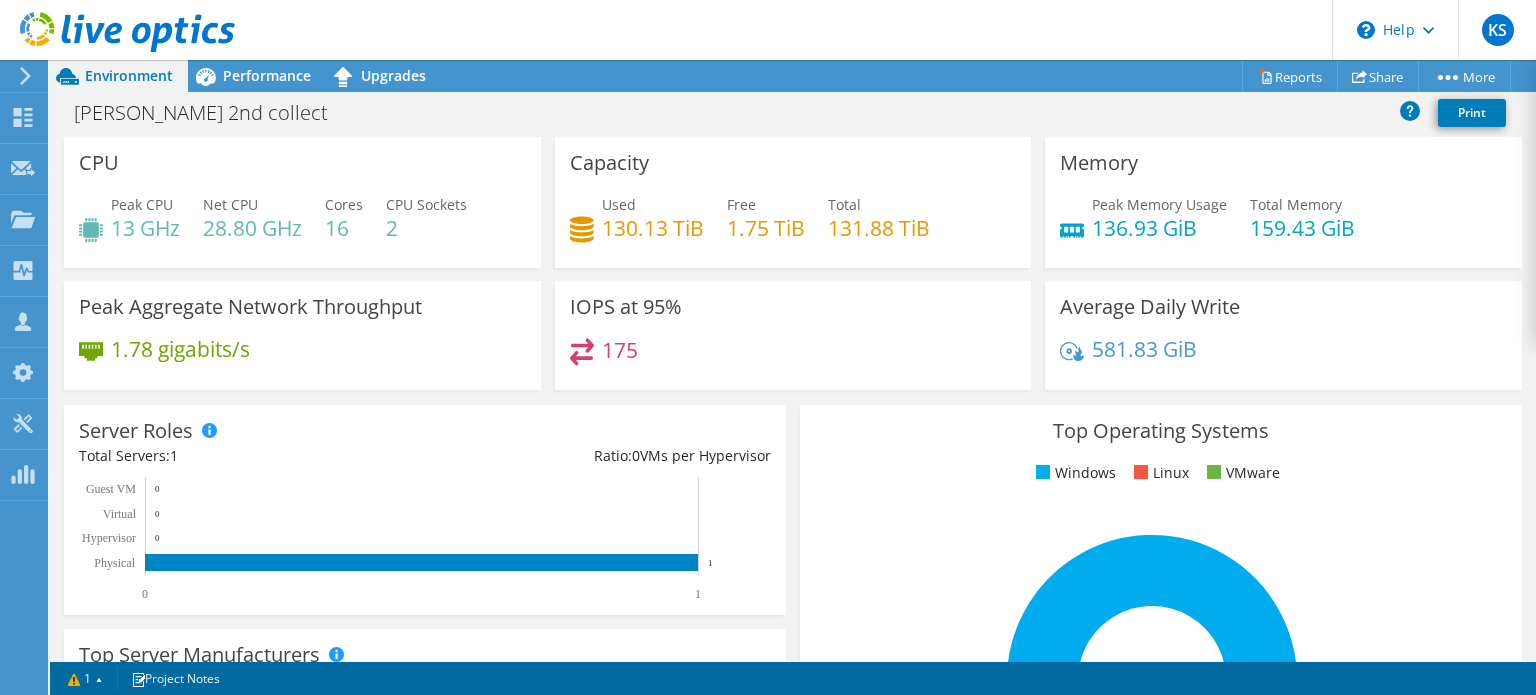 click on "175" at bounding box center (793, 359) 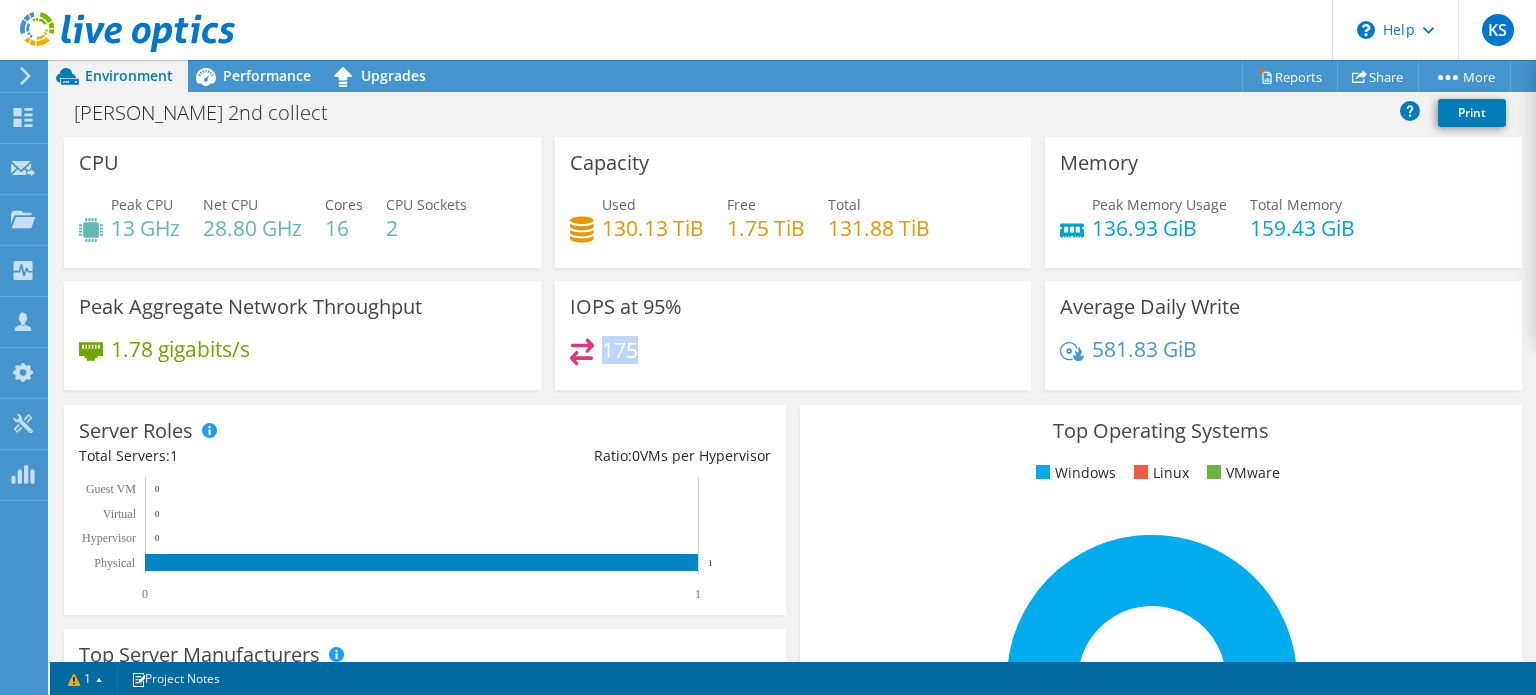 drag, startPoint x: 596, startPoint y: 348, endPoint x: 631, endPoint y: 347, distance: 35.014282 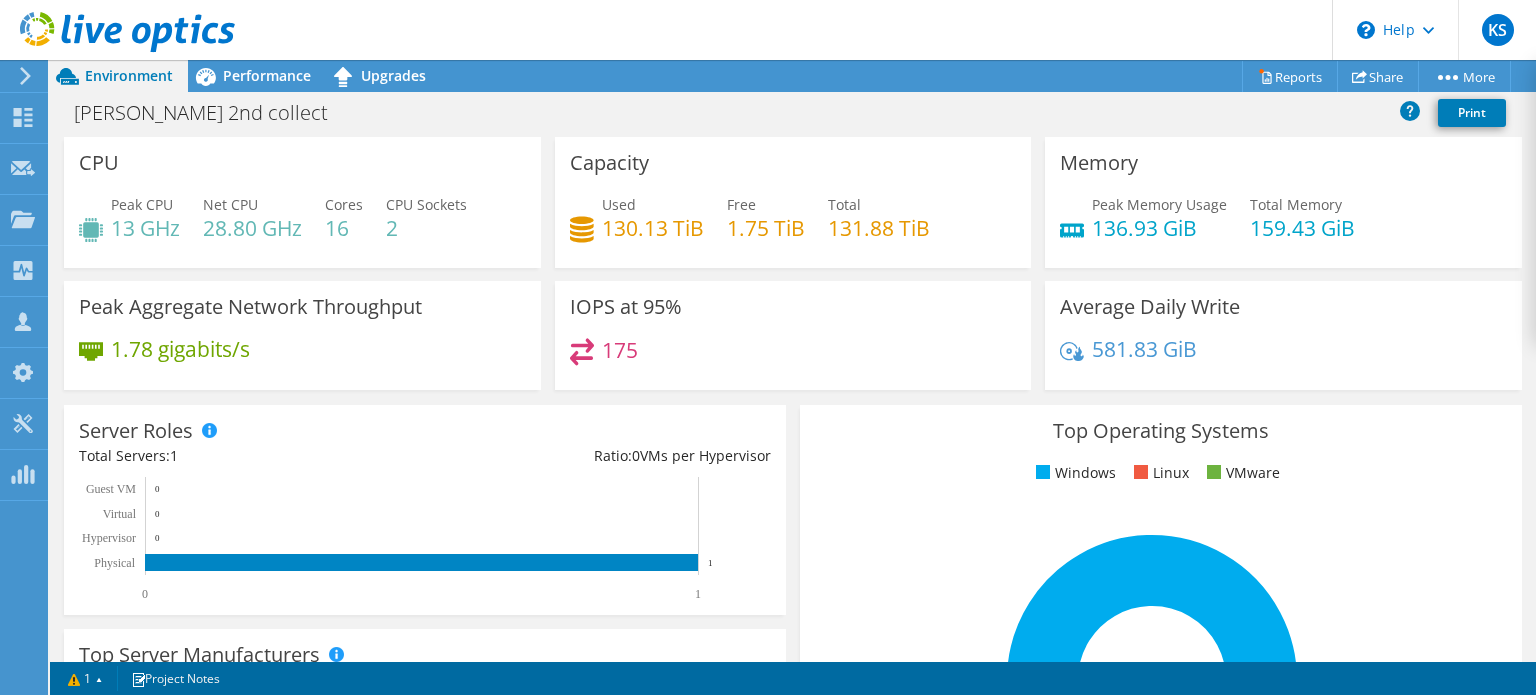 click on "175" at bounding box center [793, 359] 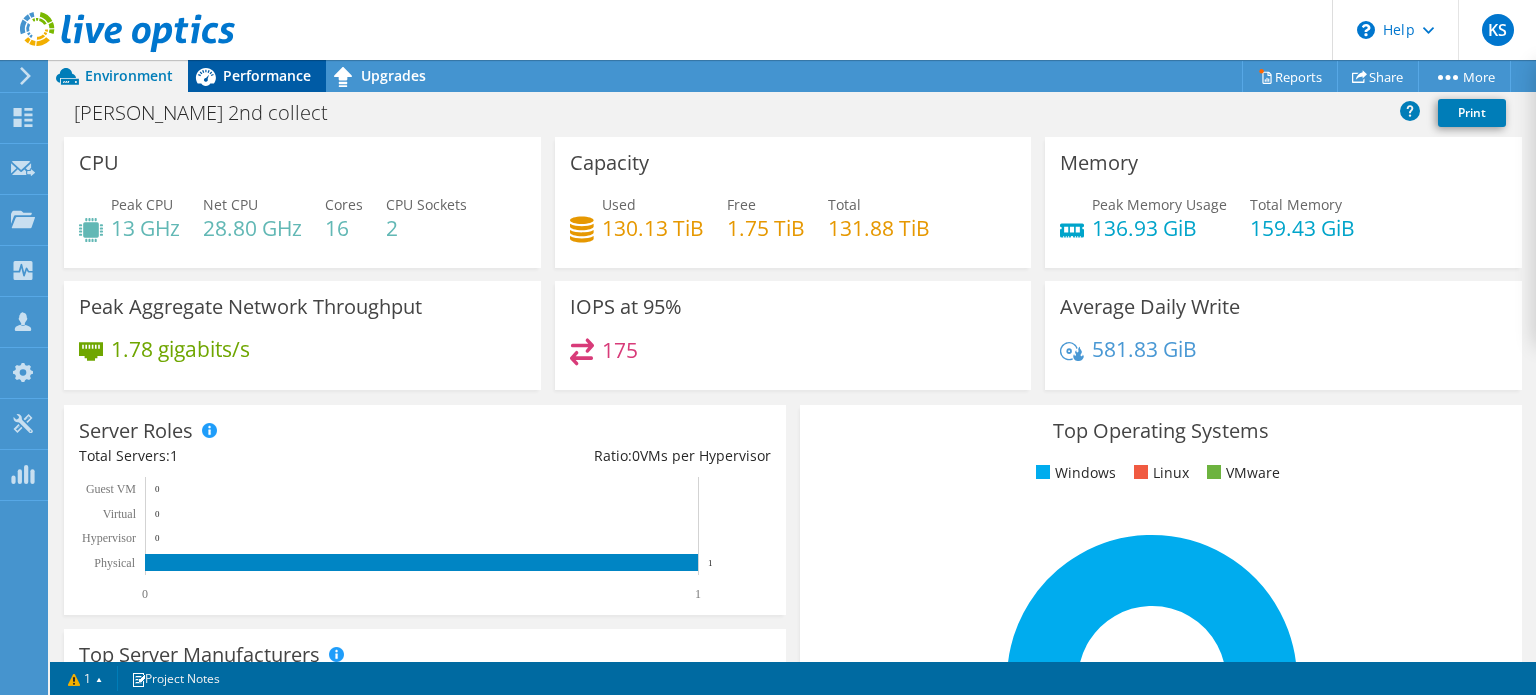 click on "Performance" at bounding box center [267, 75] 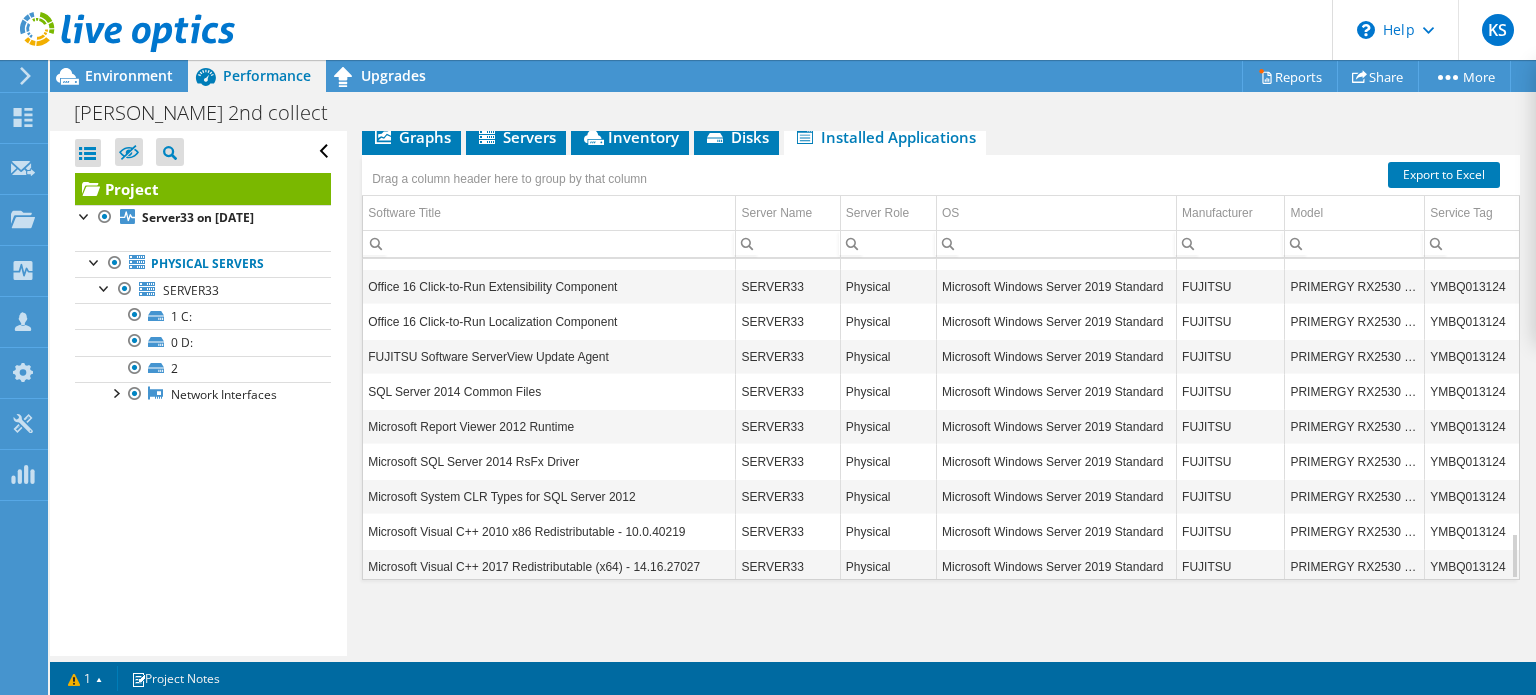 scroll, scrollTop: 427, scrollLeft: 0, axis: vertical 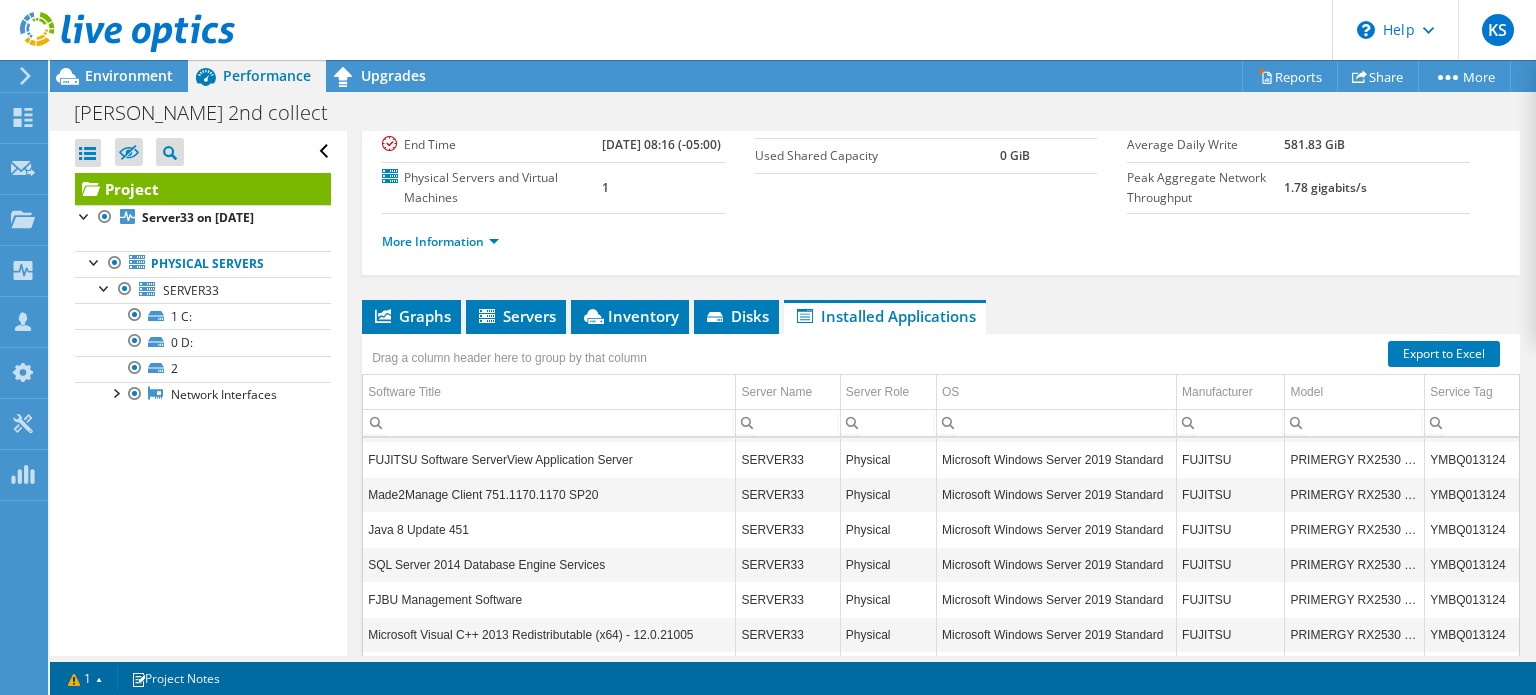 click on "Java 8 Update 451" at bounding box center [549, 529] 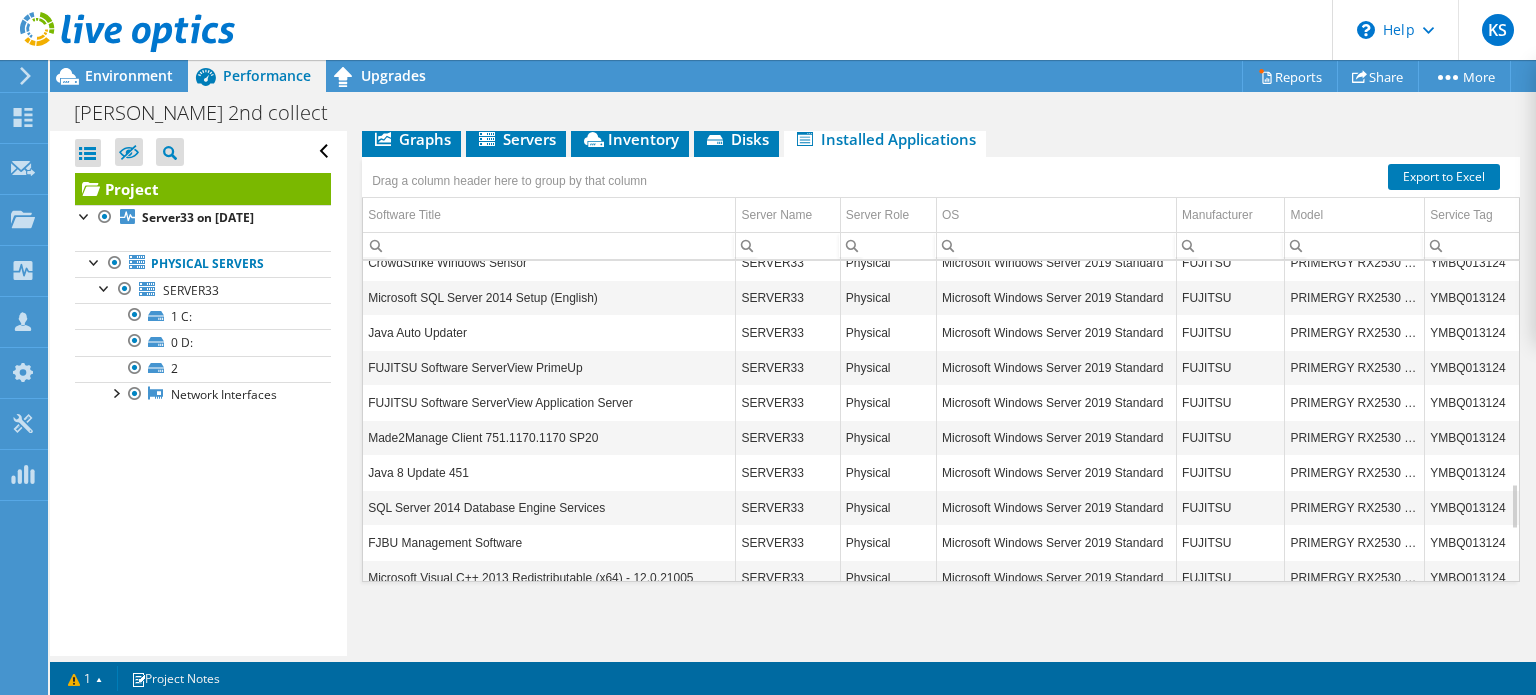 scroll, scrollTop: 427, scrollLeft: 0, axis: vertical 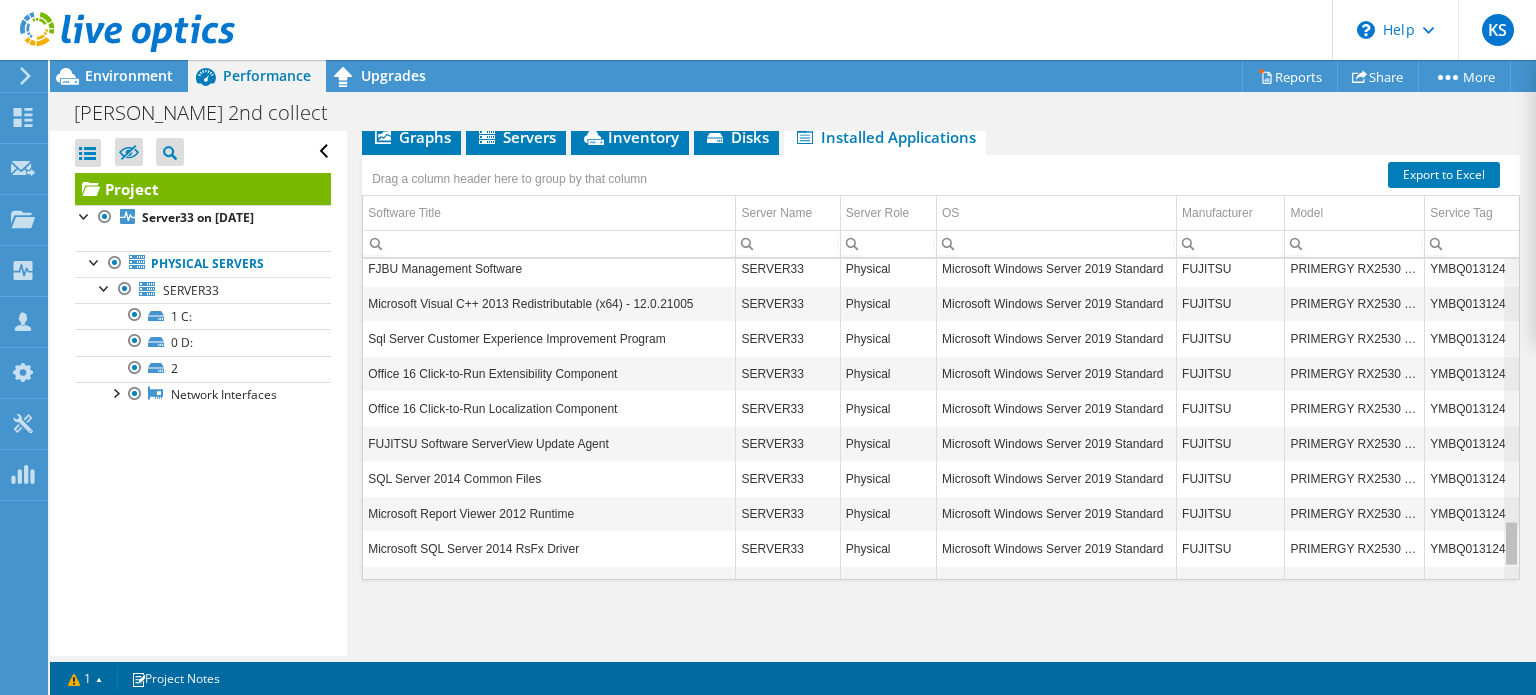drag, startPoint x: 1500, startPoint y: 499, endPoint x: 1492, endPoint y: 548, distance: 49.648766 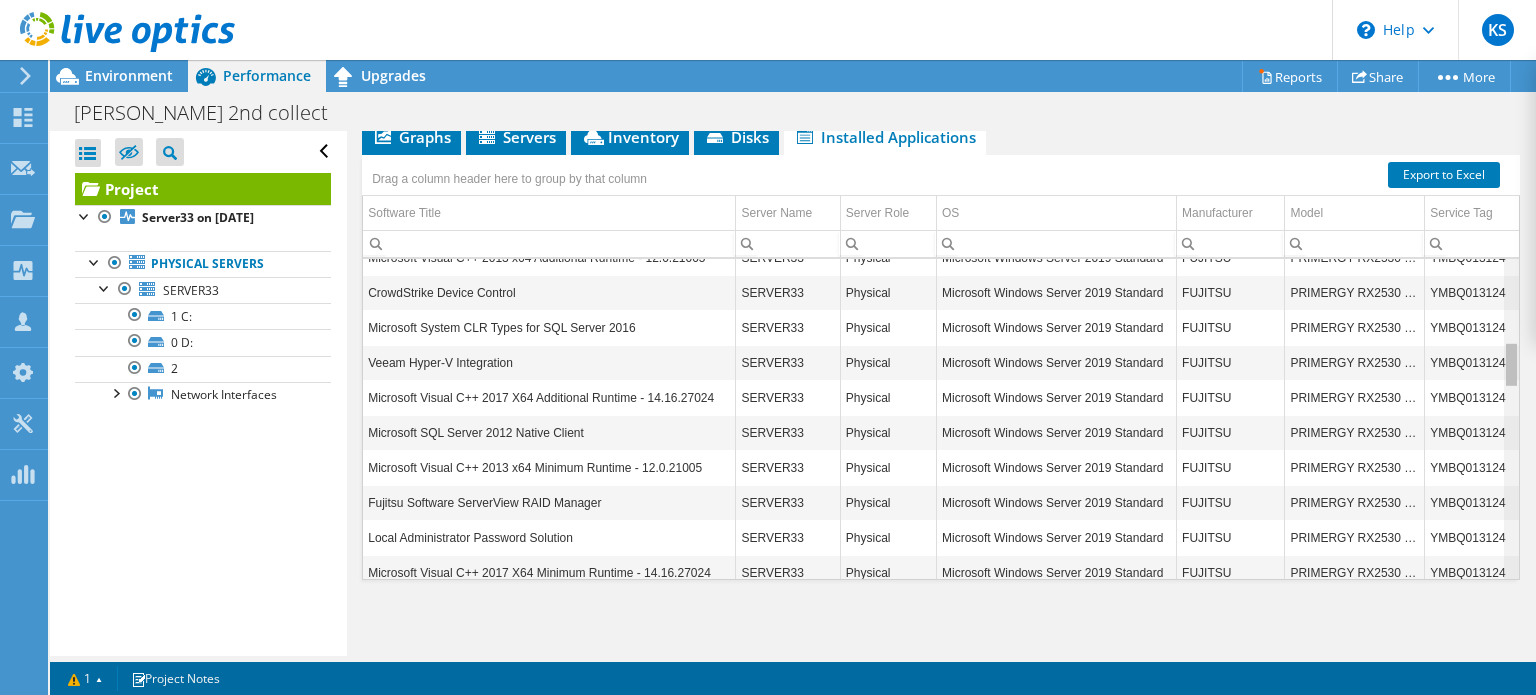 scroll, scrollTop: 564, scrollLeft: 0, axis: vertical 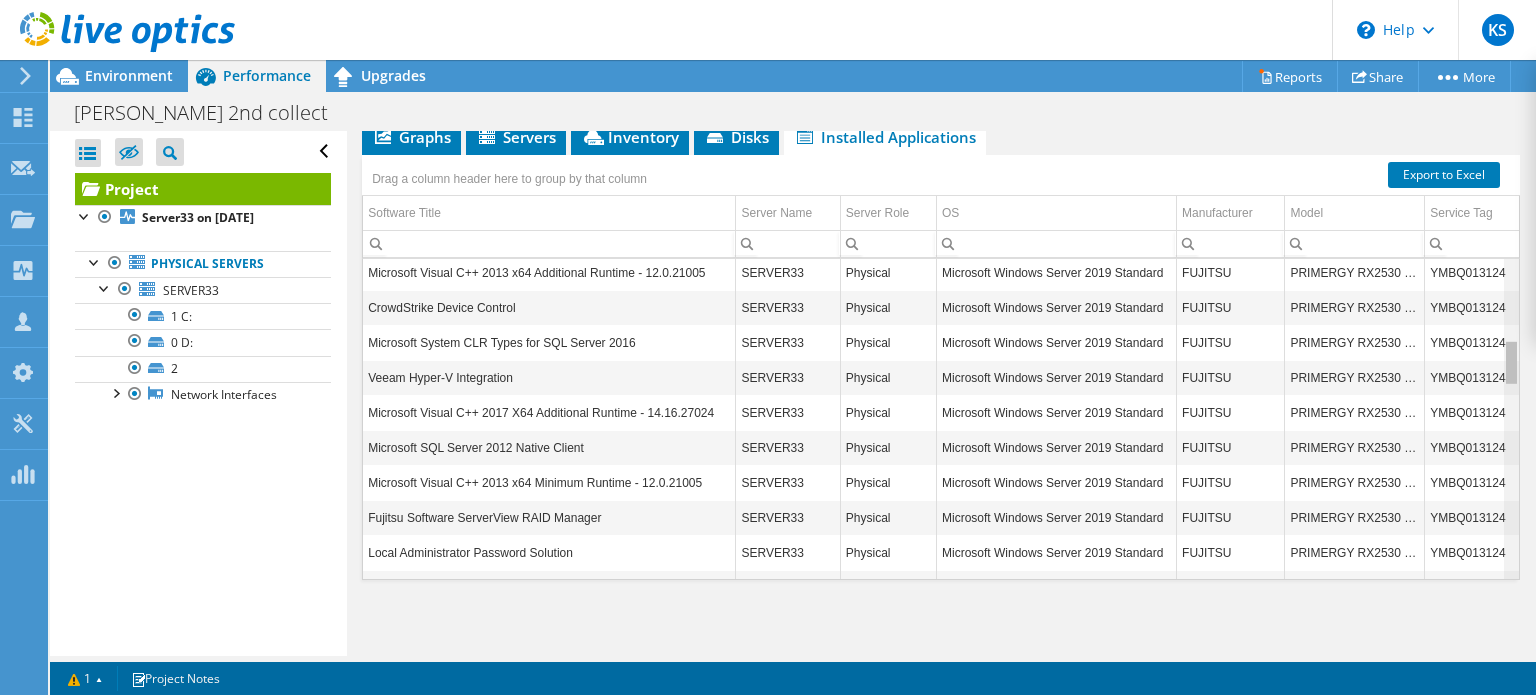 drag, startPoint x: 1499, startPoint y: 531, endPoint x: 1496, endPoint y: 367, distance: 164.02744 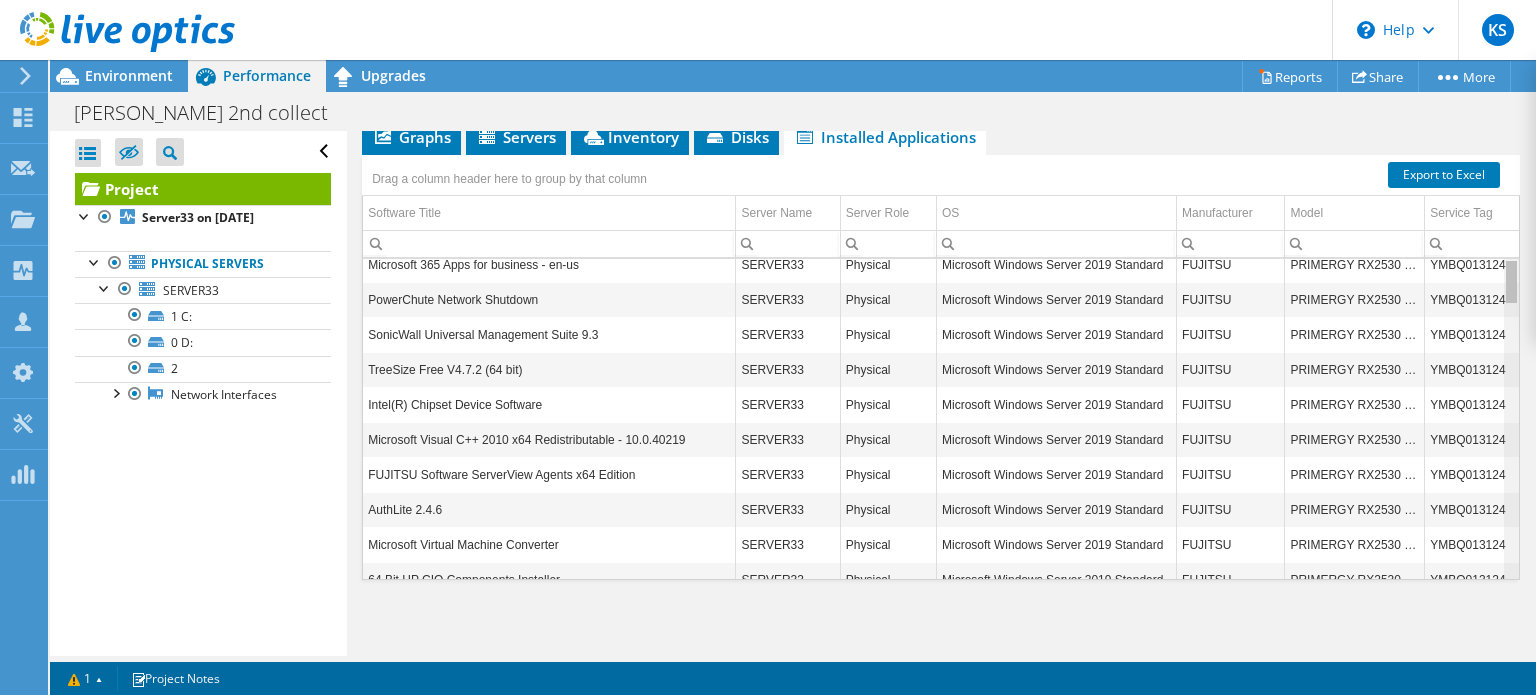 scroll, scrollTop: 0, scrollLeft: 0, axis: both 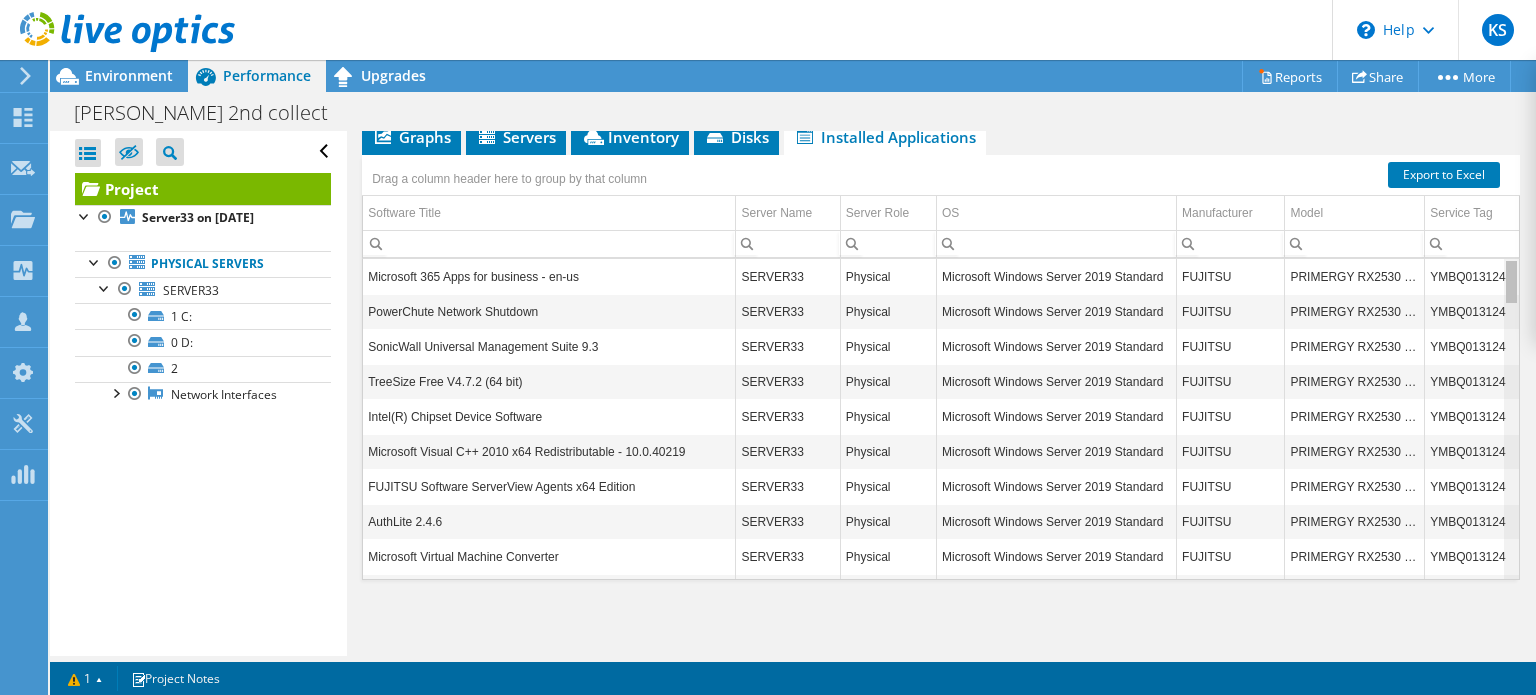 drag, startPoint x: 1496, startPoint y: 359, endPoint x: 1496, endPoint y: 259, distance: 100 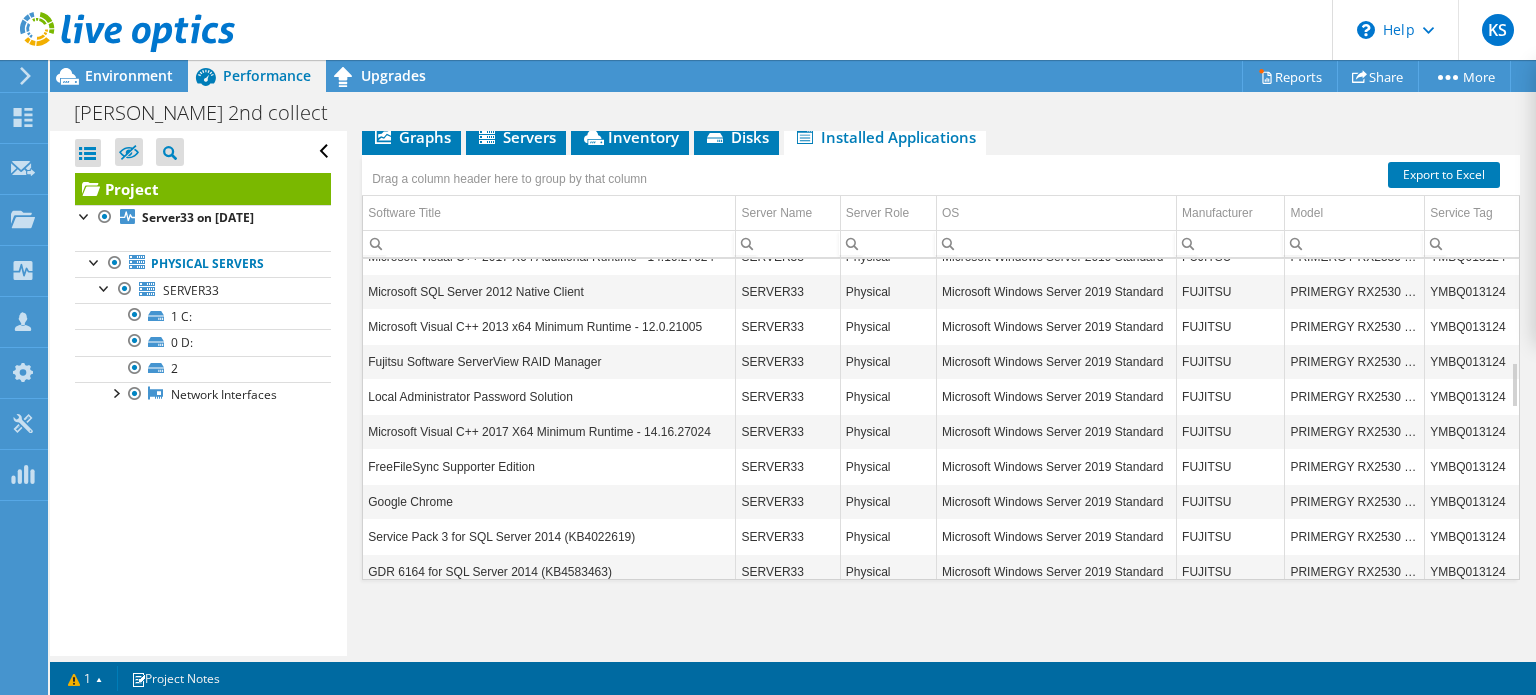scroll, scrollTop: 480, scrollLeft: 0, axis: vertical 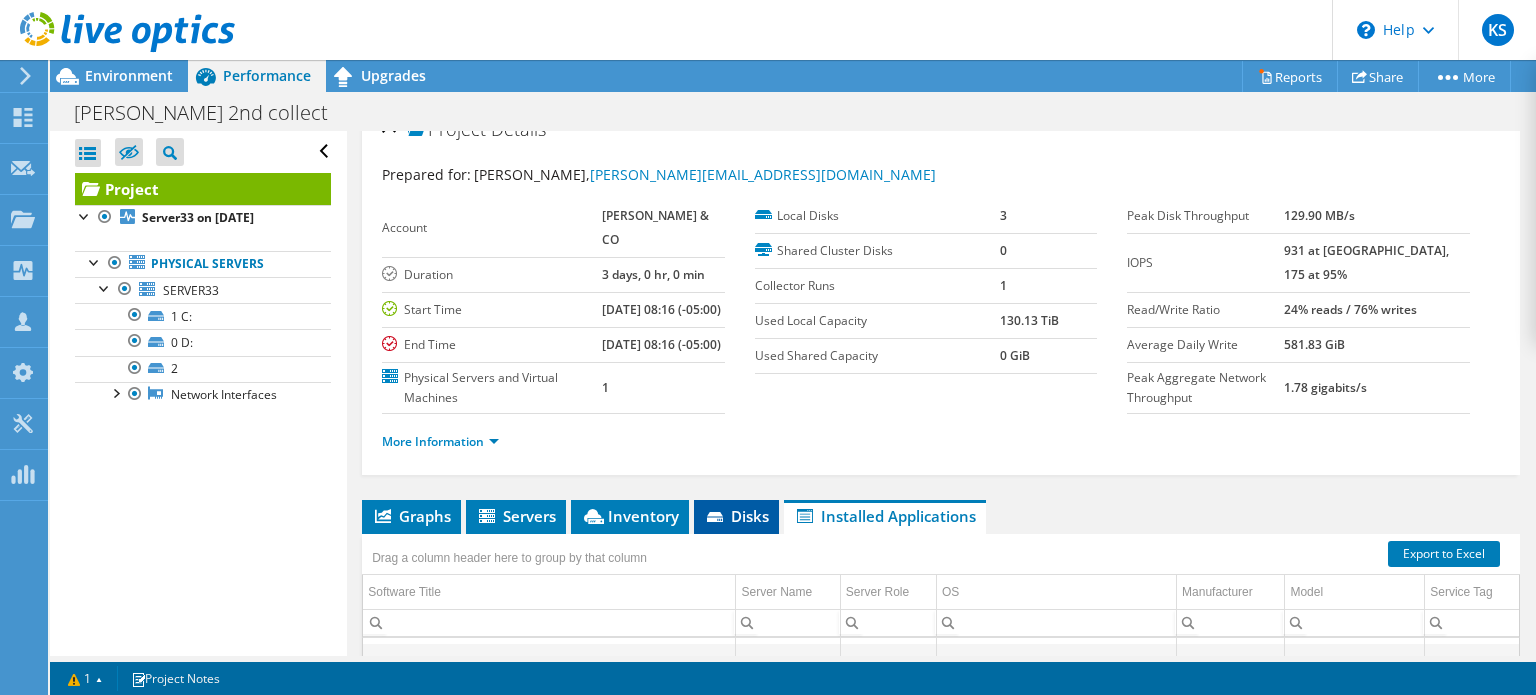 click on "Disks" at bounding box center [736, 516] 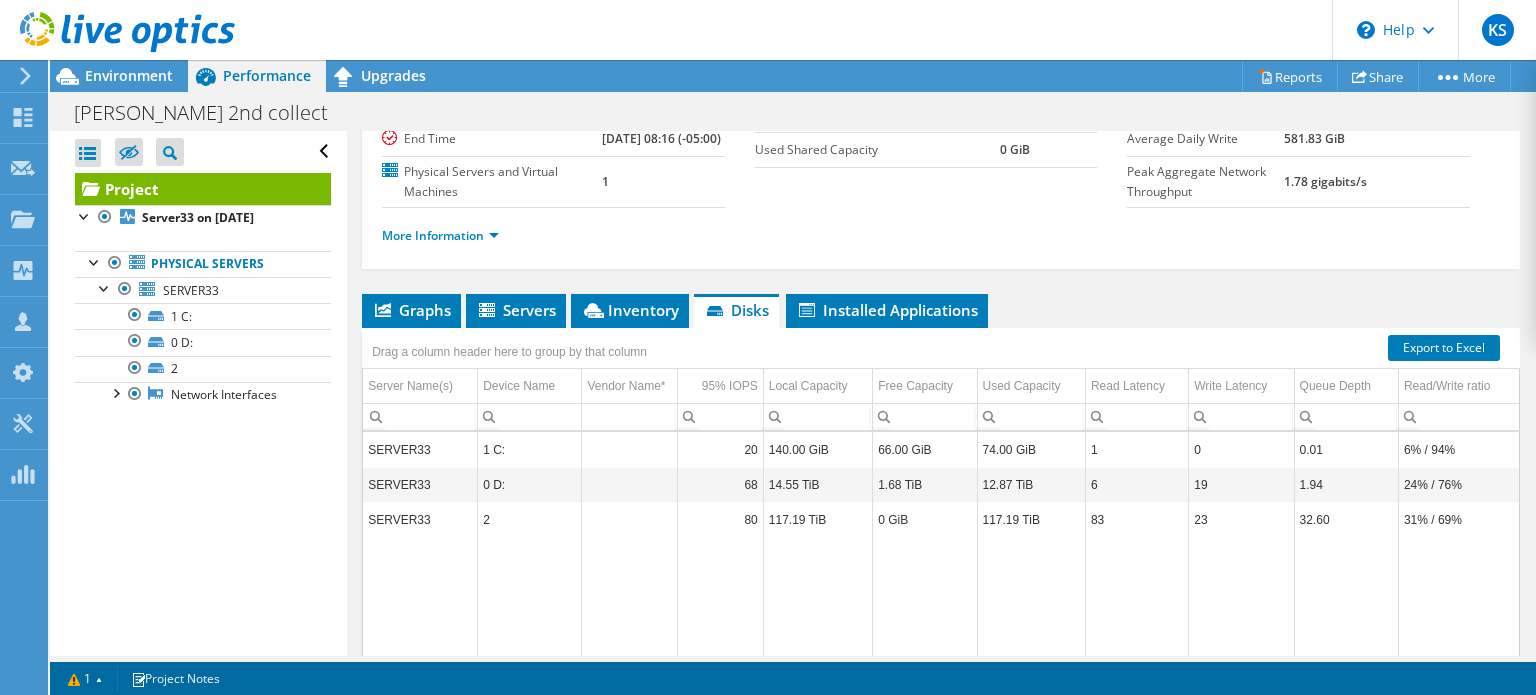 scroll, scrollTop: 327, scrollLeft: 0, axis: vertical 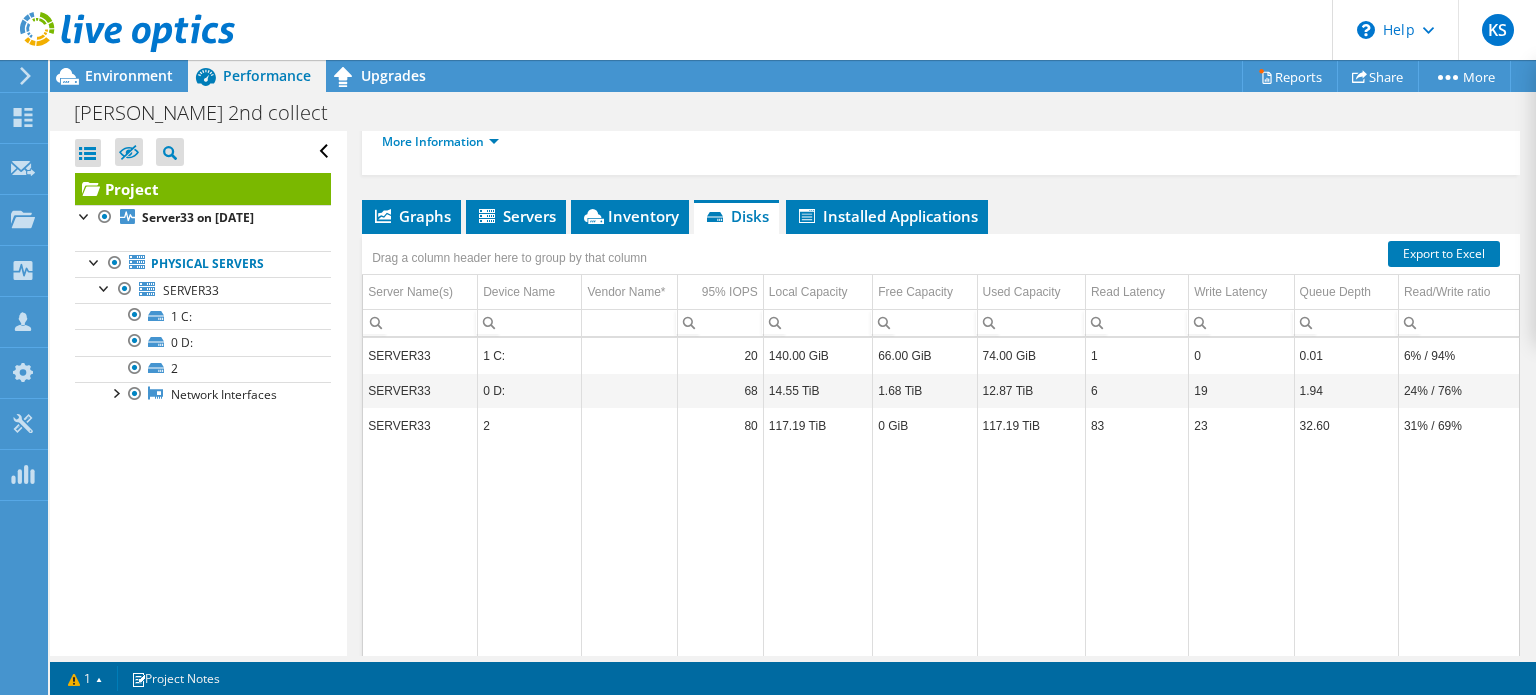 click 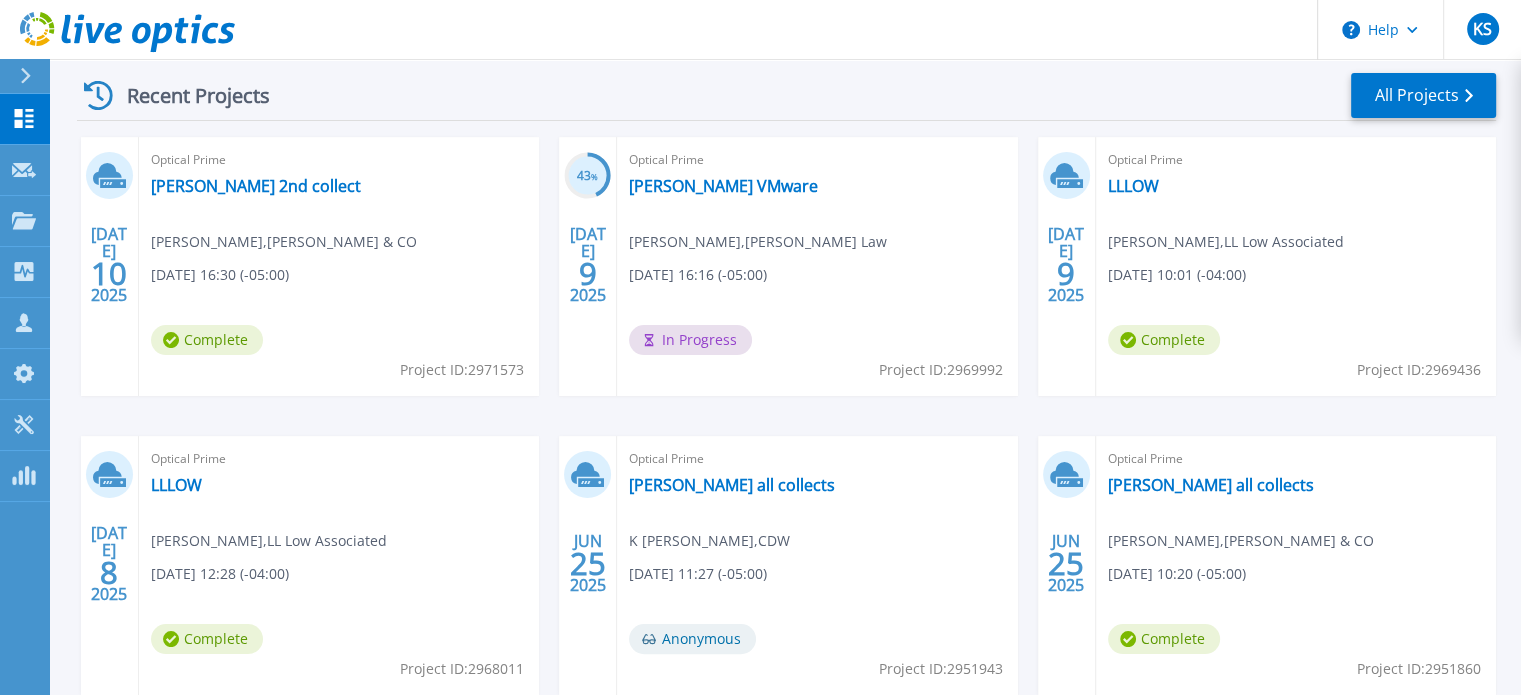 scroll, scrollTop: 300, scrollLeft: 0, axis: vertical 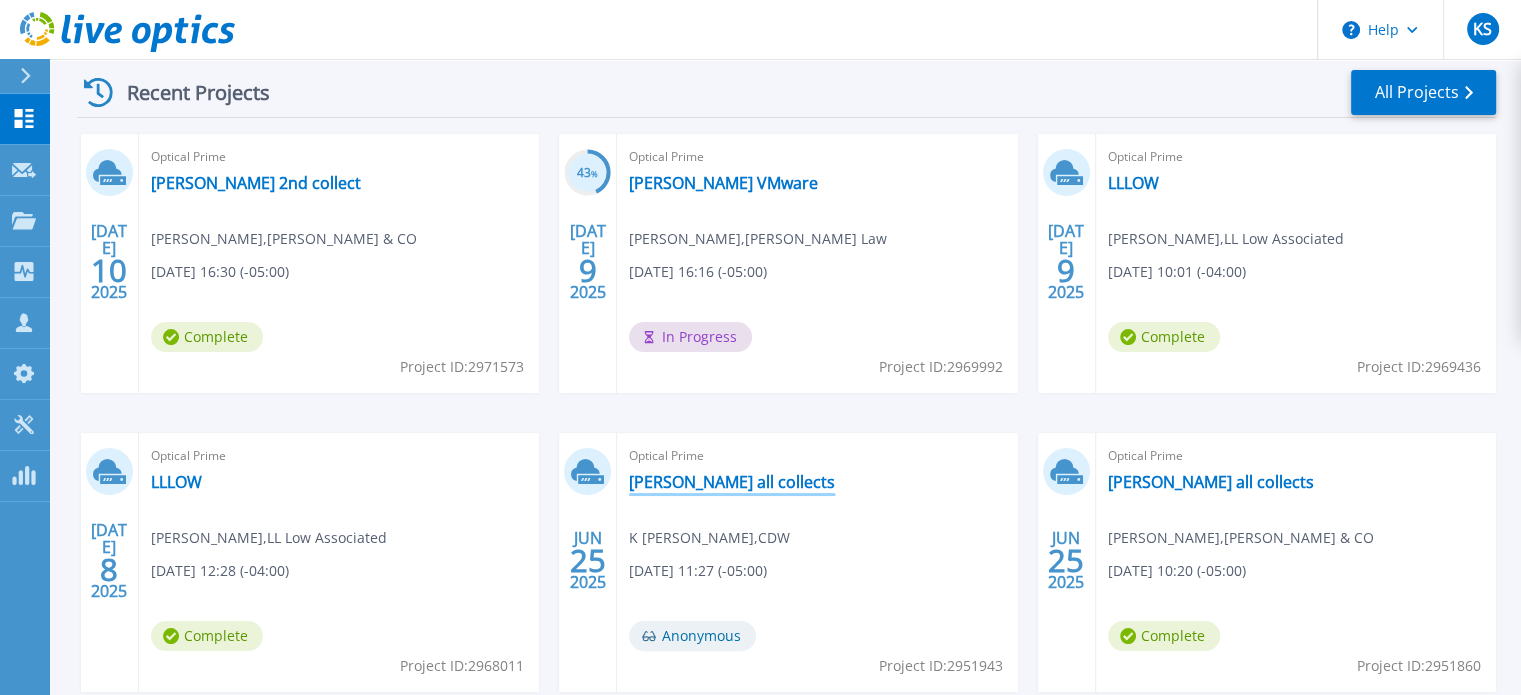 click on "[PERSON_NAME] all collects" at bounding box center (732, 482) 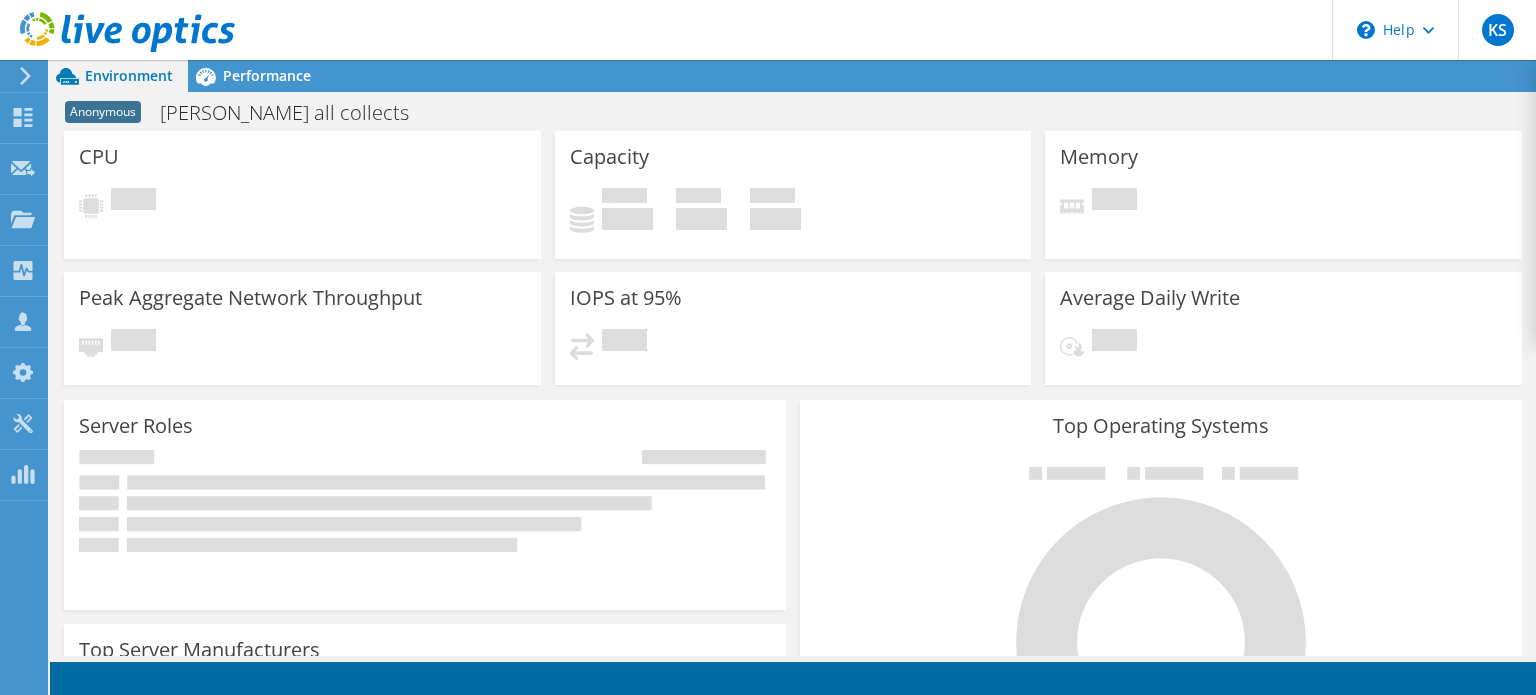 scroll, scrollTop: 0, scrollLeft: 0, axis: both 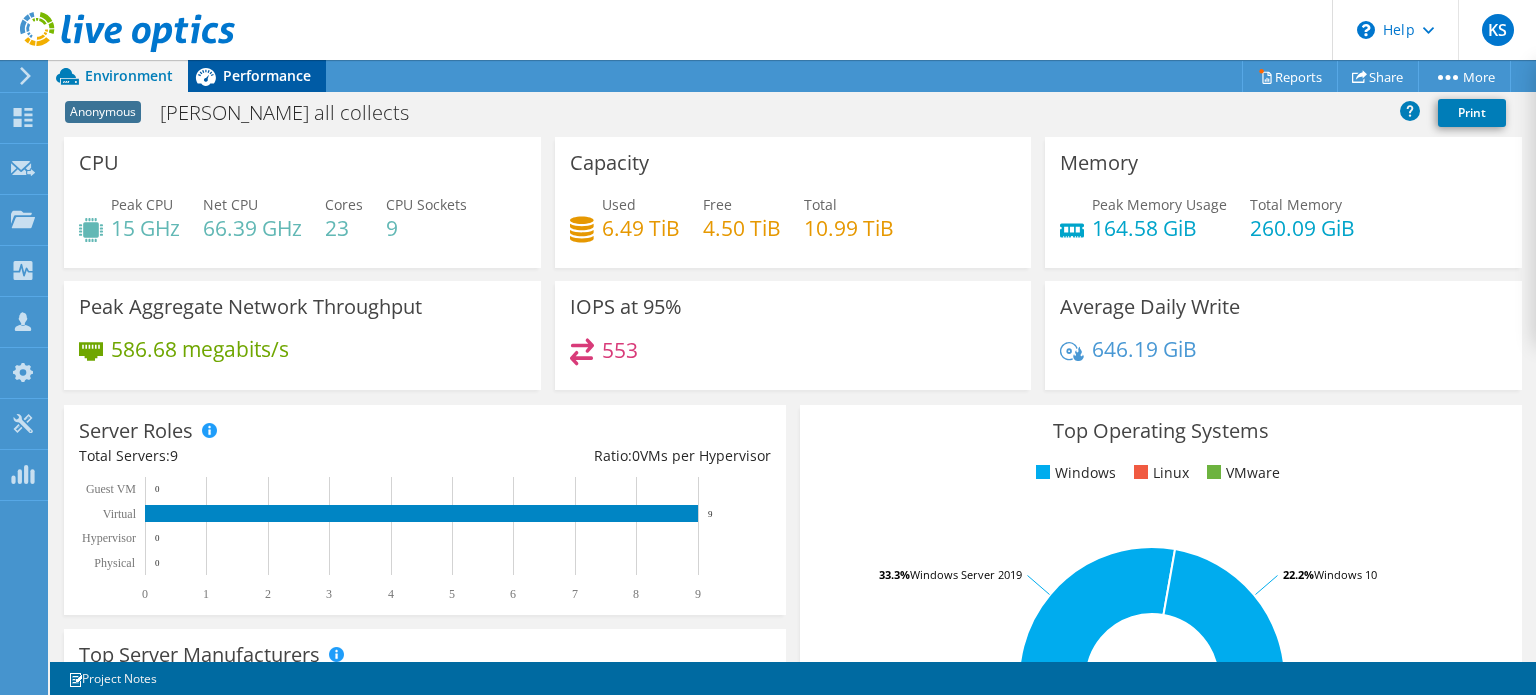 click on "Performance" at bounding box center (267, 75) 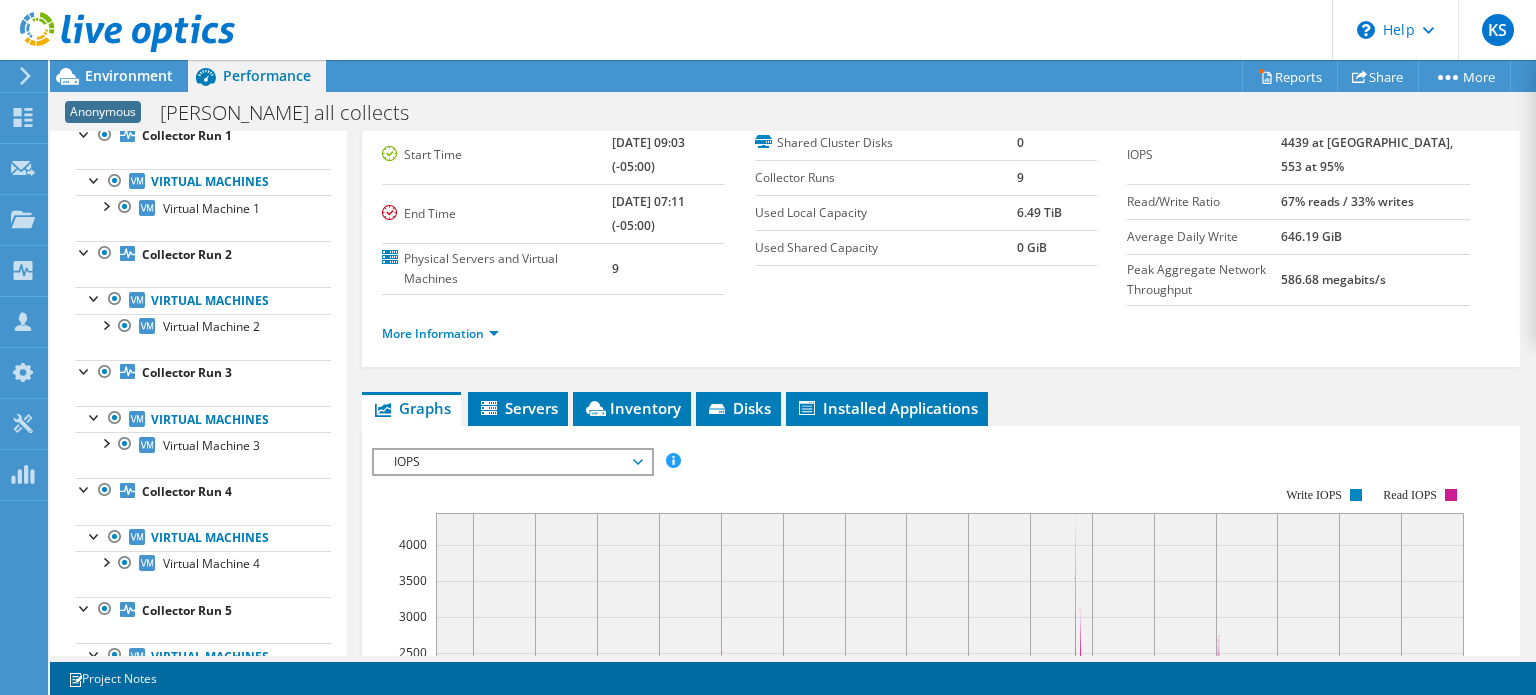 scroll, scrollTop: 46, scrollLeft: 0, axis: vertical 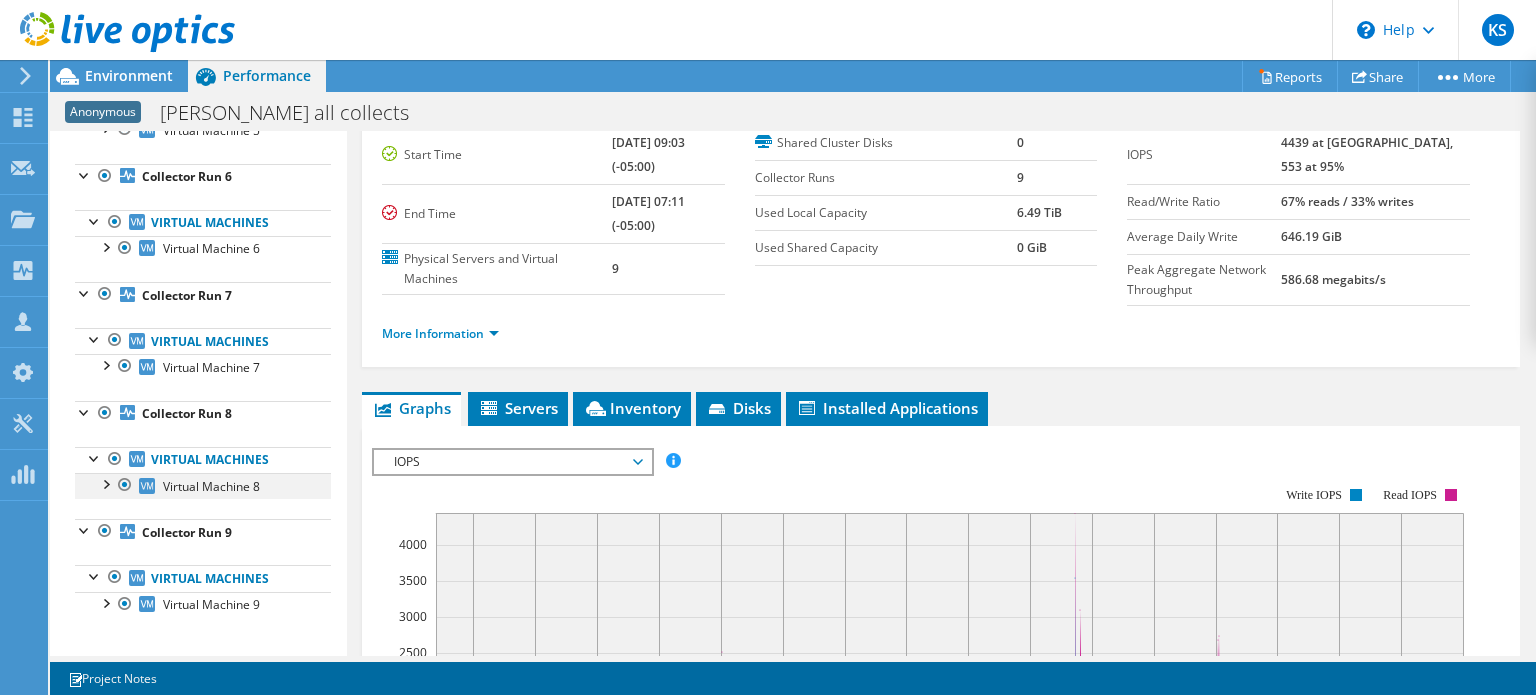 click at bounding box center [105, 483] 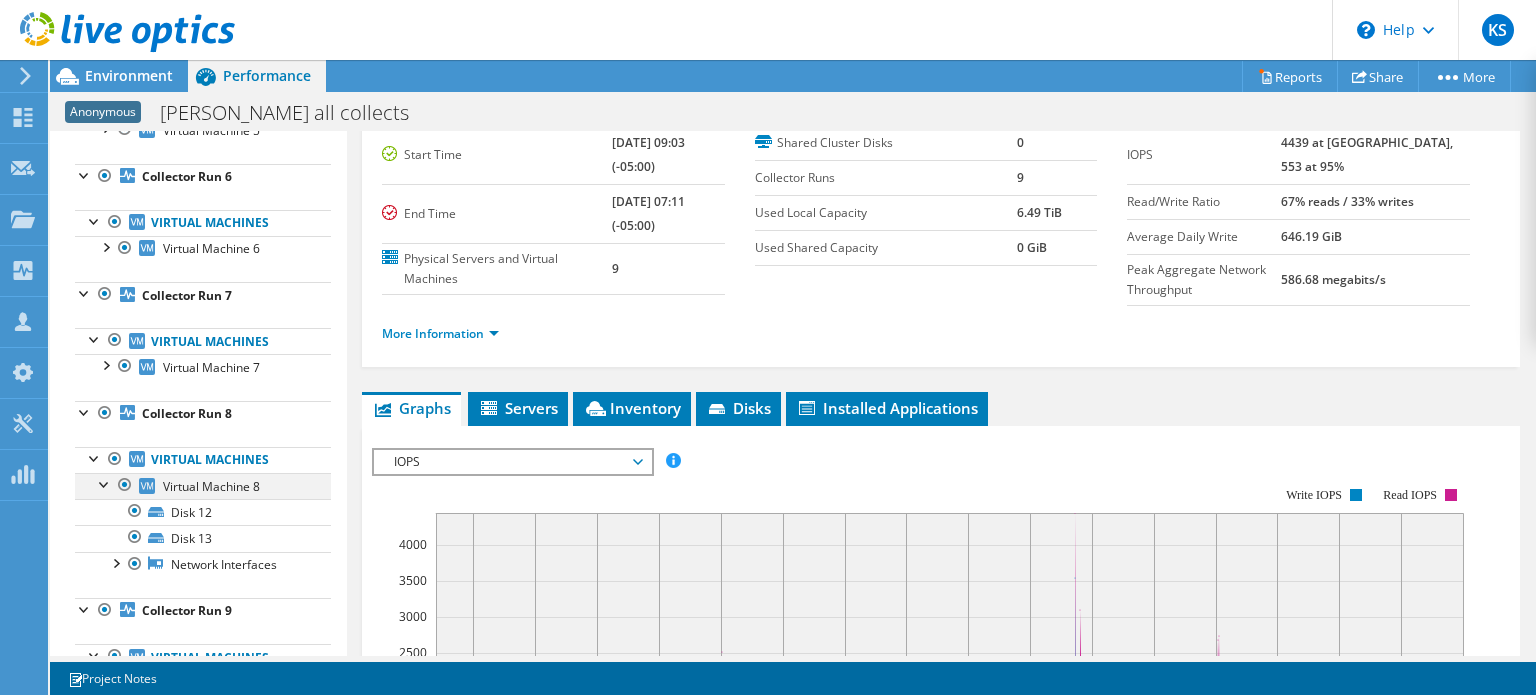 click at bounding box center [105, 483] 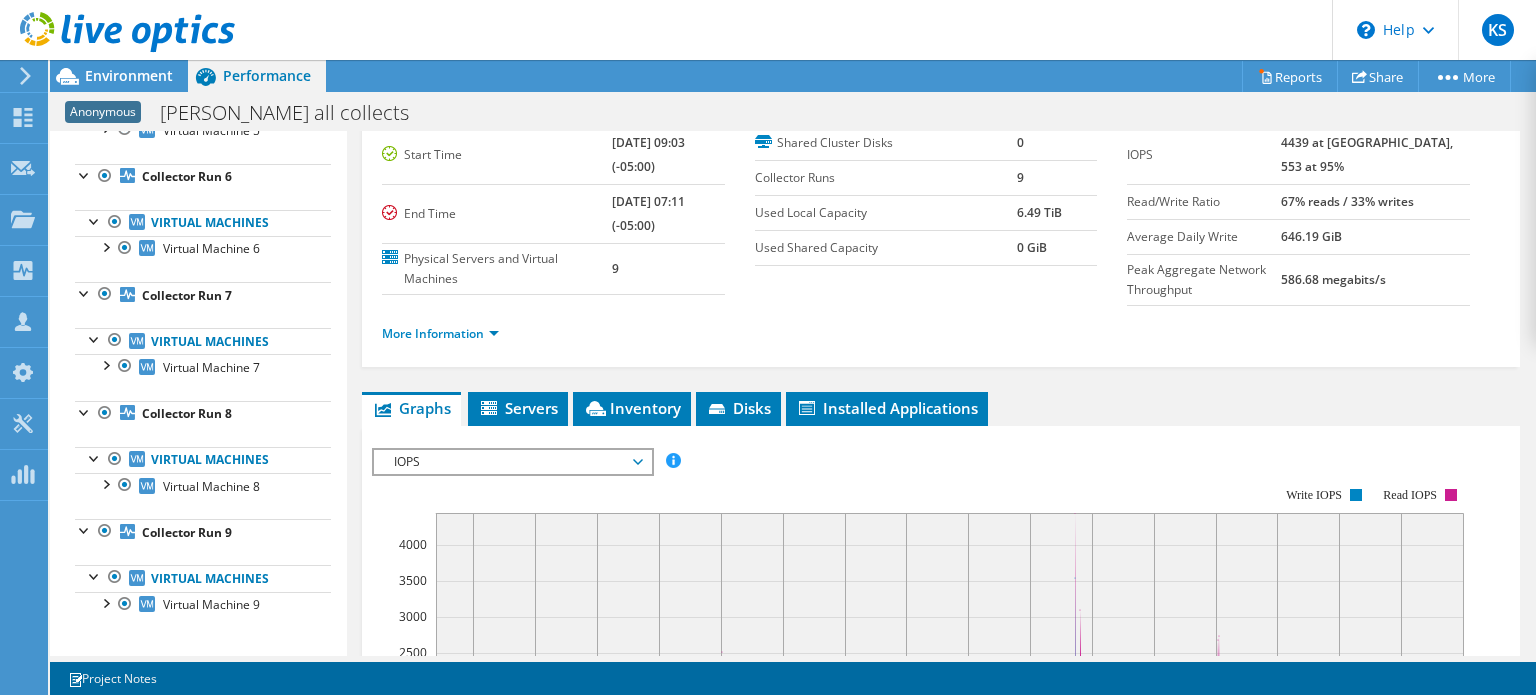 drag, startPoint x: 1318, startPoint y: 277, endPoint x: 1352, endPoint y: 277, distance: 34 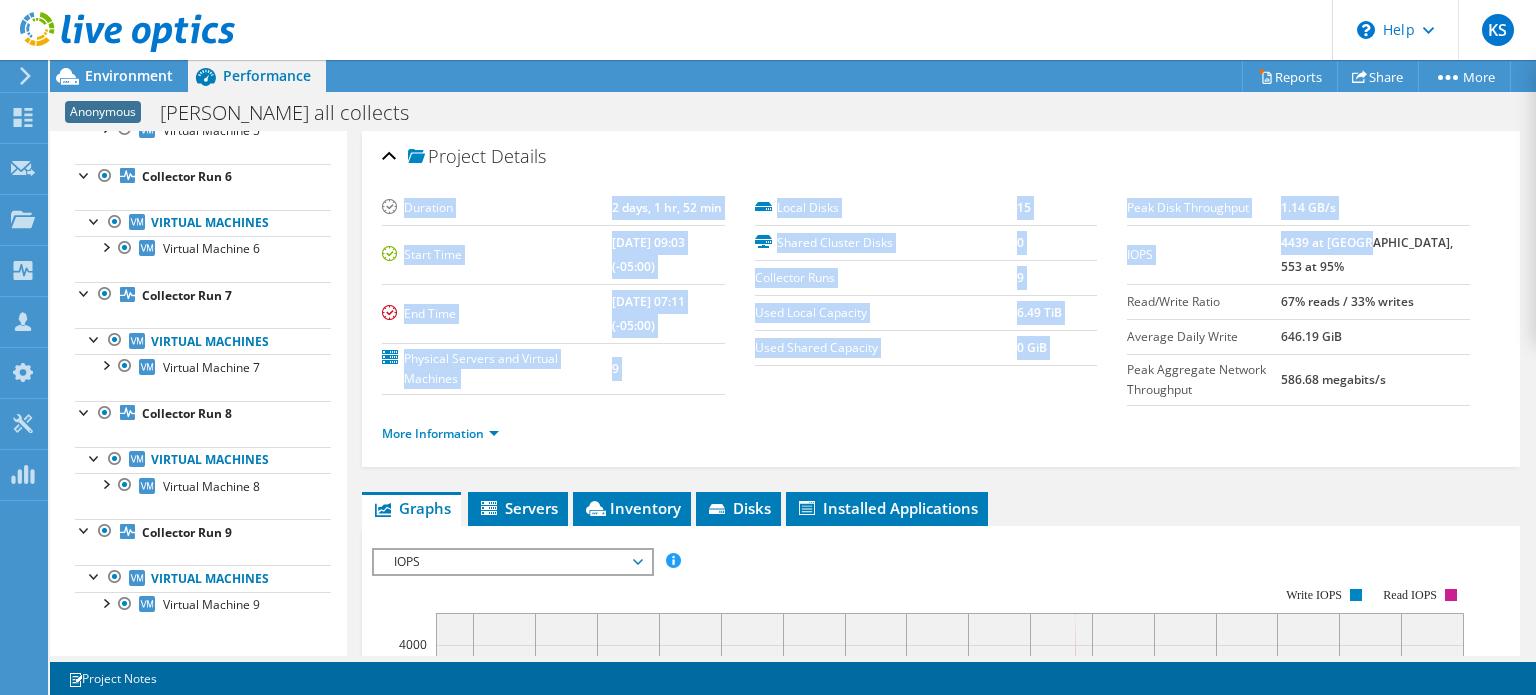 drag, startPoint x: 1400, startPoint y: 139, endPoint x: 1415, endPoint y: 136, distance: 15.297058 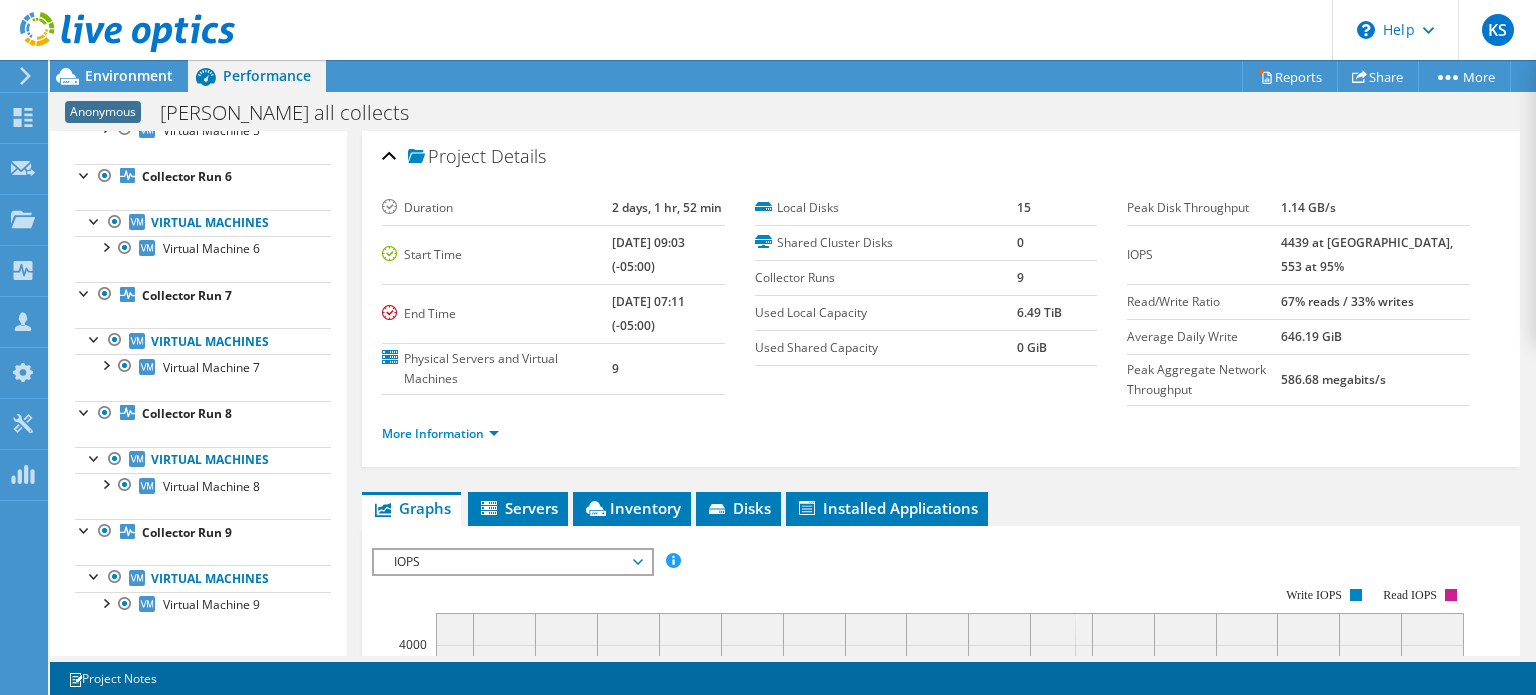 click on "Duration
2 days, 1 hr, 52 min
Start Time
06/16/2025, 09:03 (-05:00)
End Time
06/20/2025, 07:11 (-05:00)
Physical Servers and Virtual Machines
9
Local Disks
15
Shared Cluster Disks
0
Collector Runs
9" at bounding box center (941, 320) 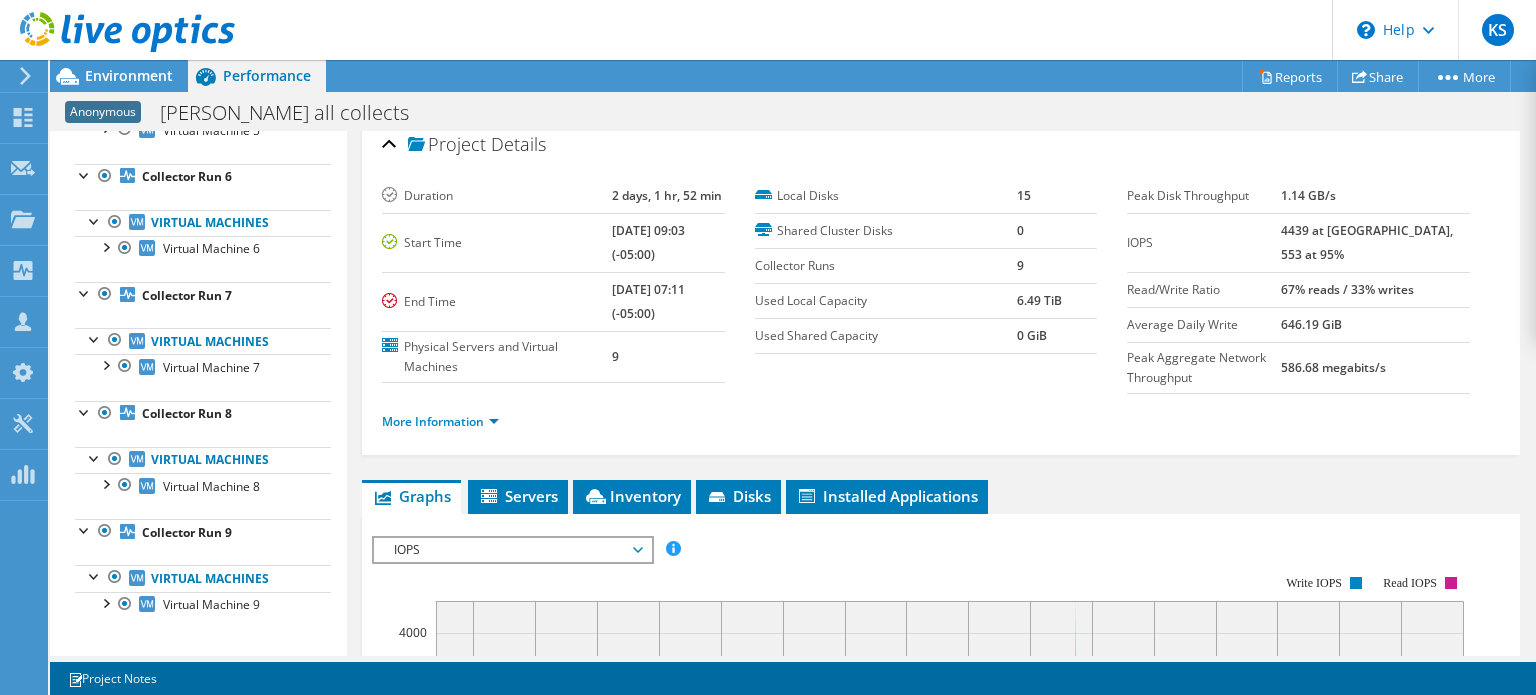 scroll, scrollTop: 0, scrollLeft: 0, axis: both 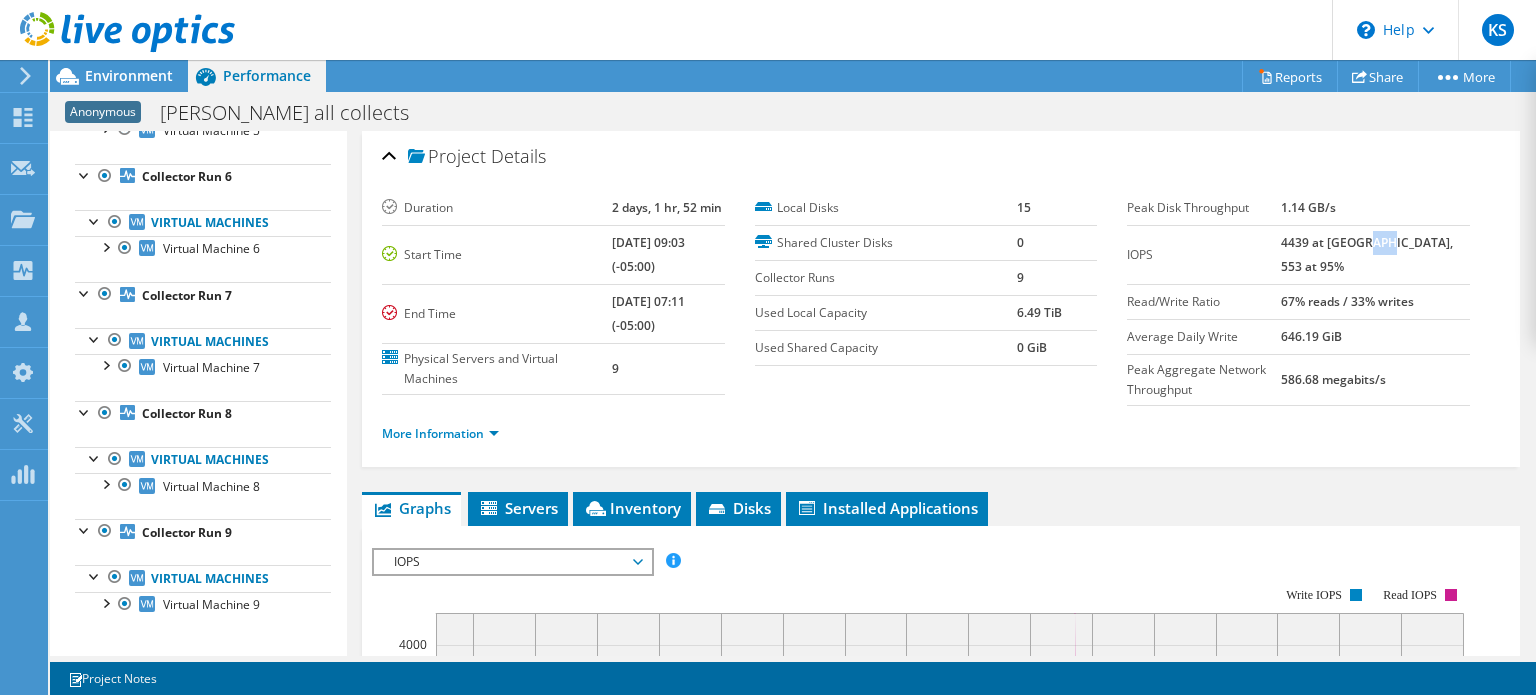 drag, startPoint x: 1398, startPoint y: 239, endPoint x: 1421, endPoint y: 237, distance: 23.086792 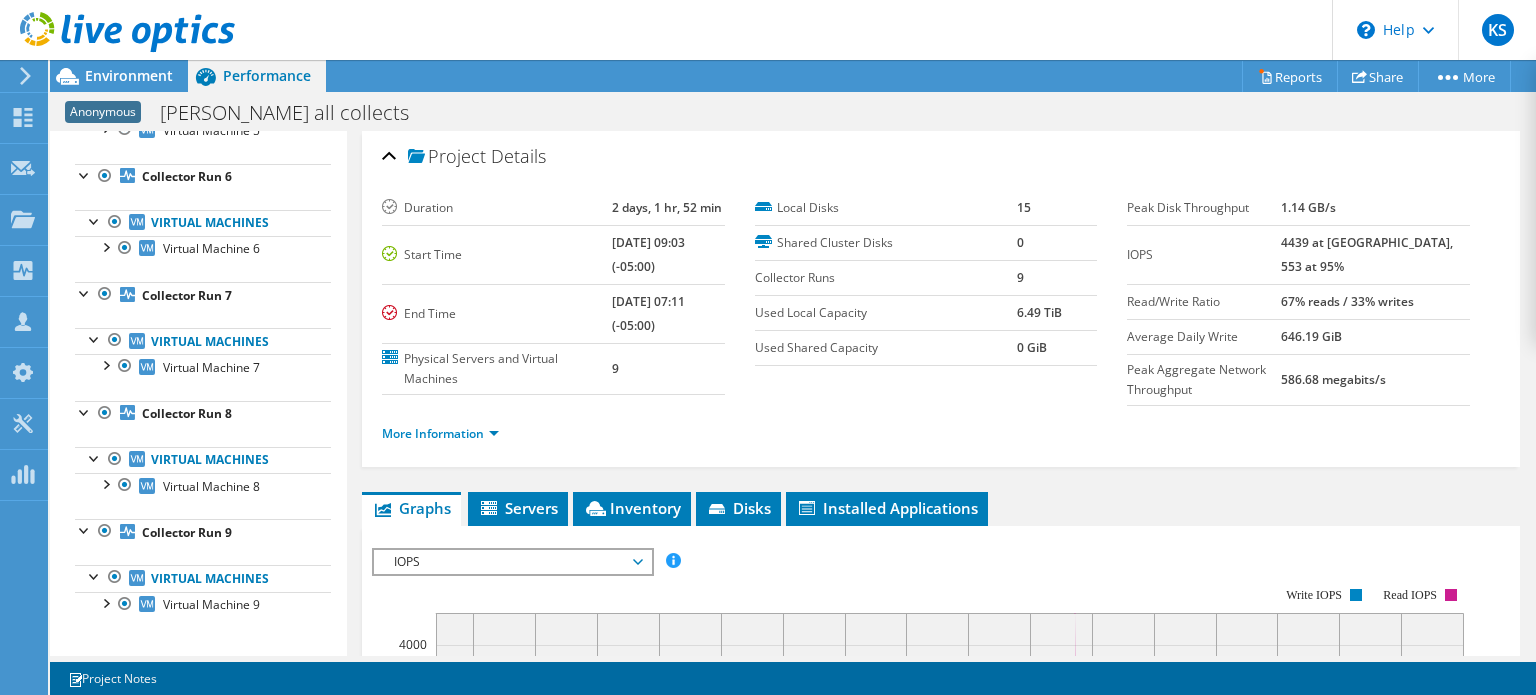 click on "646.19 GiB" at bounding box center [1375, 336] 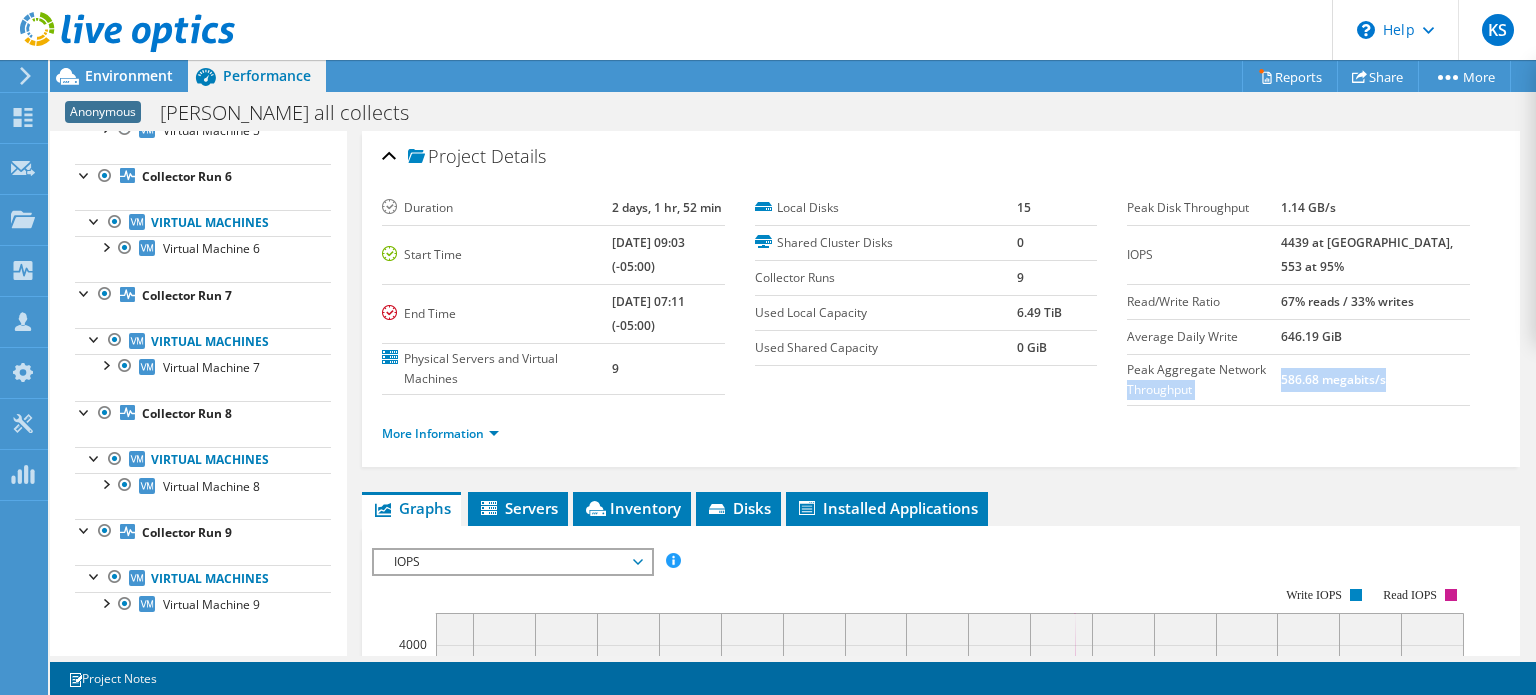 drag, startPoint x: 1312, startPoint y: 368, endPoint x: 1434, endPoint y: 371, distance: 122.03688 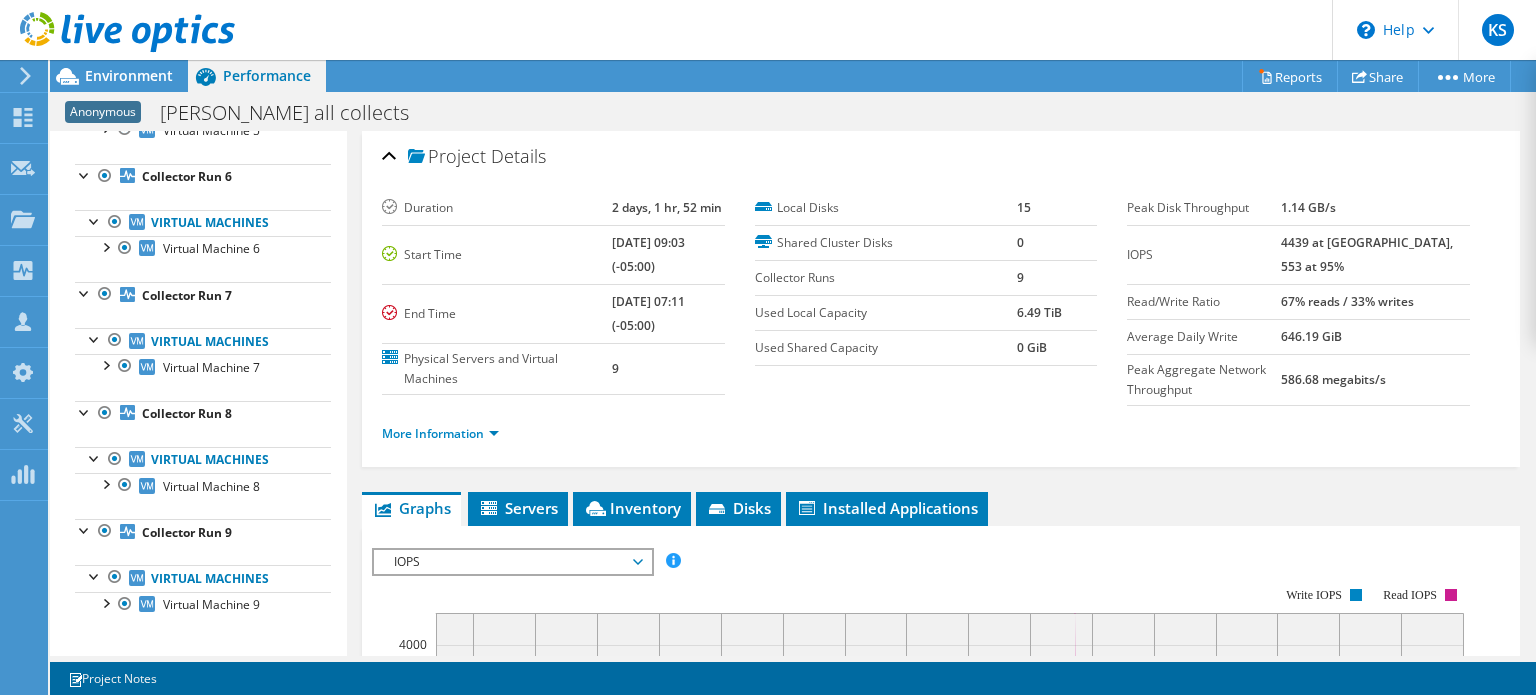 click on "More Information" at bounding box center (941, 434) 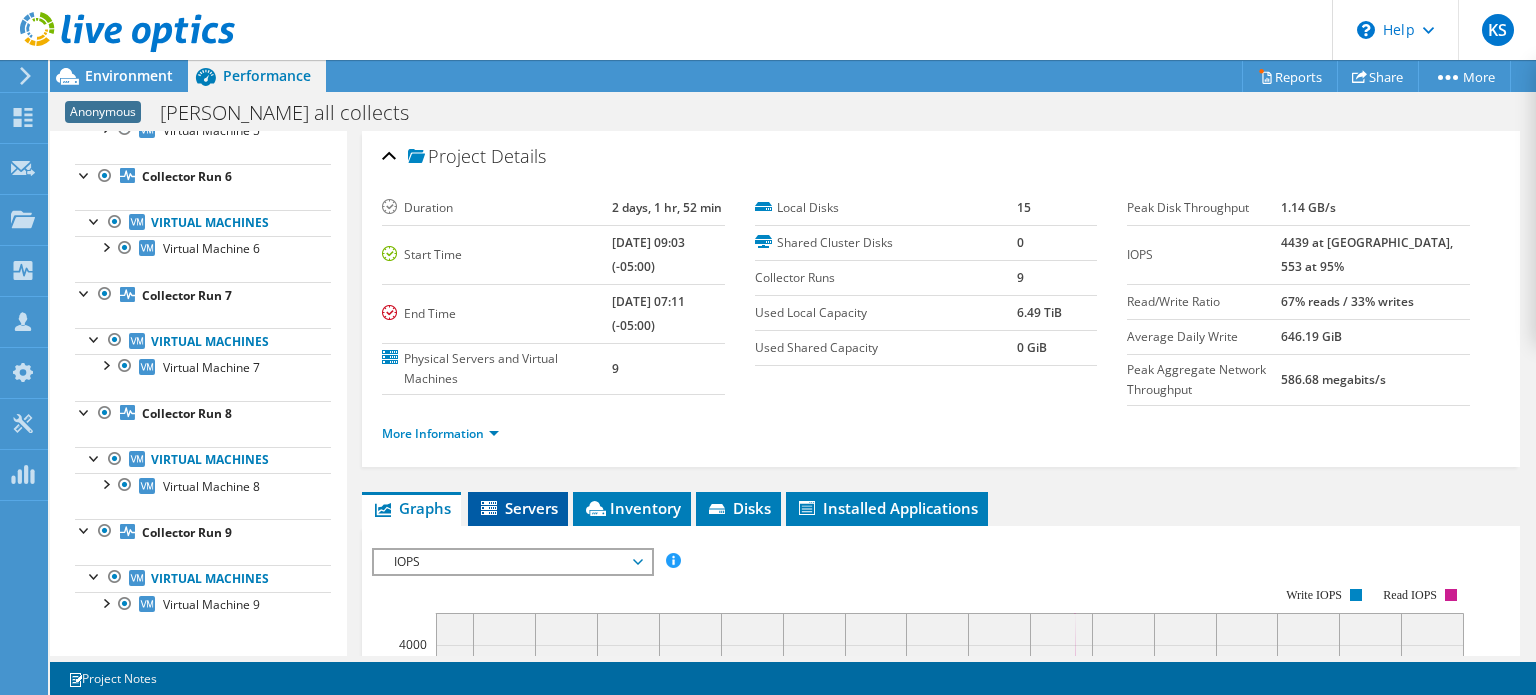 click on "Servers" at bounding box center [518, 508] 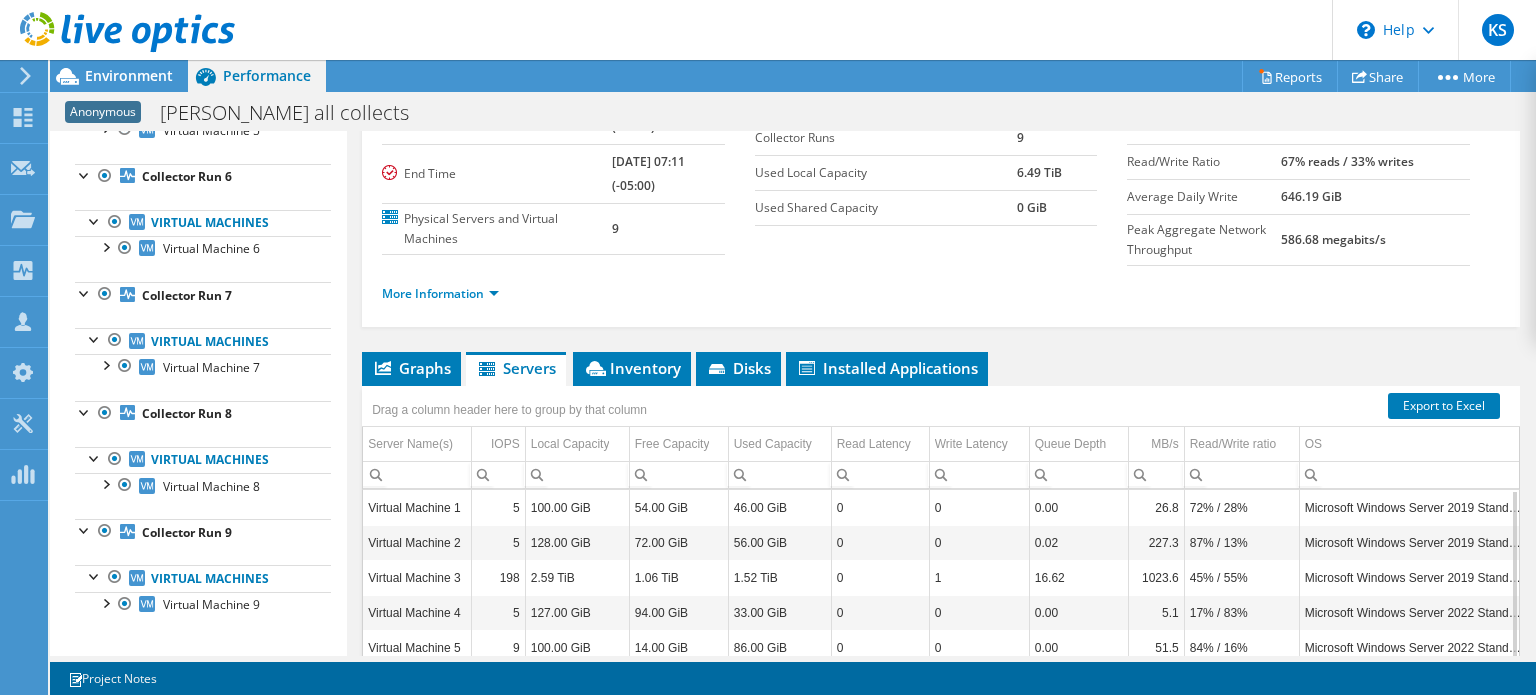 scroll, scrollTop: 200, scrollLeft: 0, axis: vertical 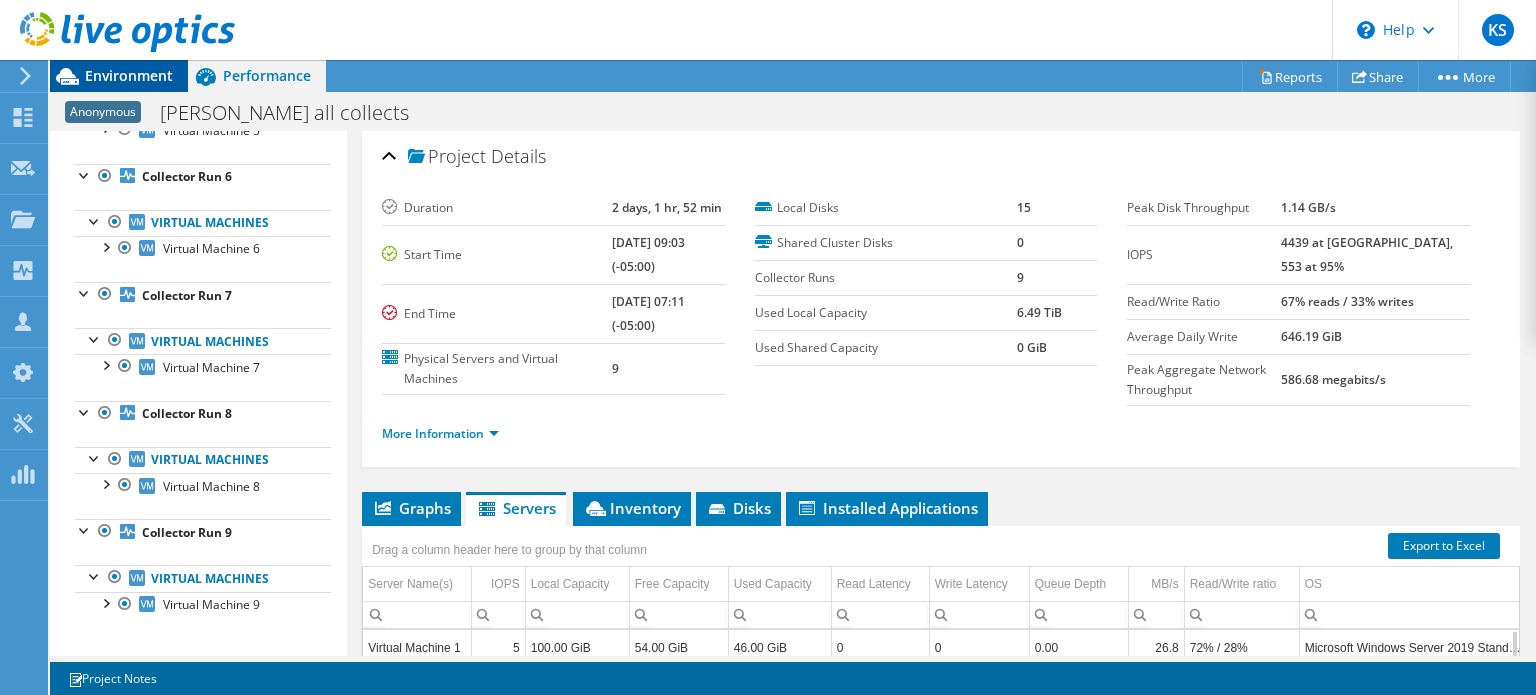 click on "Environment" at bounding box center (129, 75) 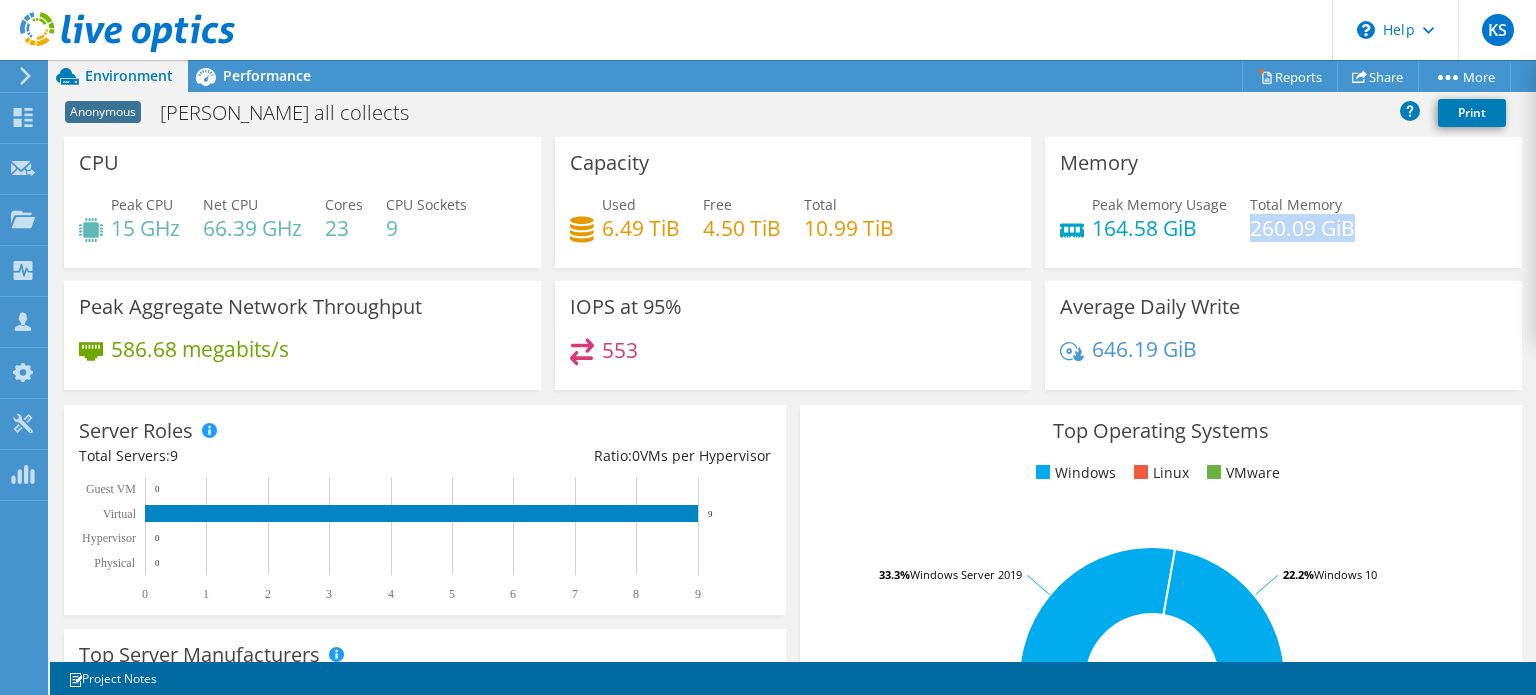 drag, startPoint x: 1240, startPoint y: 228, endPoint x: 1364, endPoint y: 219, distance: 124.32619 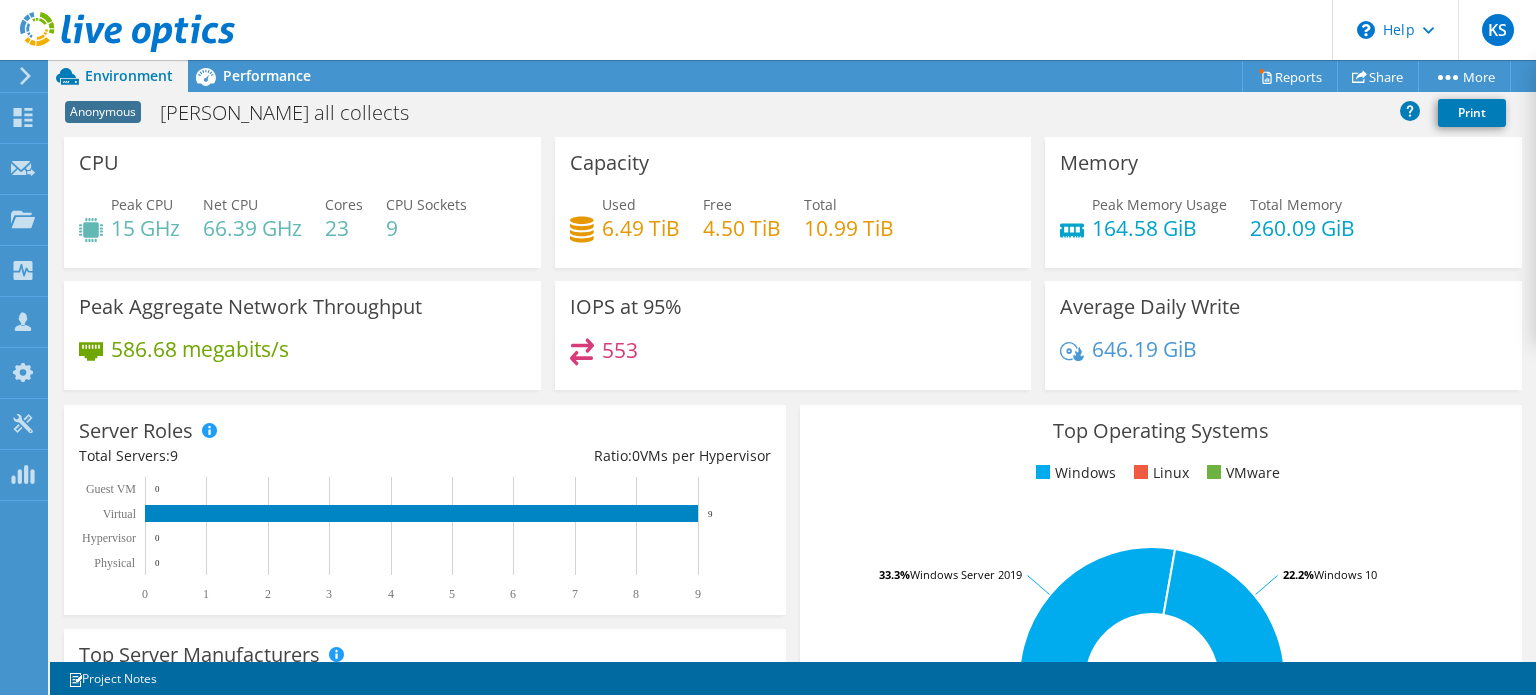 click on "Peak Memory Usage
164.58 GiB
Total Memory
260.09 GiB" at bounding box center (1283, 226) 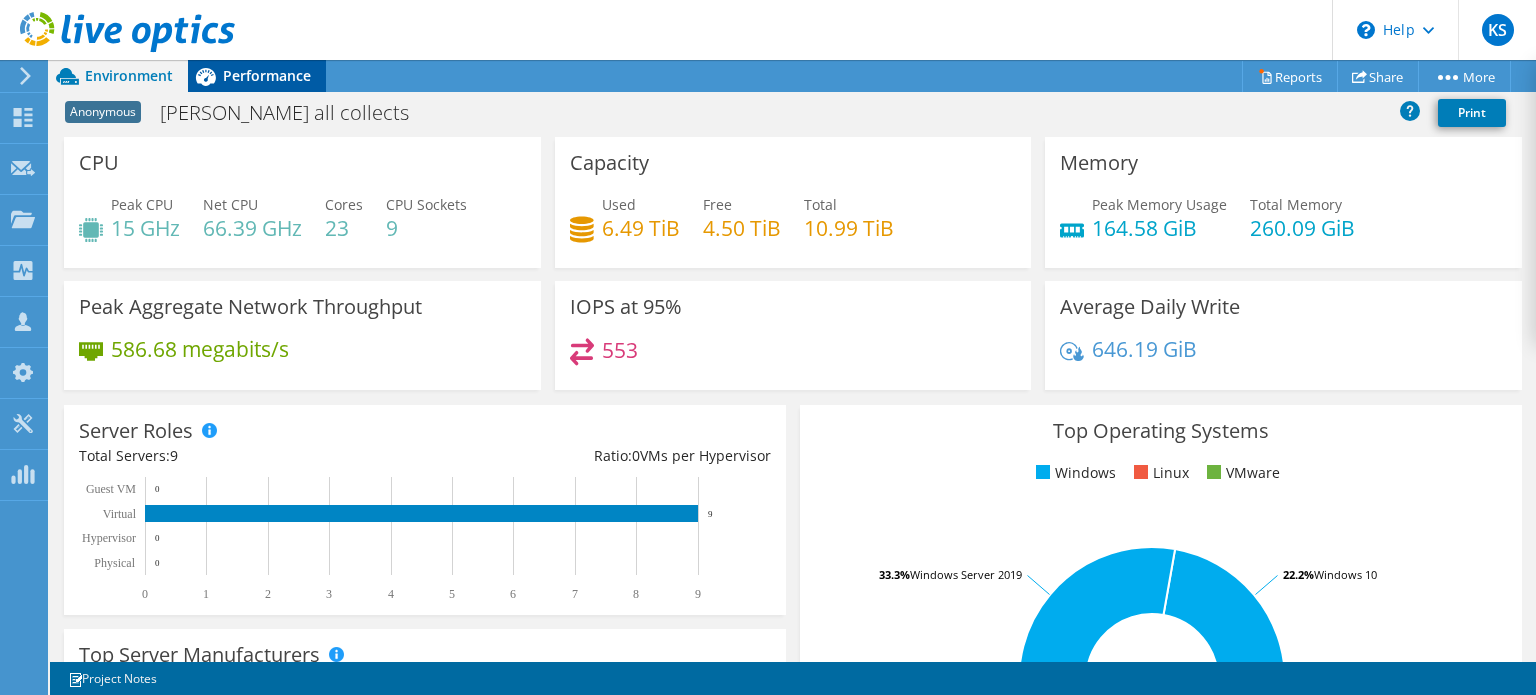 click on "Performance" at bounding box center (267, 75) 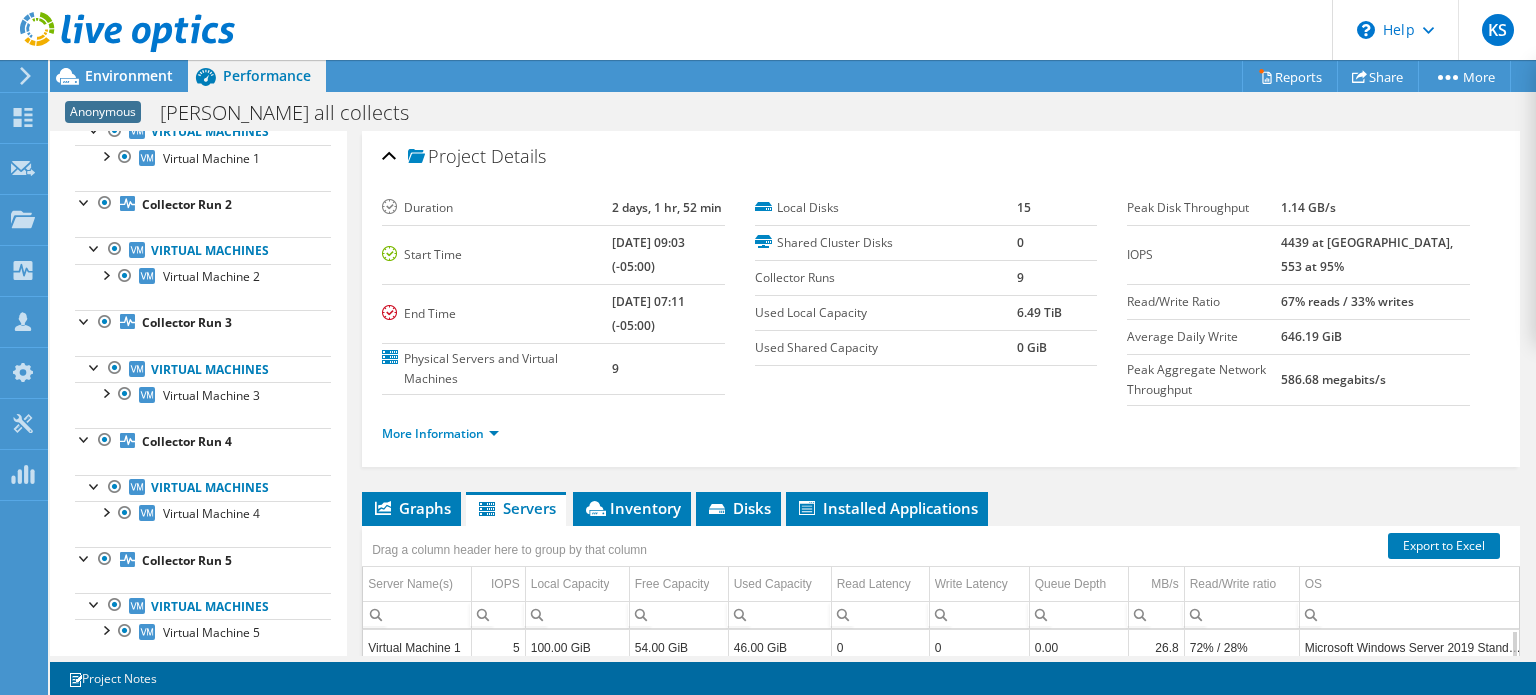 scroll, scrollTop: 134, scrollLeft: 0, axis: vertical 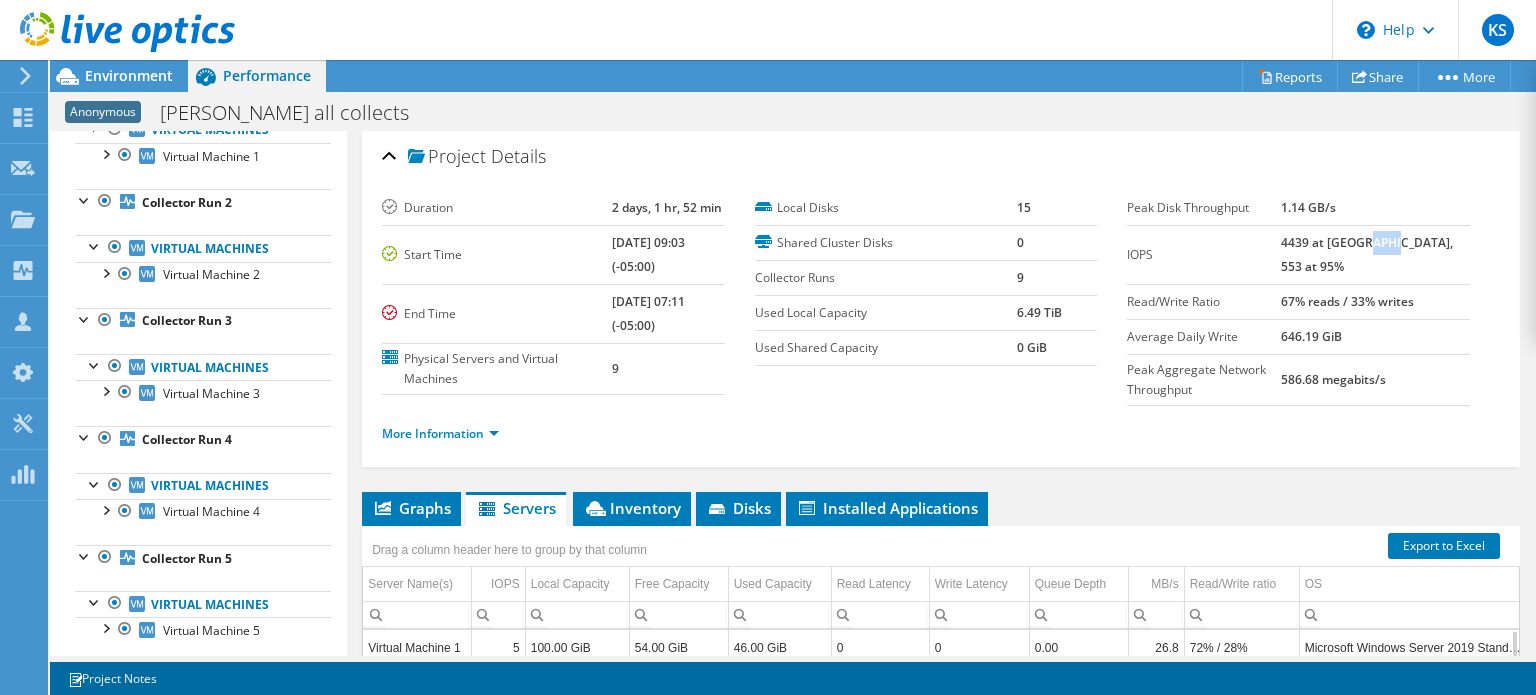 drag, startPoint x: 1399, startPoint y: 242, endPoint x: 1423, endPoint y: 239, distance: 24.186773 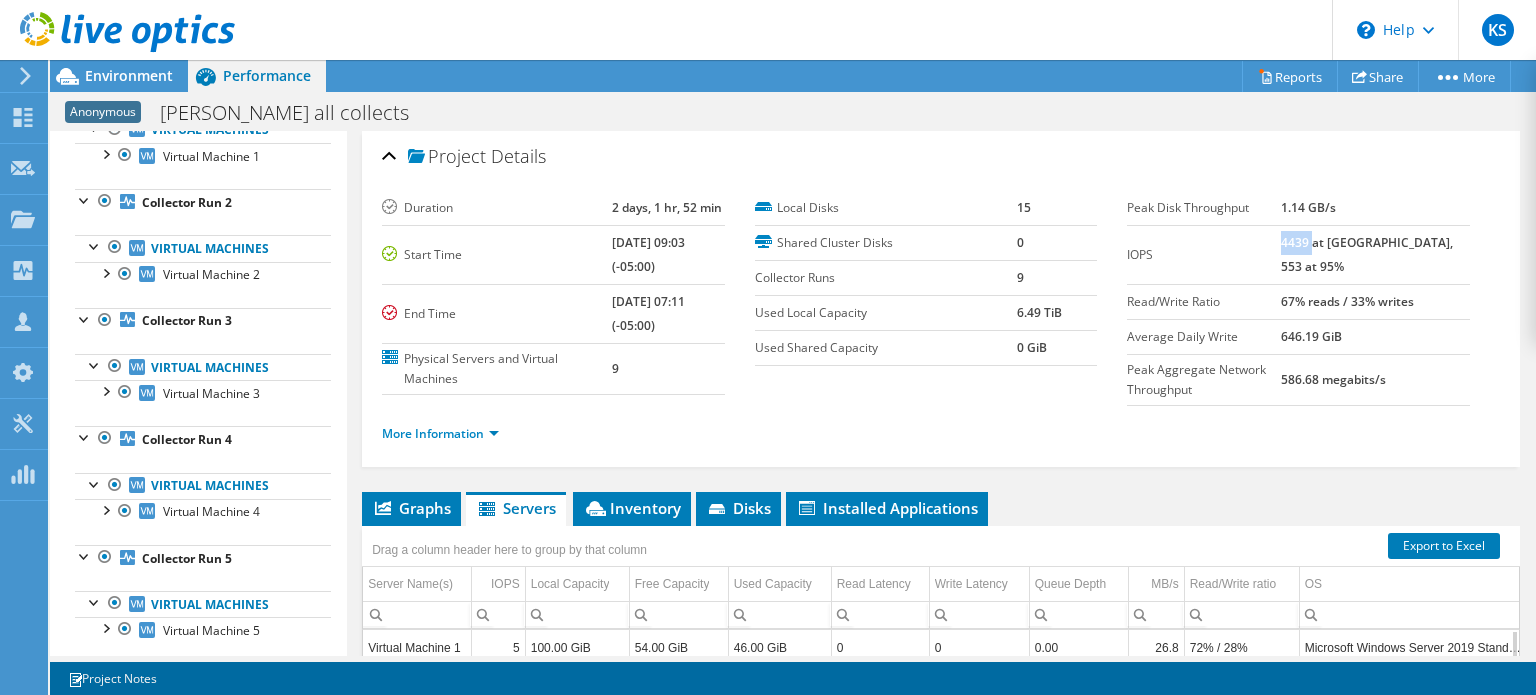 drag, startPoint x: 1320, startPoint y: 239, endPoint x: 1350, endPoint y: 237, distance: 30.066593 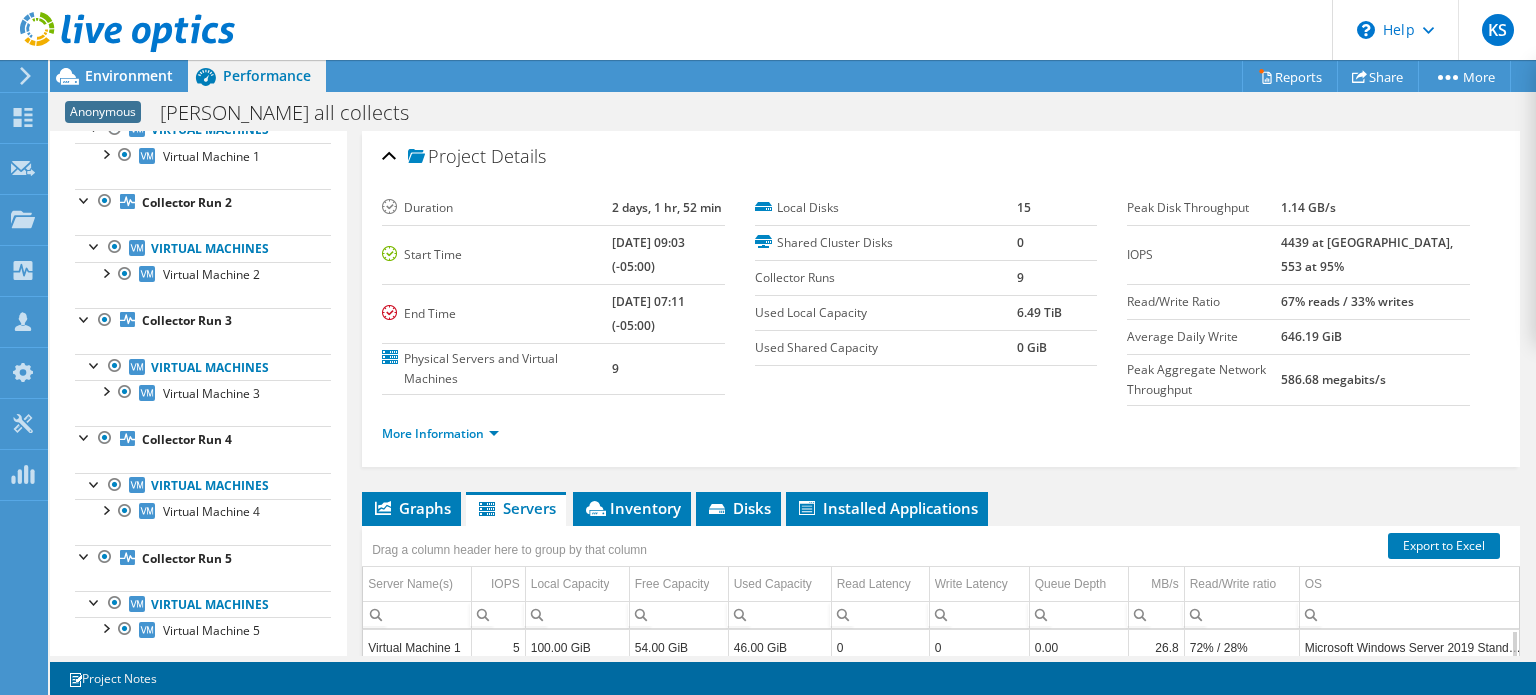 click on "4439 at Peak, 553 at 95%" at bounding box center [1375, 254] 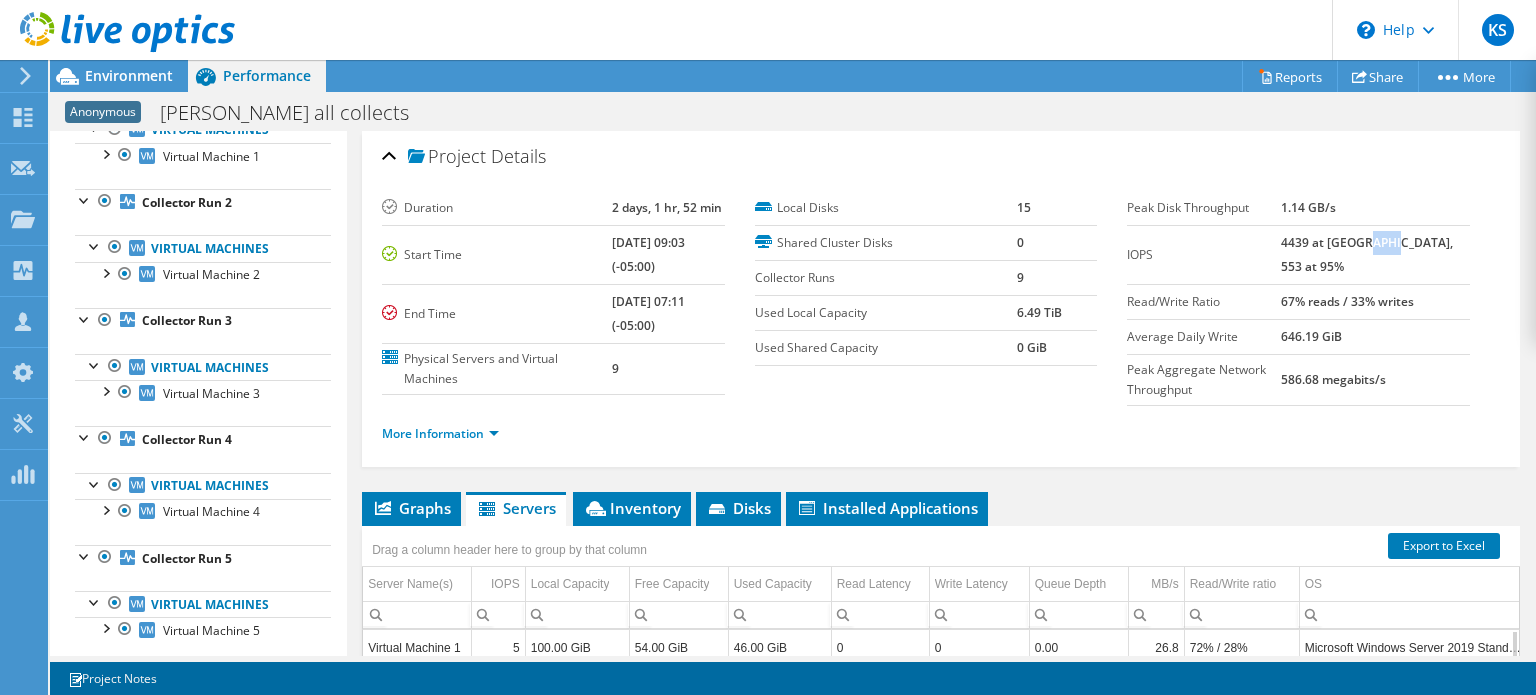 drag, startPoint x: 1401, startPoint y: 243, endPoint x: 1426, endPoint y: 239, distance: 25.317978 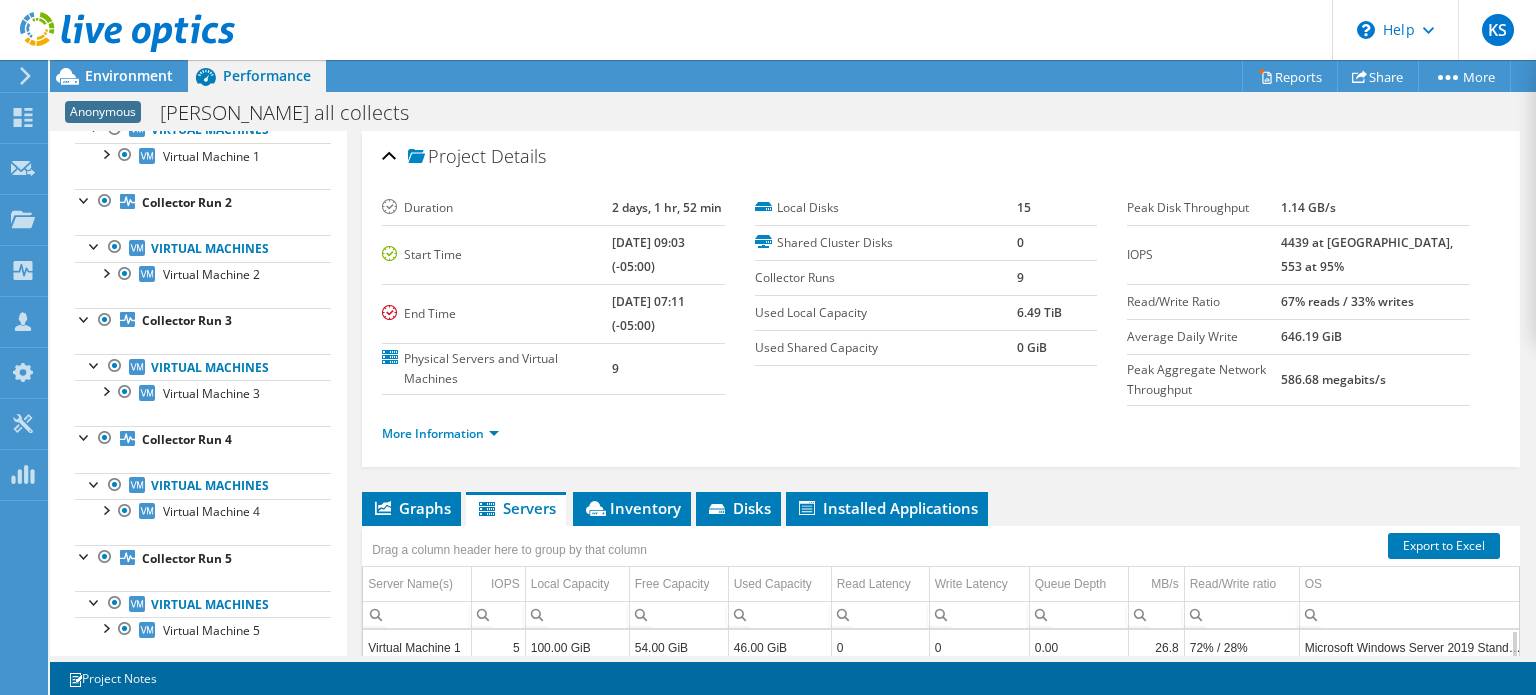 click on "4439 at Peak, 553 at 95%" at bounding box center (1375, 254) 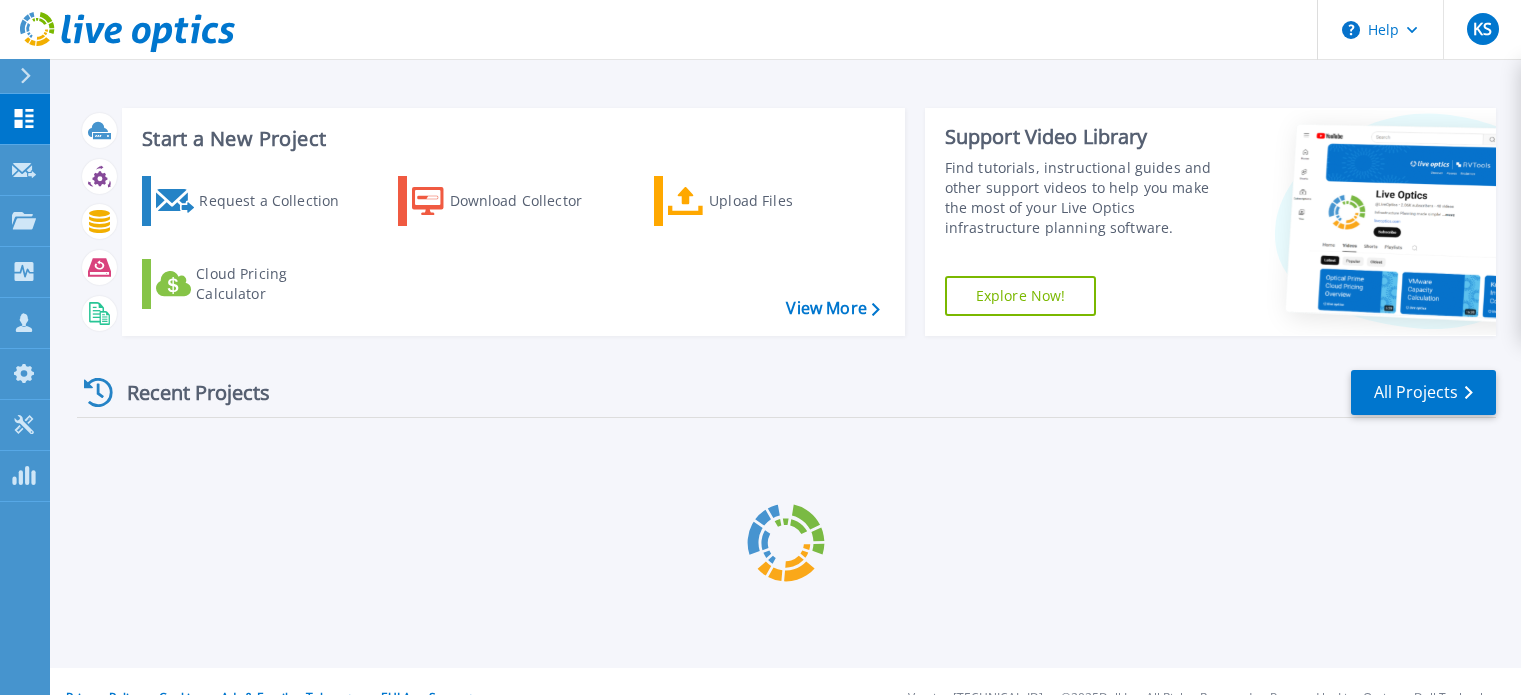 scroll, scrollTop: 0, scrollLeft: 0, axis: both 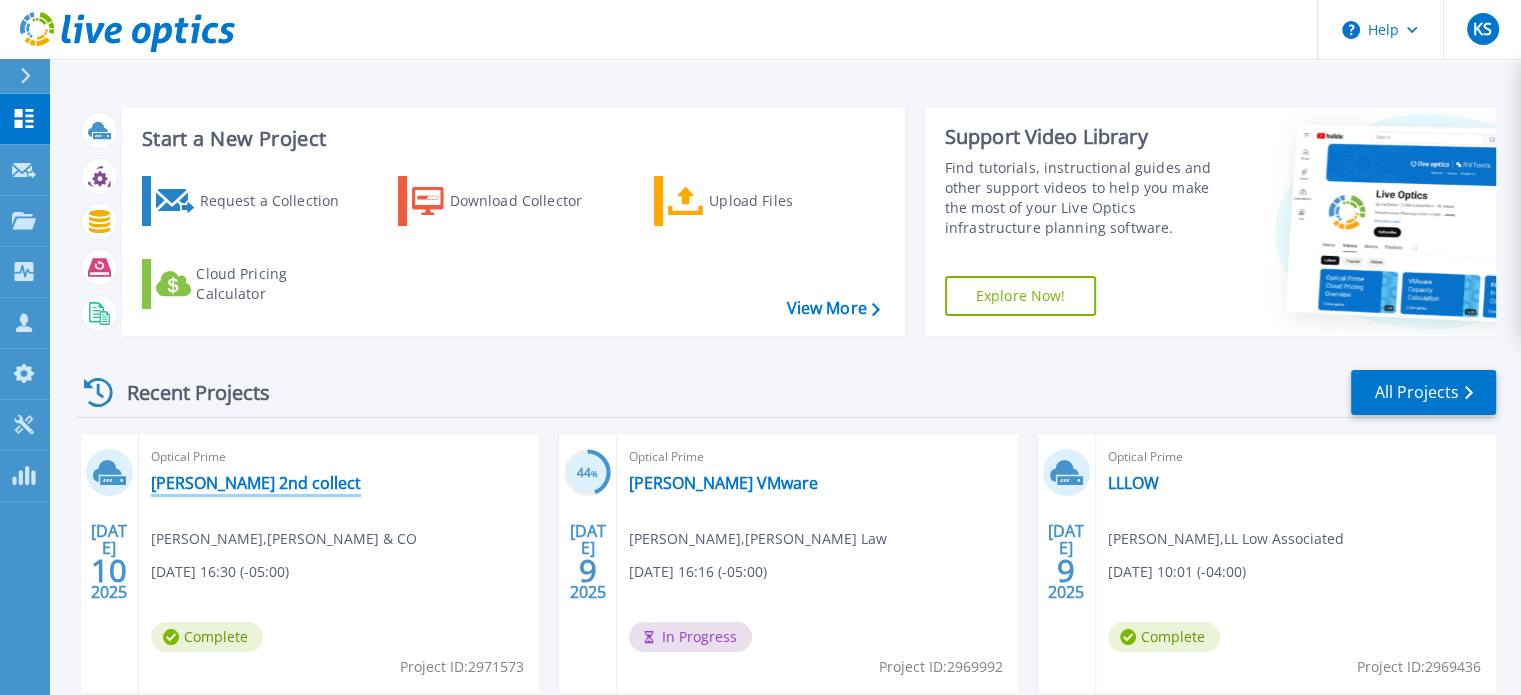 click on "[PERSON_NAME] 2nd collect" at bounding box center (256, 483) 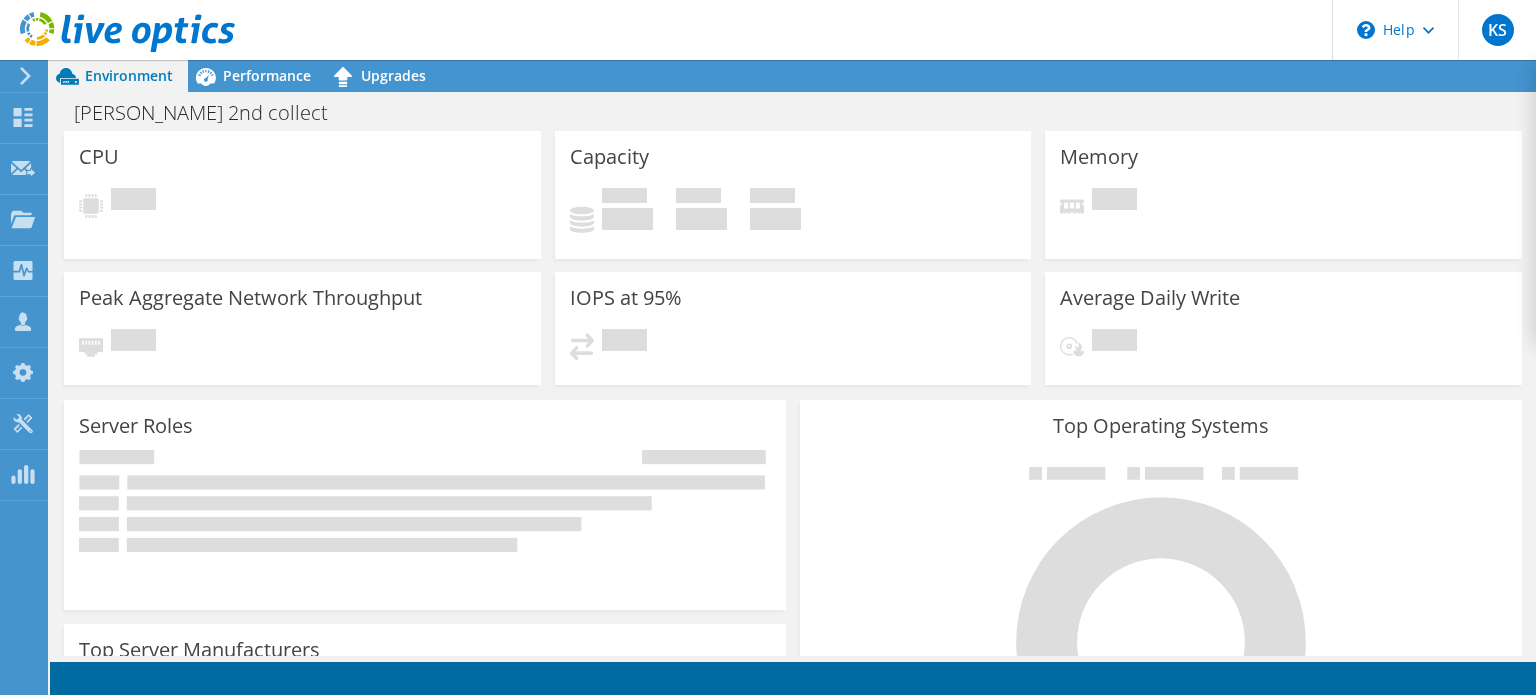 scroll, scrollTop: 0, scrollLeft: 0, axis: both 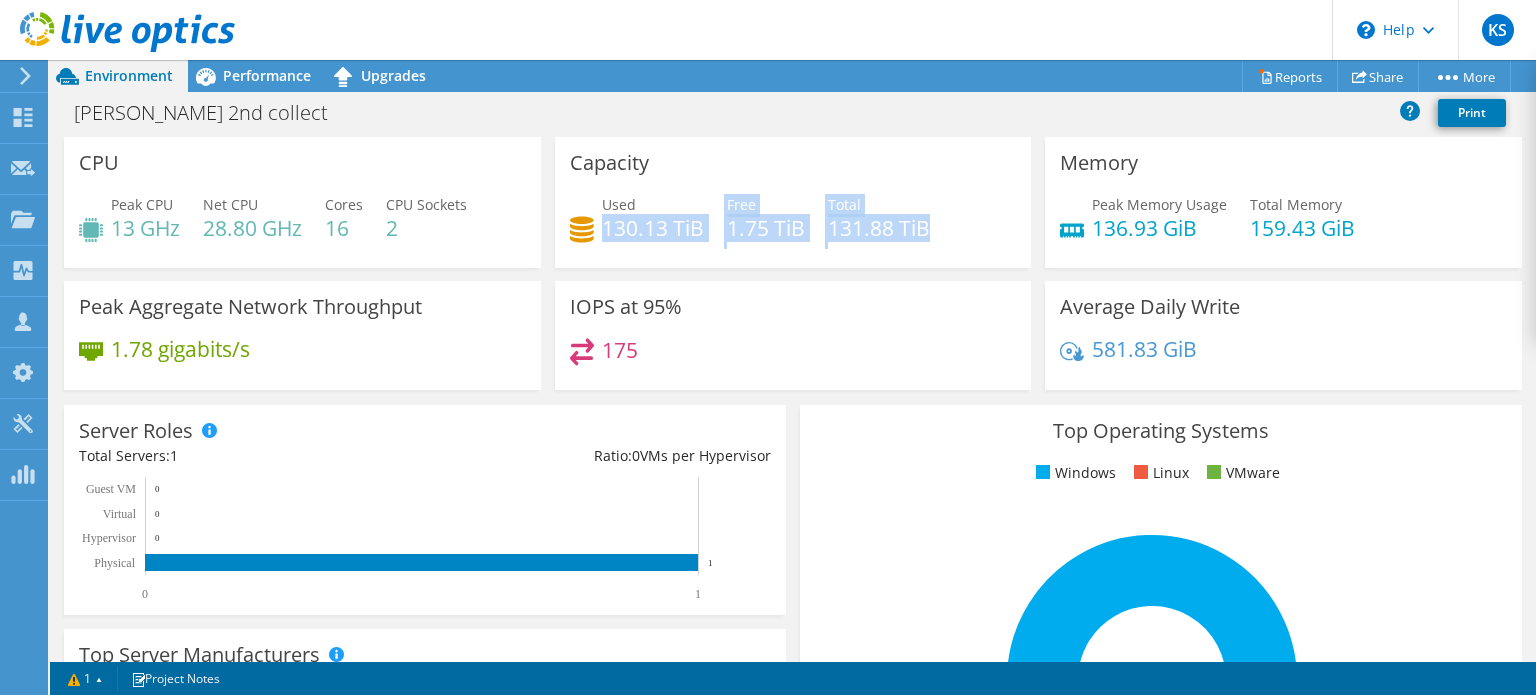 drag, startPoint x: 600, startPoint y: 228, endPoint x: 931, endPoint y: 231, distance: 331.01358 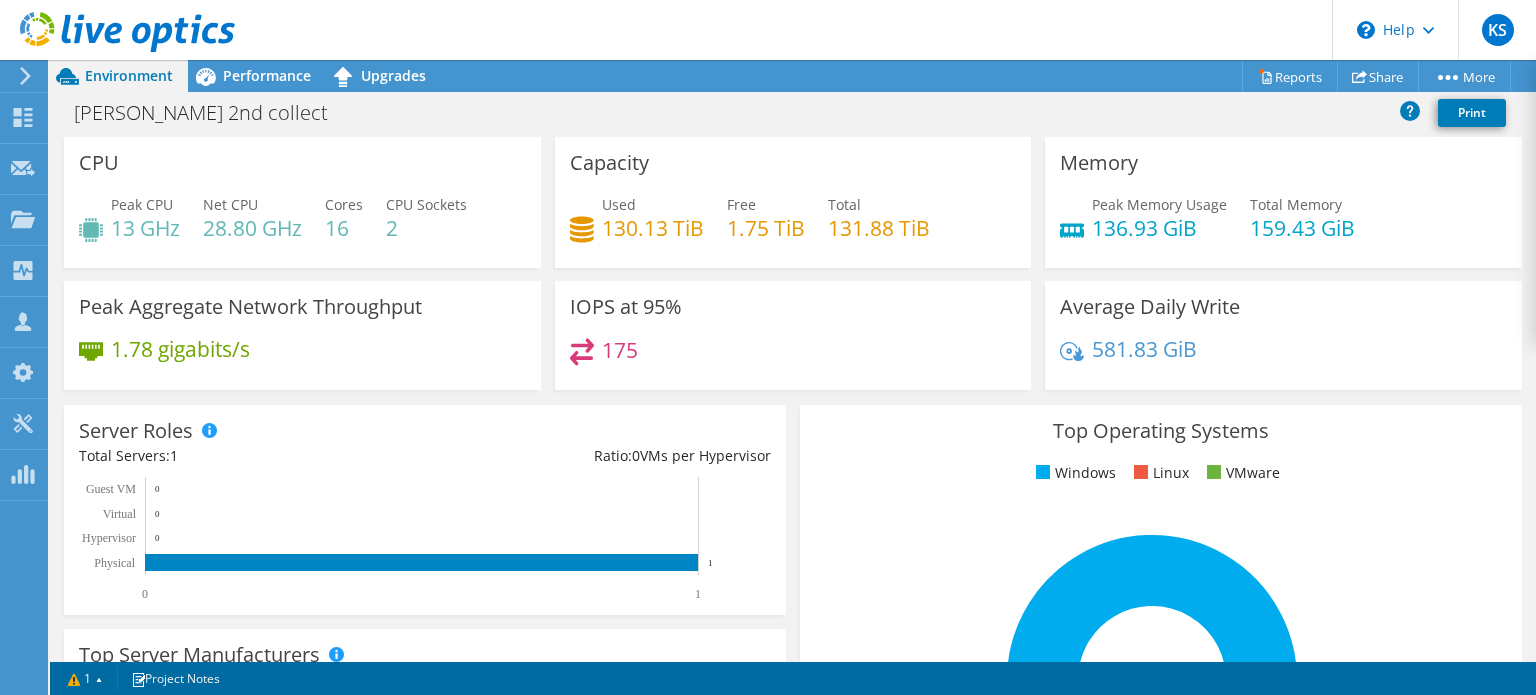 click on "IOPS at 95%
175" at bounding box center [793, 335] 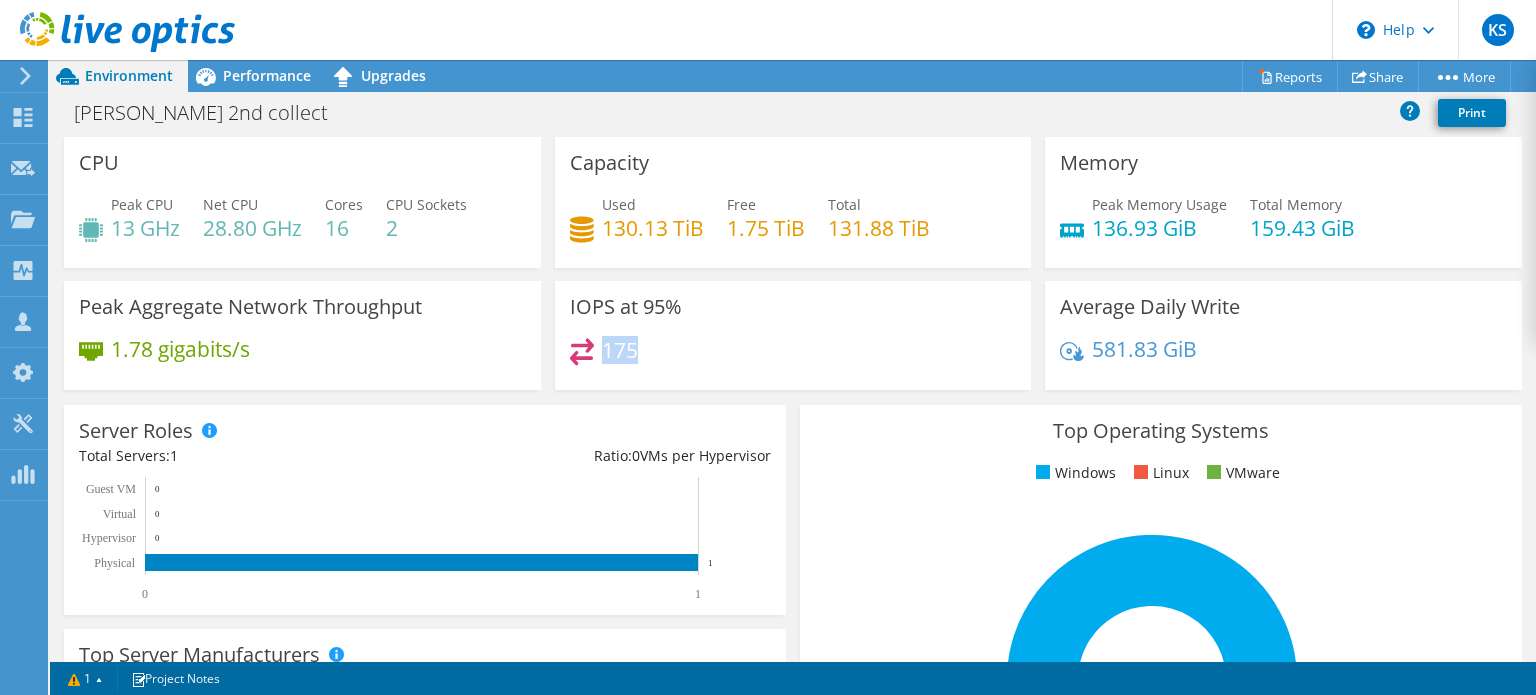 drag, startPoint x: 596, startPoint y: 343, endPoint x: 641, endPoint y: 343, distance: 45 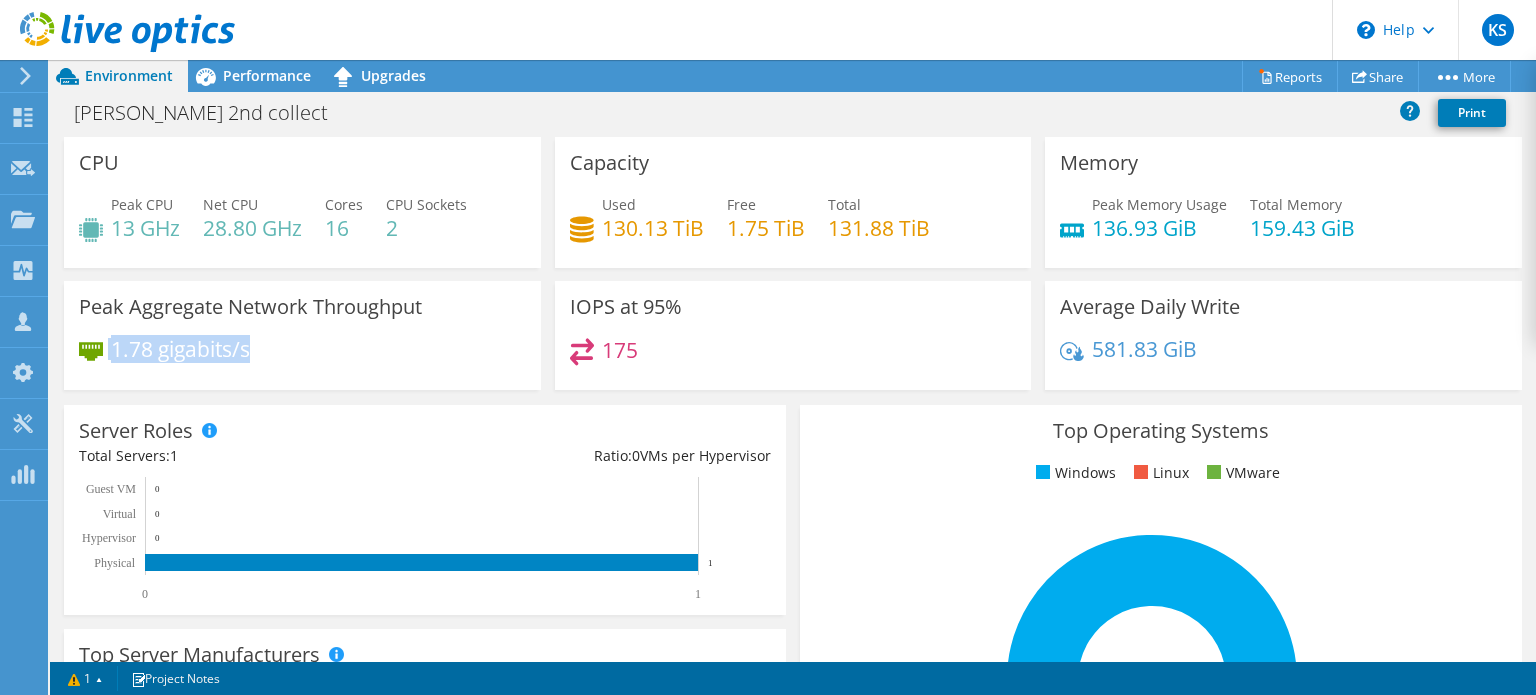 drag, startPoint x: 108, startPoint y: 345, endPoint x: 252, endPoint y: 359, distance: 144.67896 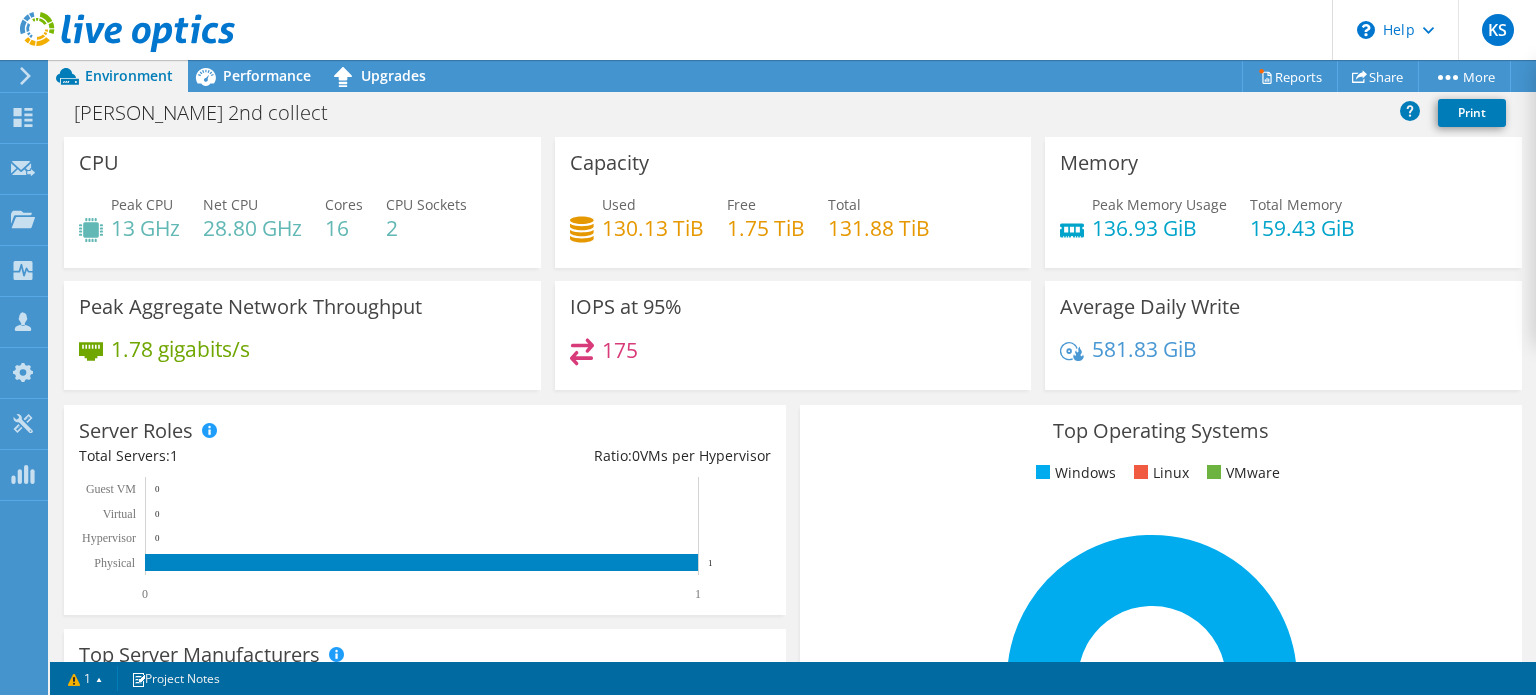 click on "1.78 gigabits/s" at bounding box center [302, 359] 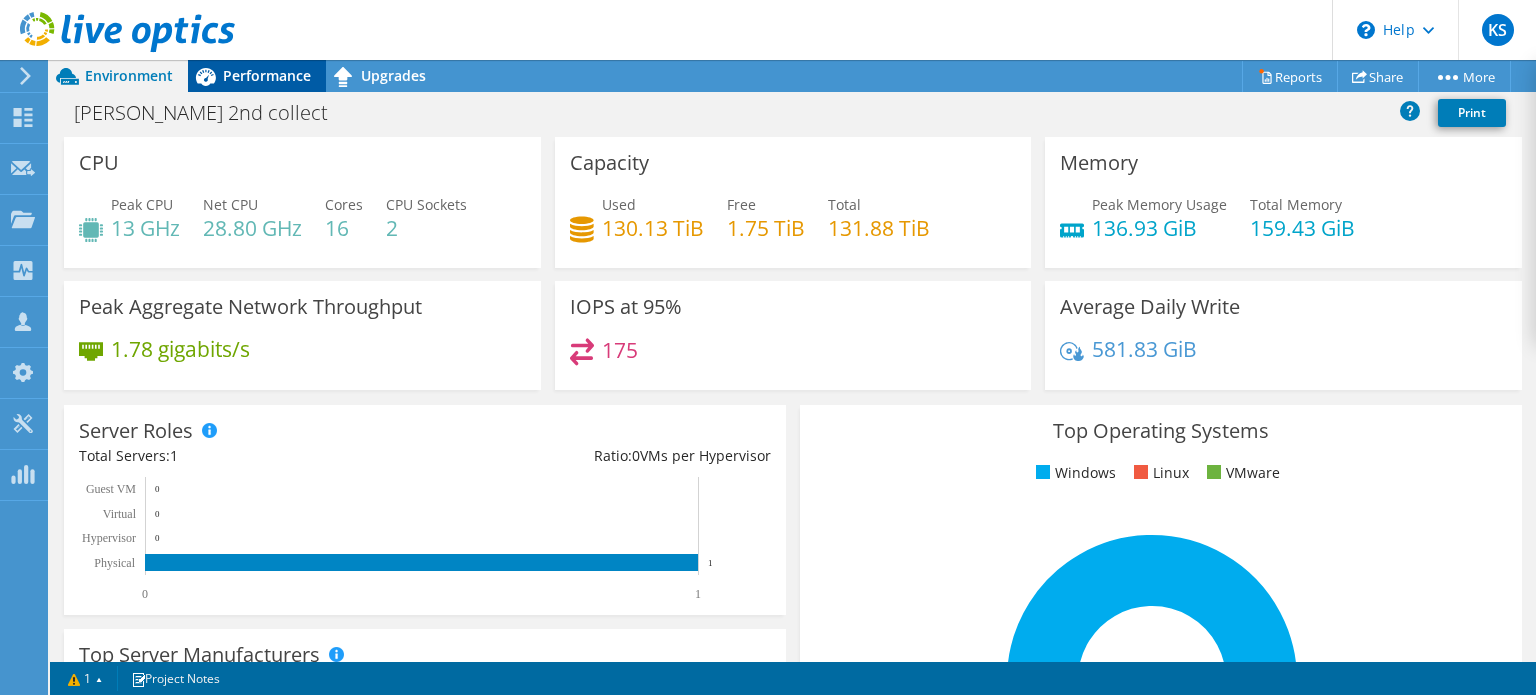 click on "Performance" at bounding box center [267, 75] 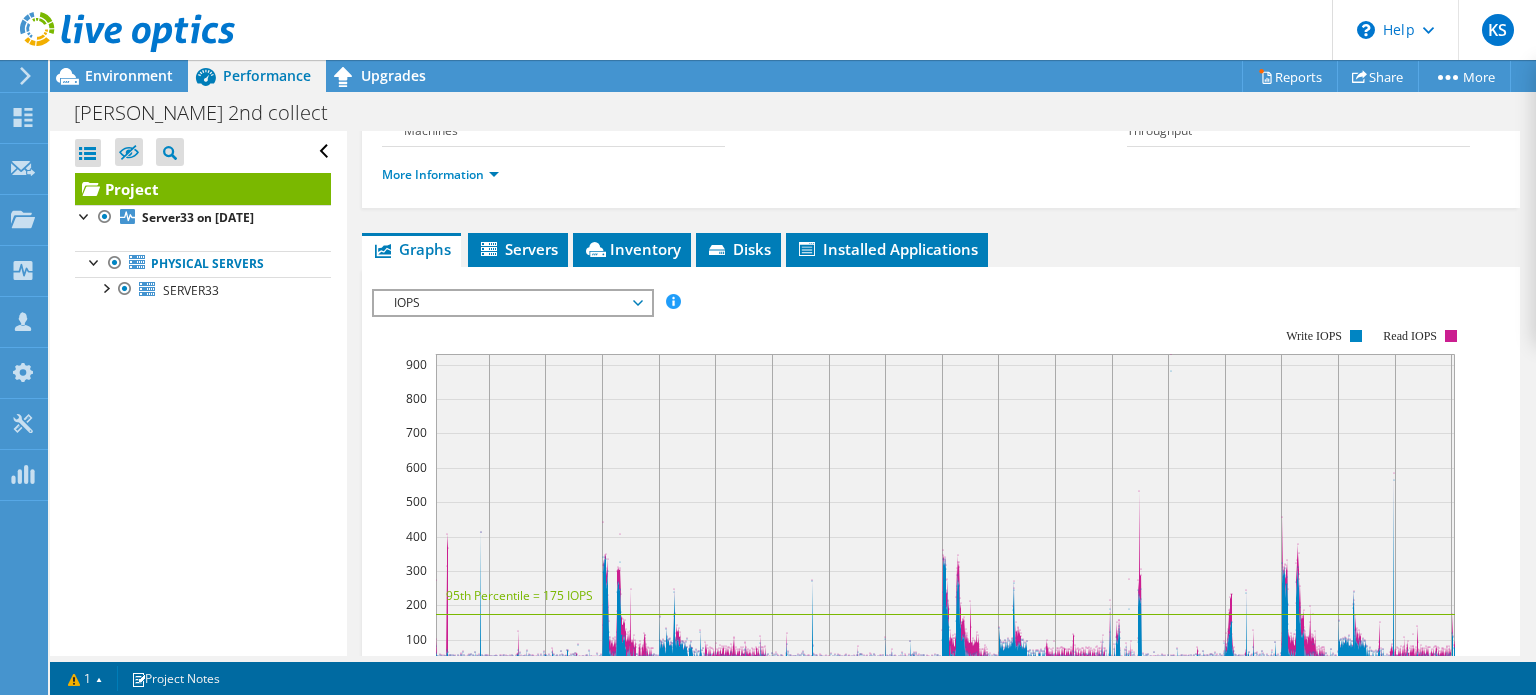 scroll, scrollTop: 300, scrollLeft: 0, axis: vertical 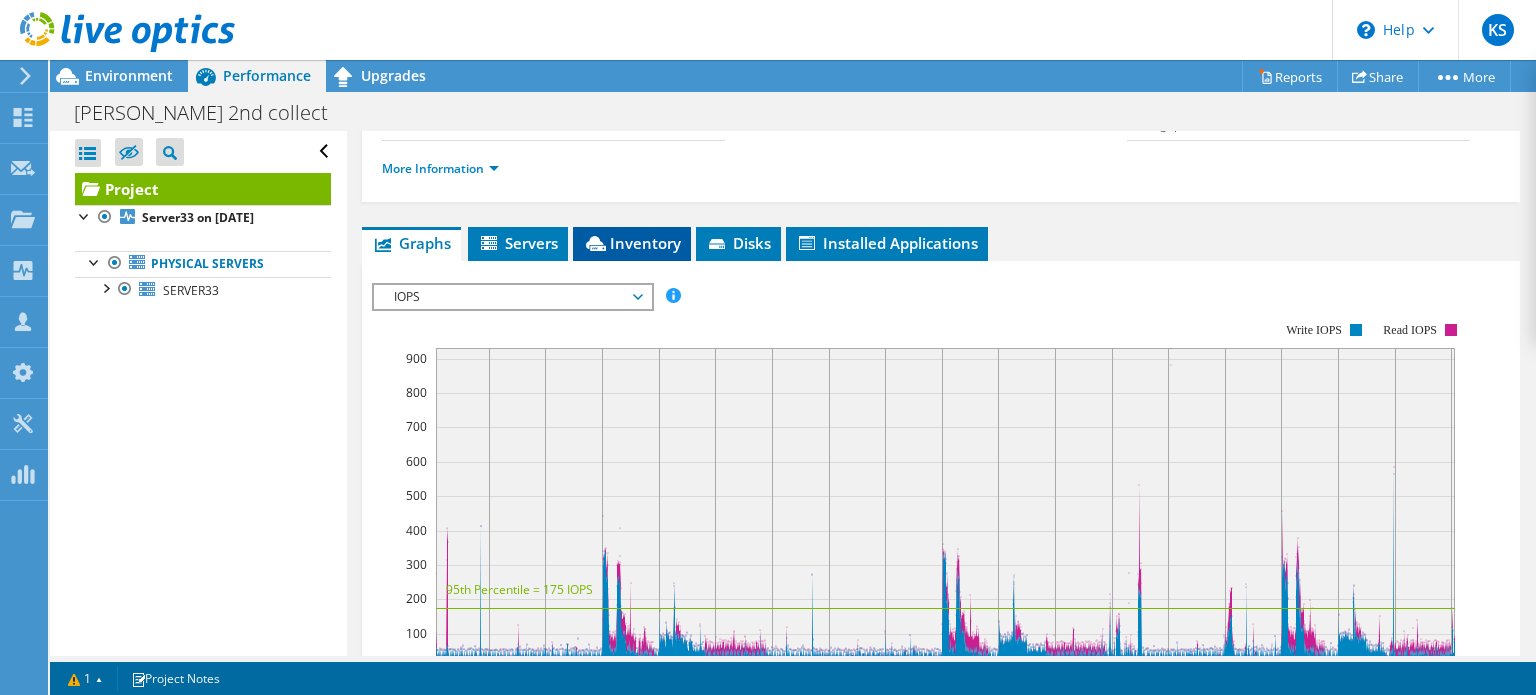 click on "Inventory" at bounding box center [632, 243] 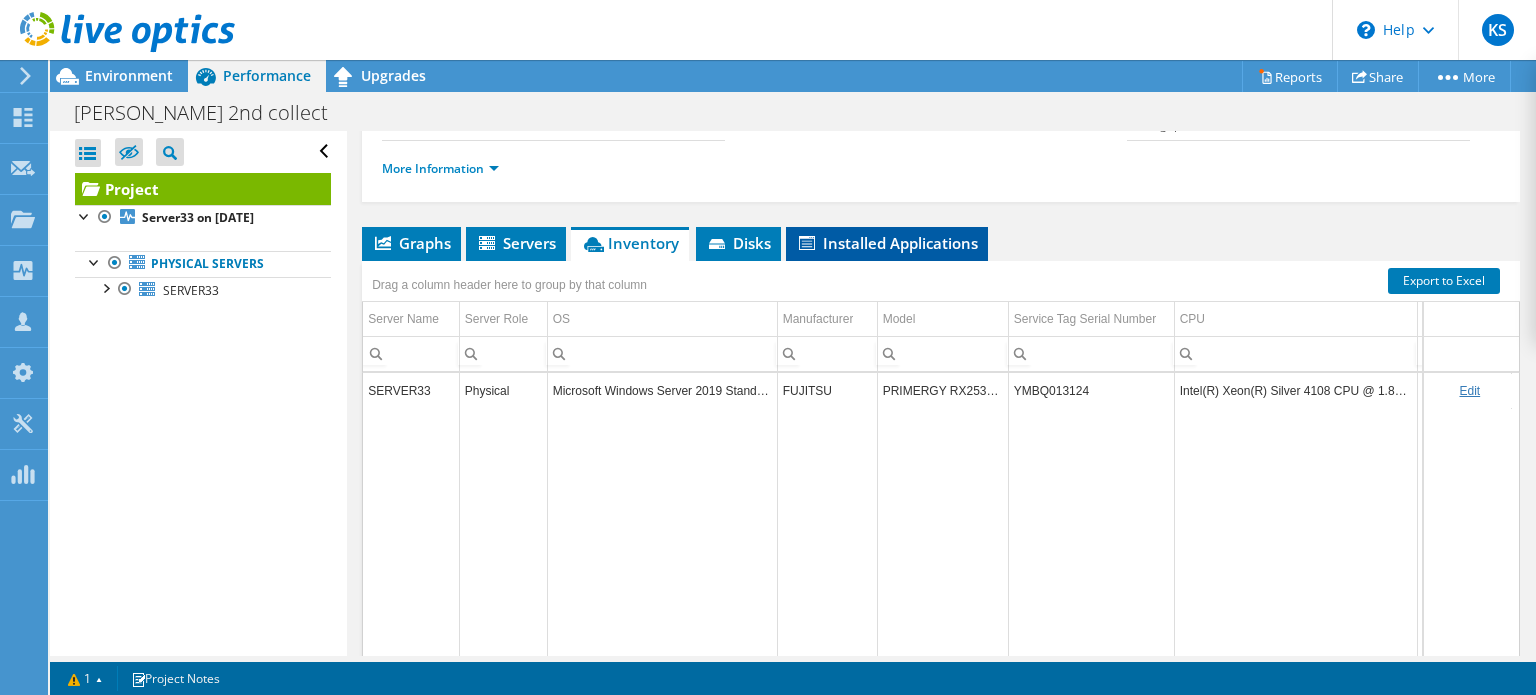 click on "Installed Applications" at bounding box center [887, 243] 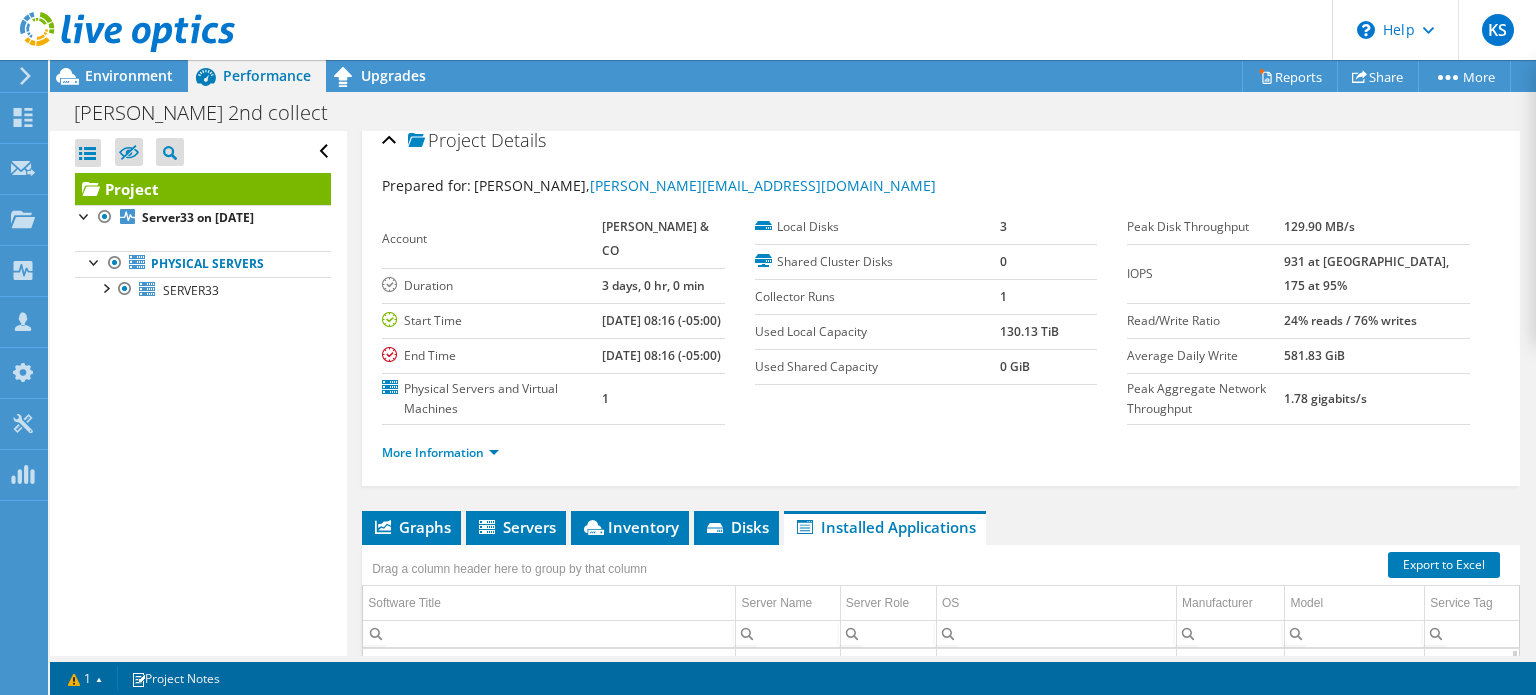 scroll, scrollTop: 0, scrollLeft: 0, axis: both 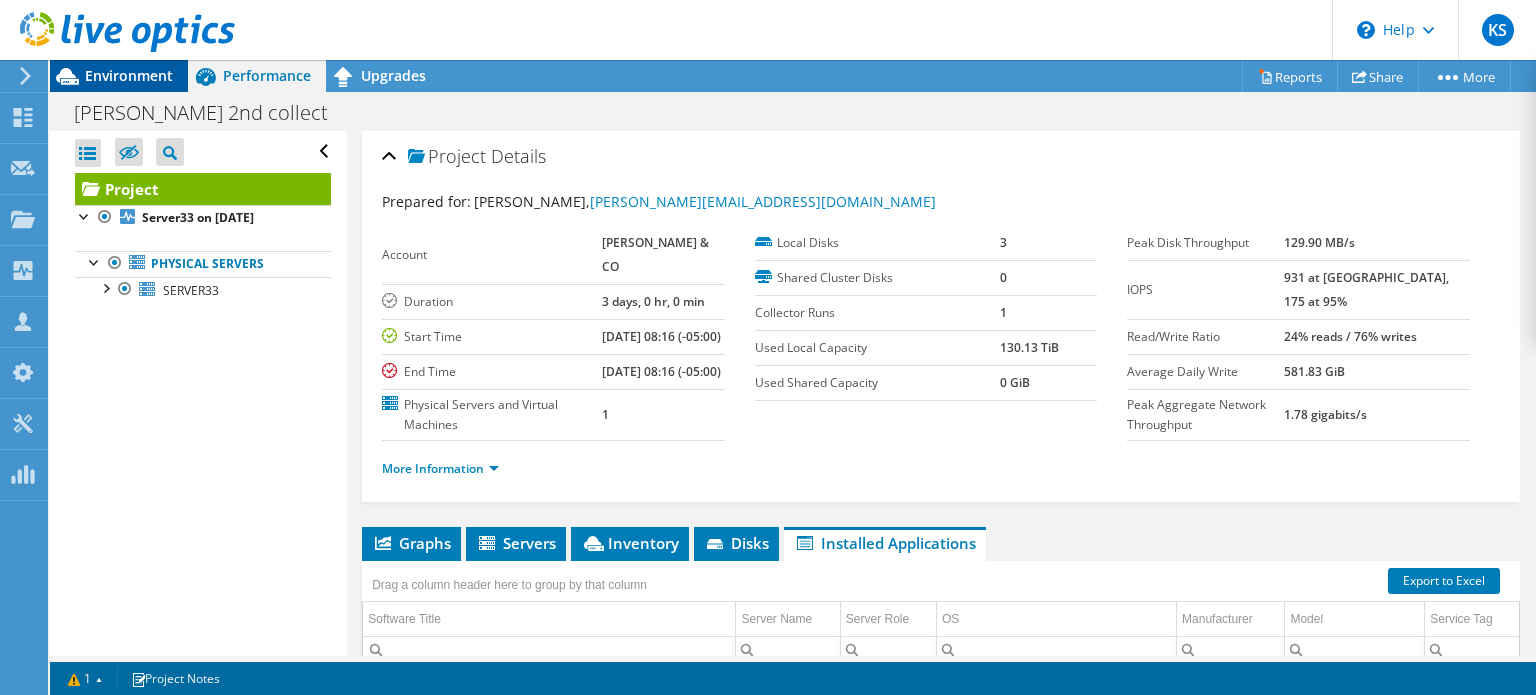 click on "Environment" at bounding box center (129, 75) 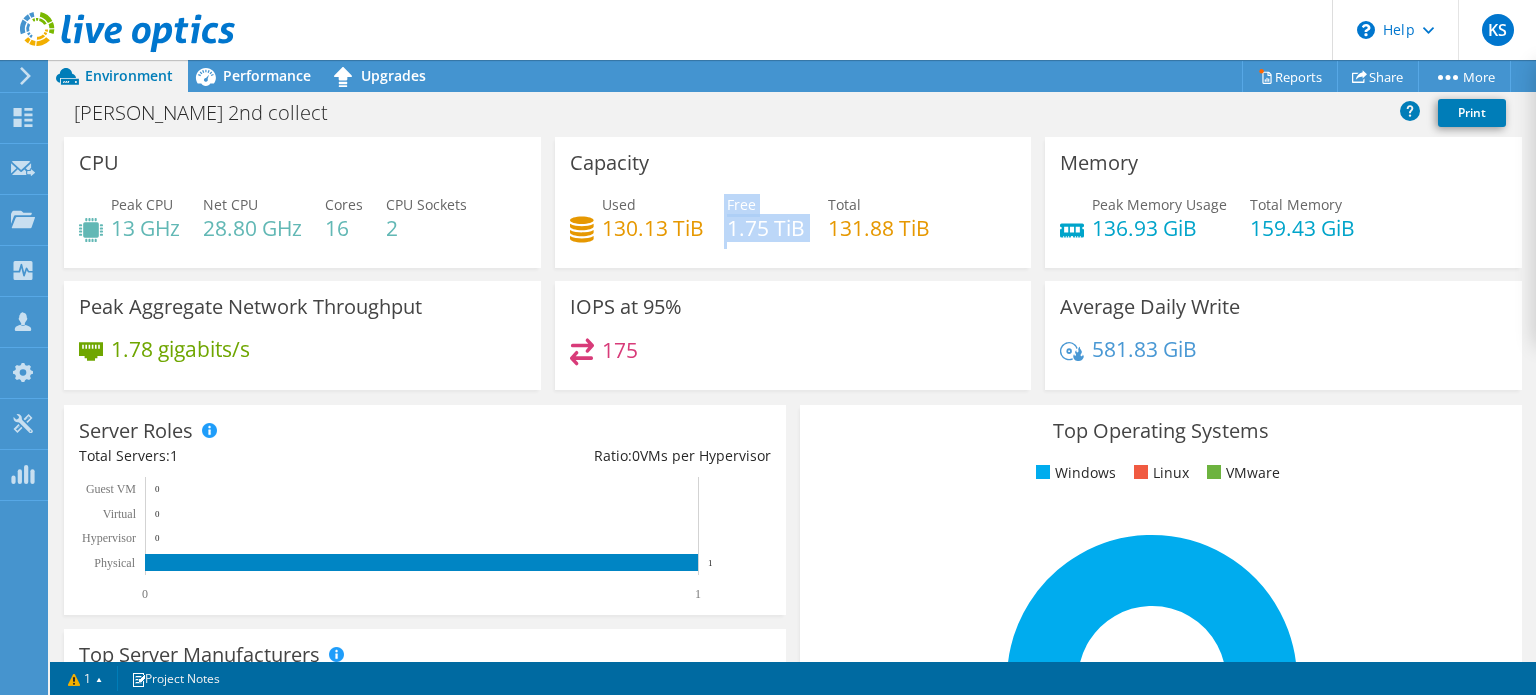 drag, startPoint x: 715, startPoint y: 226, endPoint x: 803, endPoint y: 241, distance: 89.26926 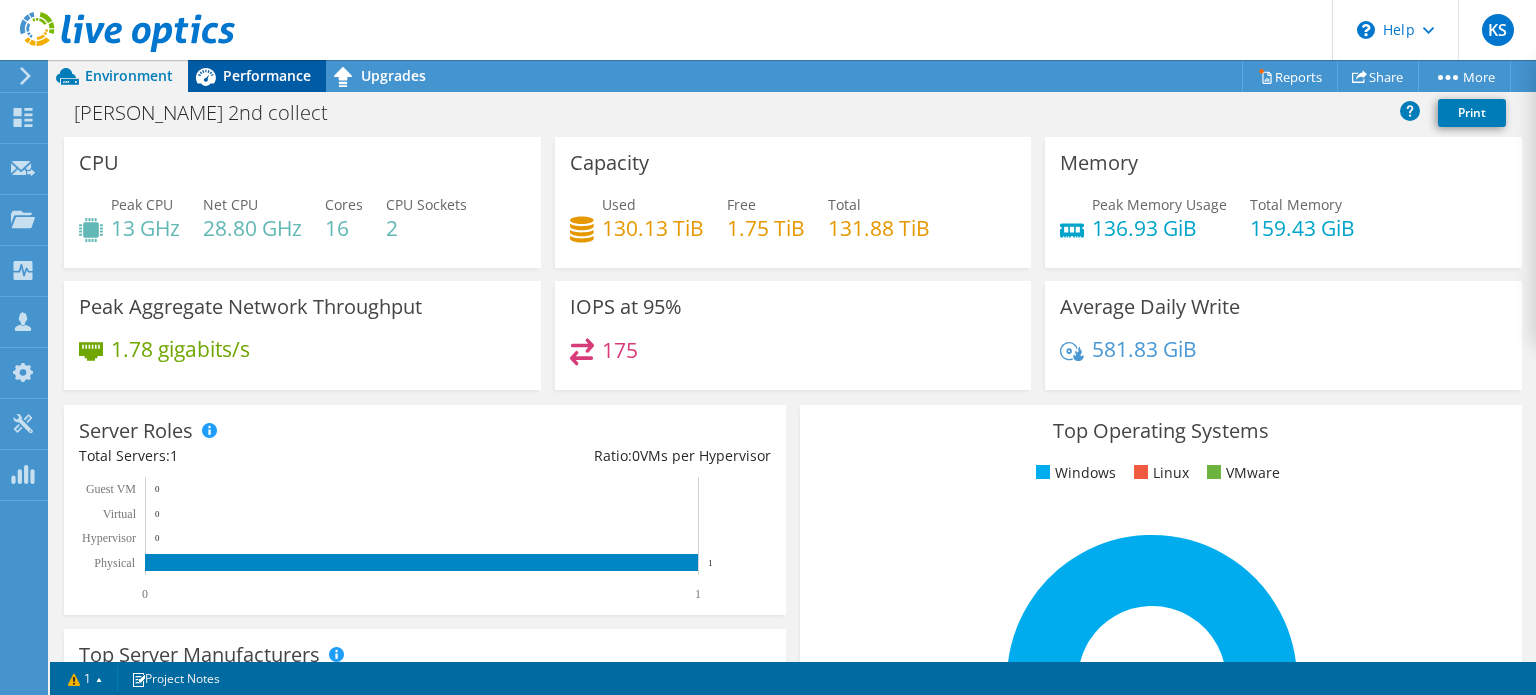 click on "Performance" at bounding box center (267, 75) 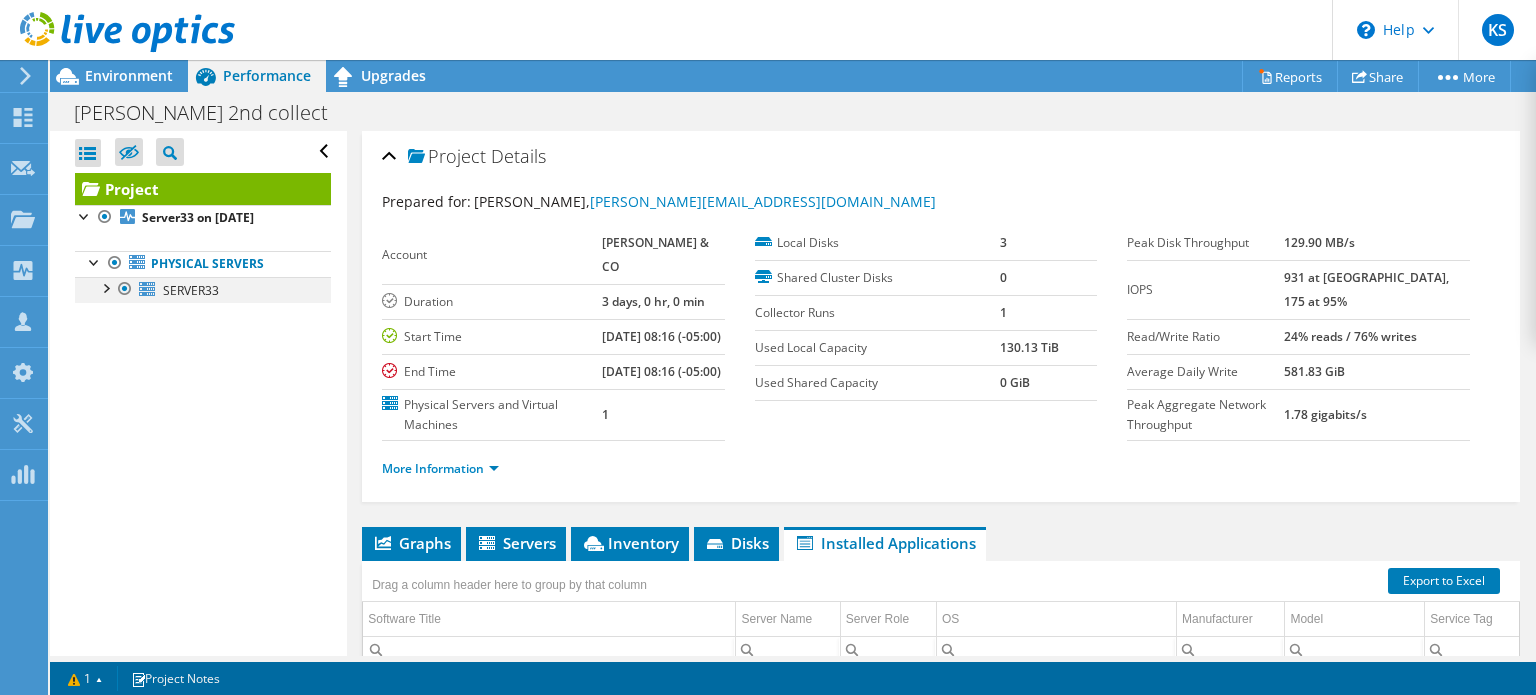 click at bounding box center (105, 287) 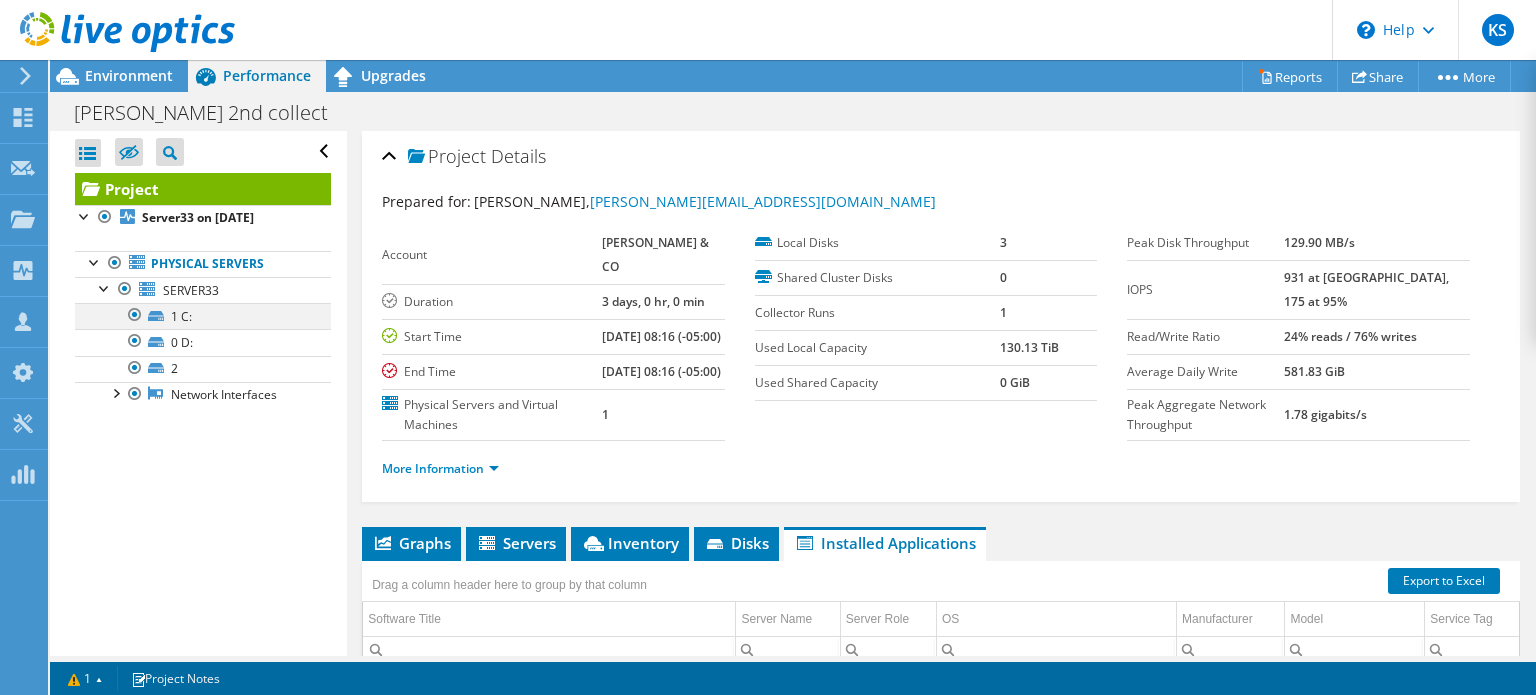 click at bounding box center [135, 315] 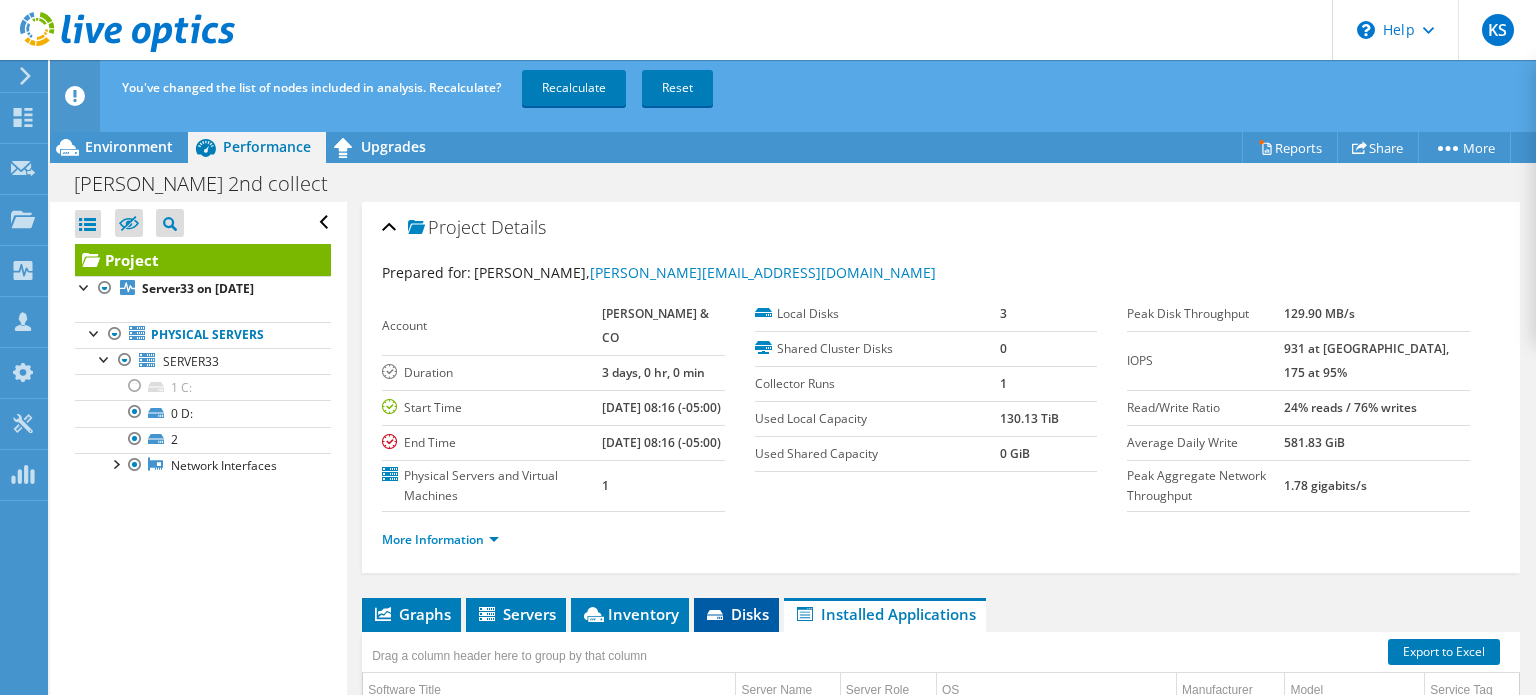 click on "Disks" at bounding box center (736, 614) 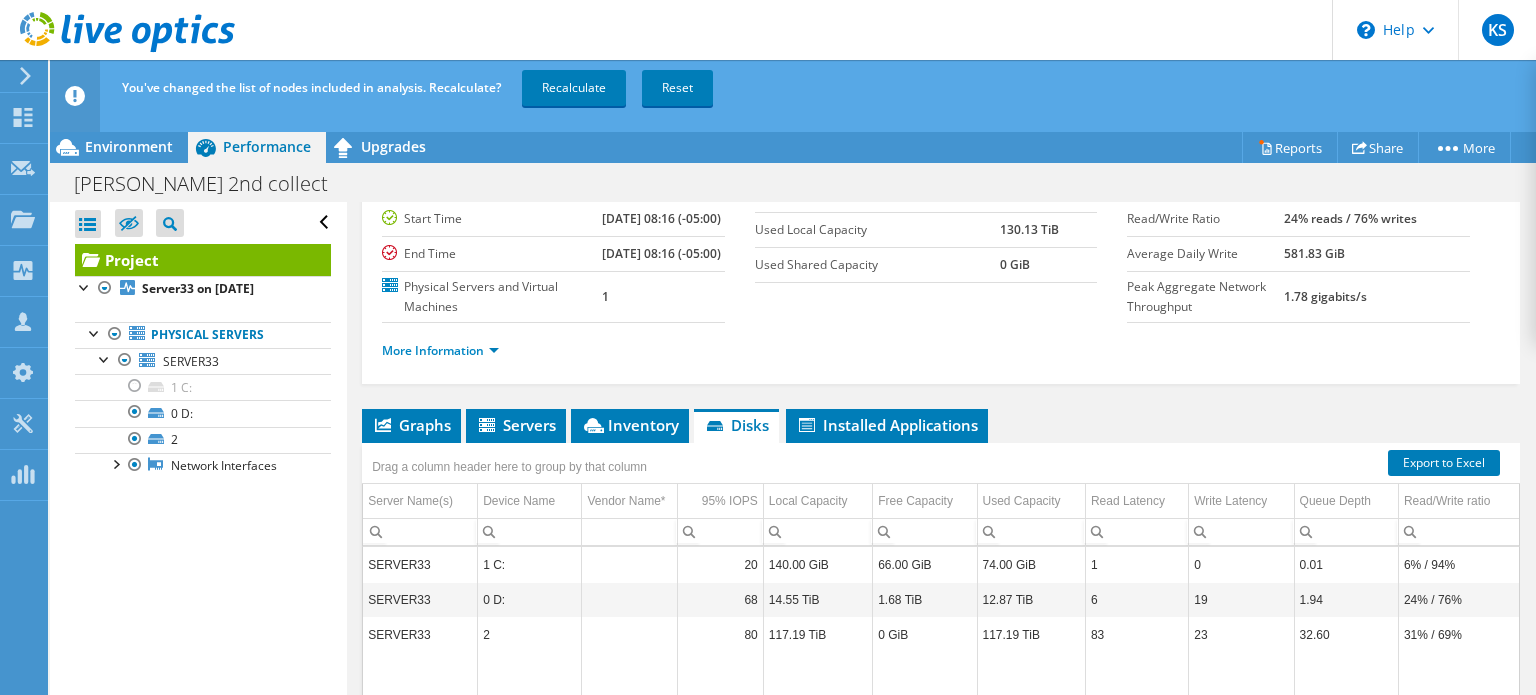 scroll, scrollTop: 200, scrollLeft: 0, axis: vertical 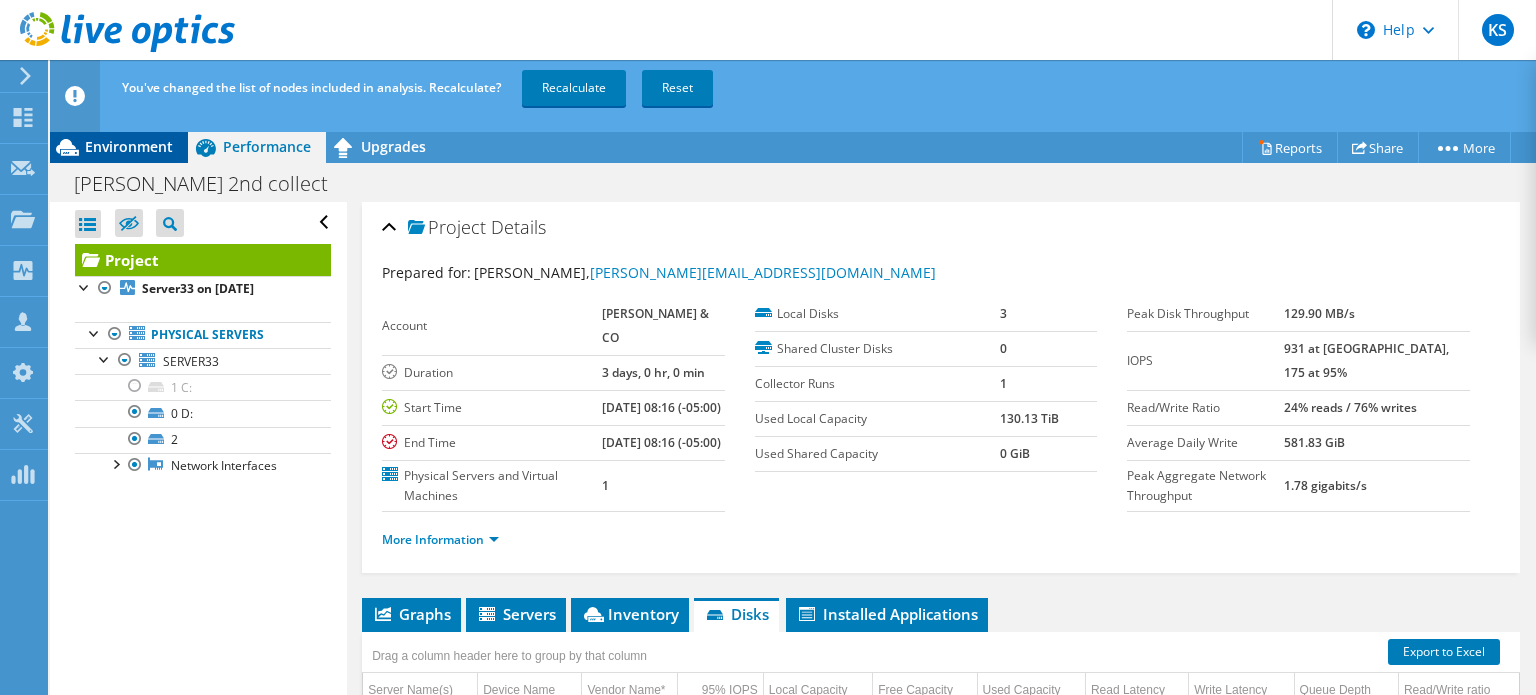 click on "Environment" at bounding box center [129, 146] 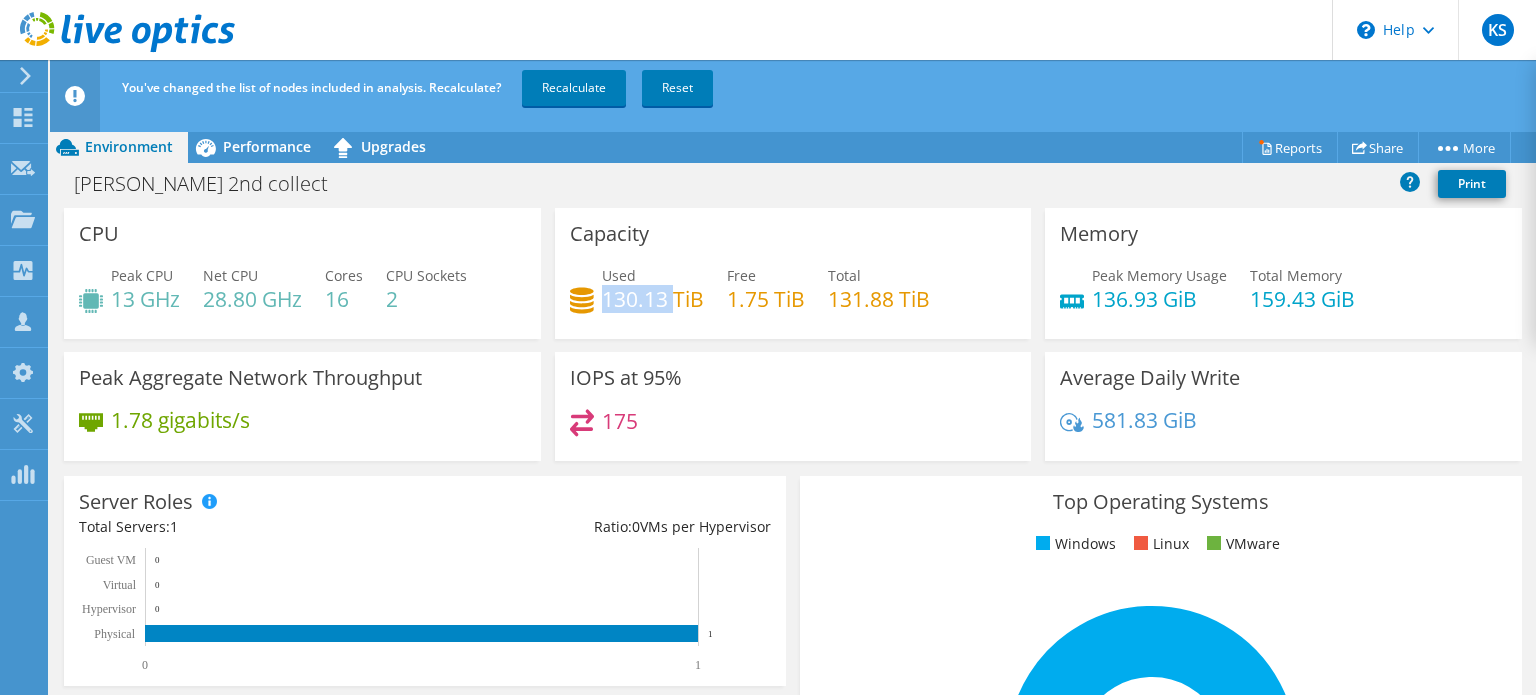 drag, startPoint x: 598, startPoint y: 296, endPoint x: 670, endPoint y: 293, distance: 72.06247 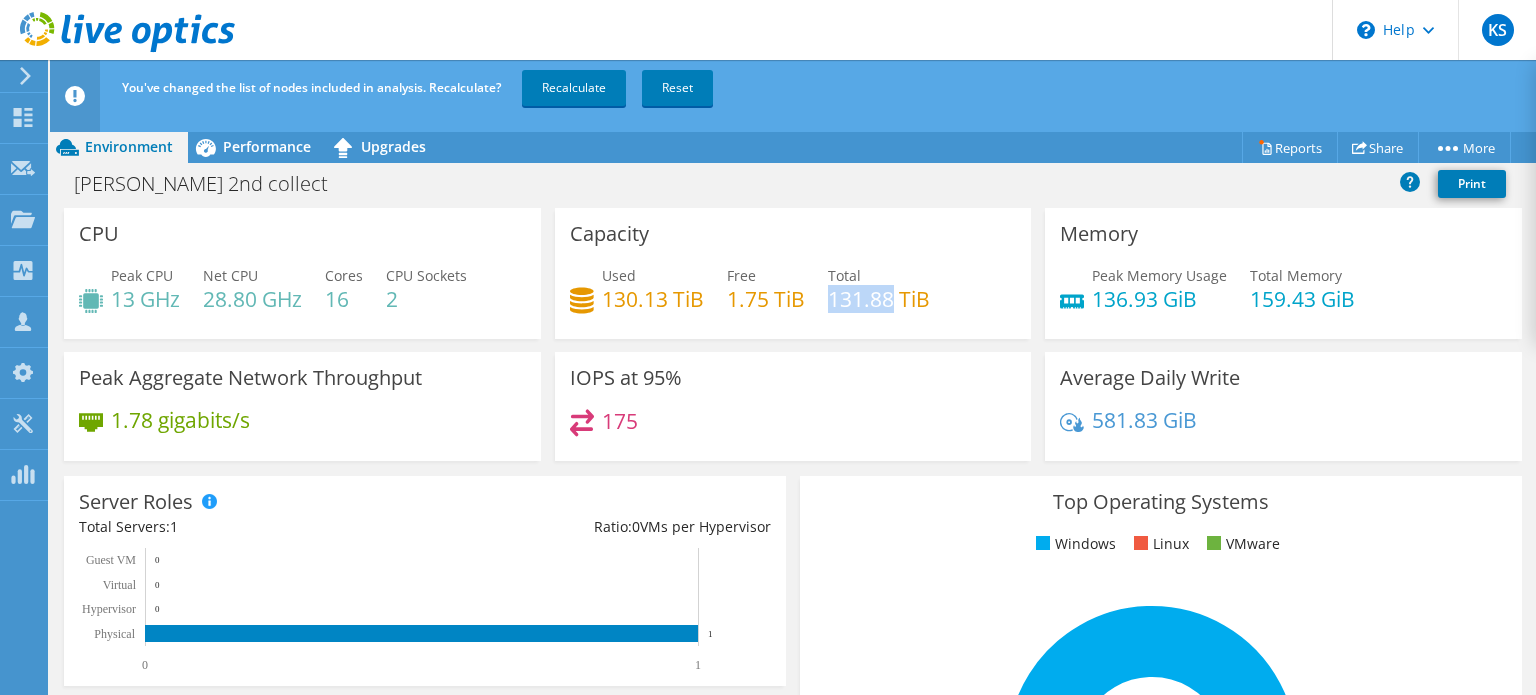 drag, startPoint x: 821, startPoint y: 295, endPoint x: 885, endPoint y: 287, distance: 64.49806 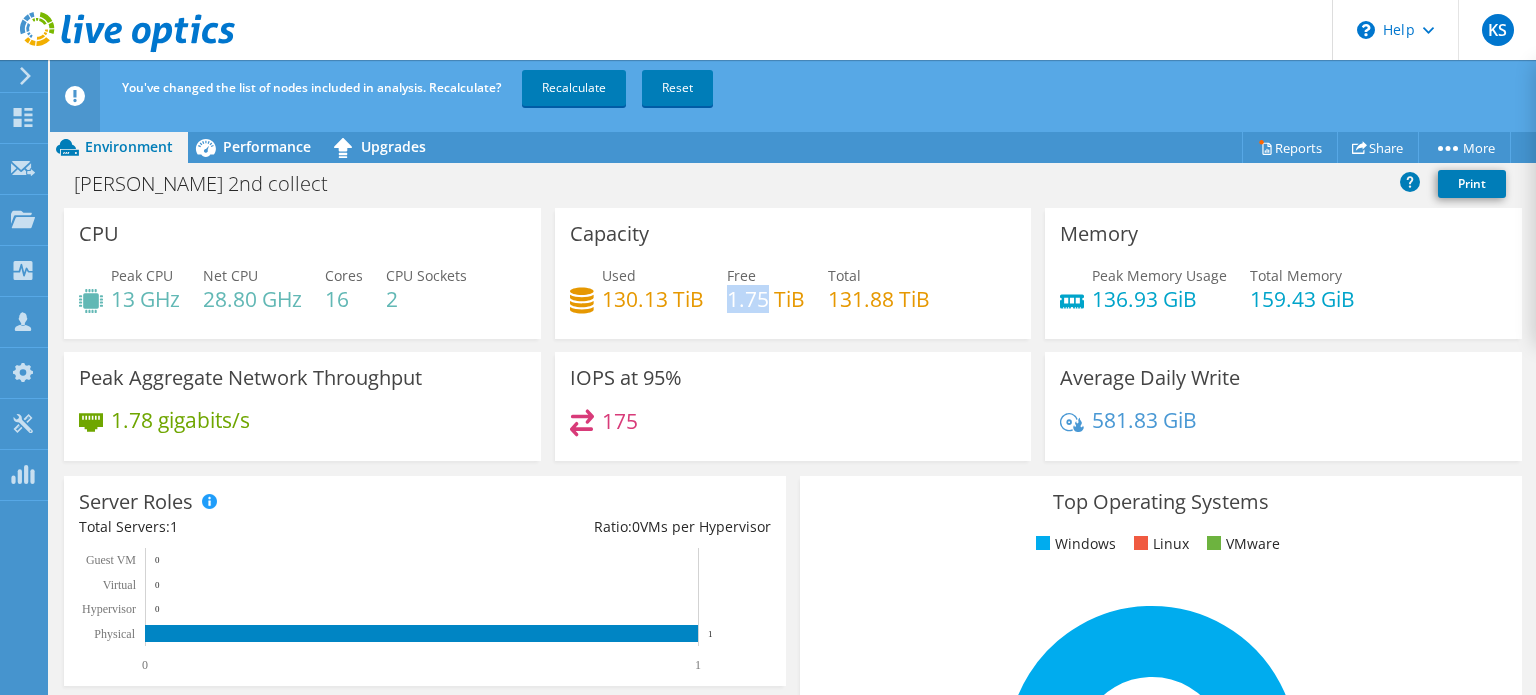 drag, startPoint x: 762, startPoint y: 301, endPoint x: 724, endPoint y: 305, distance: 38.209946 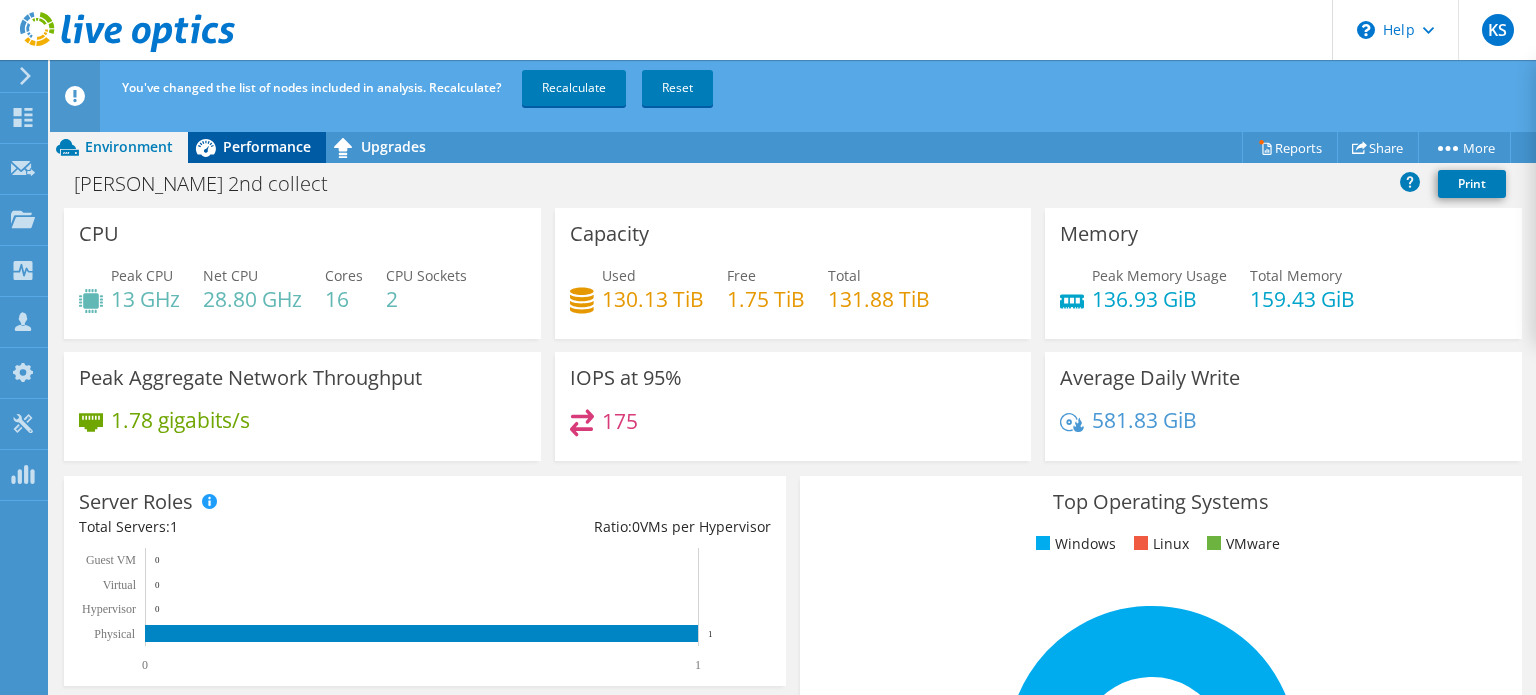 click on "Performance" at bounding box center [267, 146] 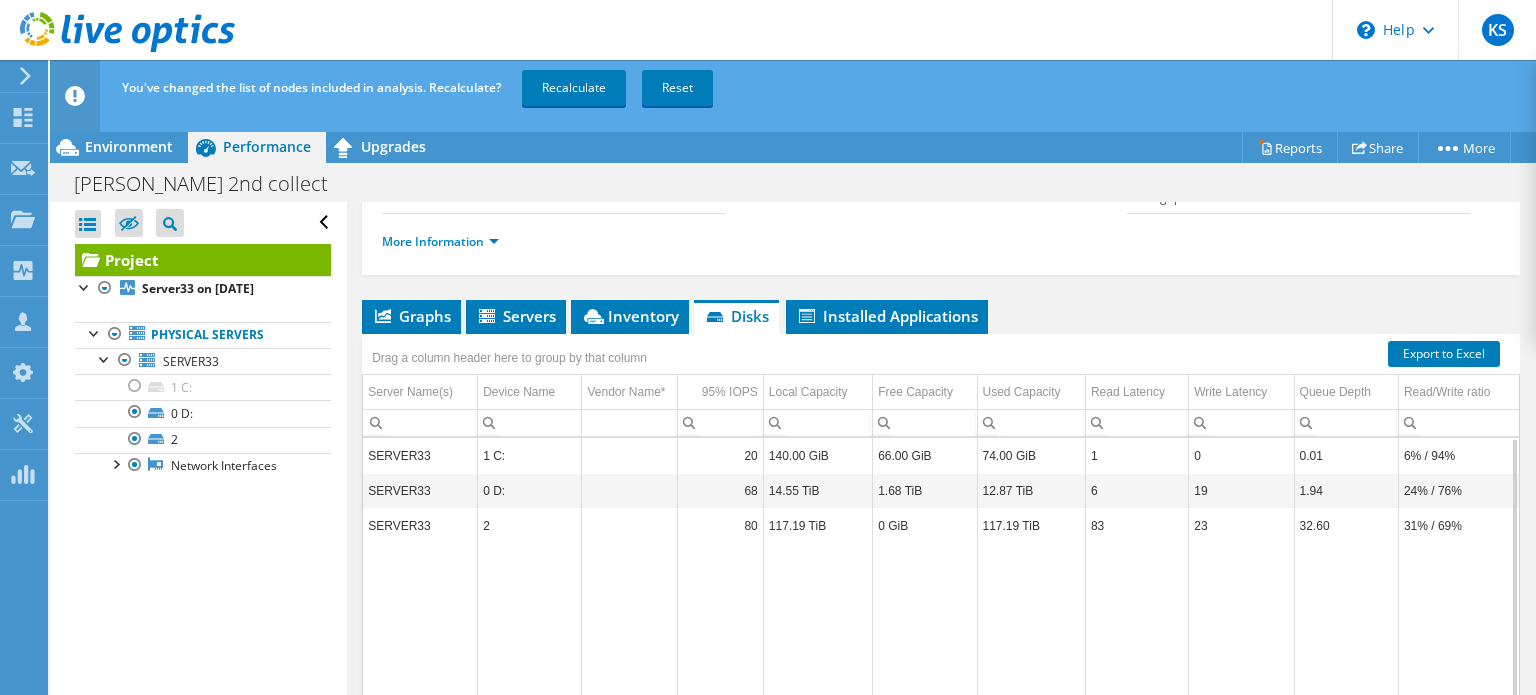 scroll, scrollTop: 300, scrollLeft: 0, axis: vertical 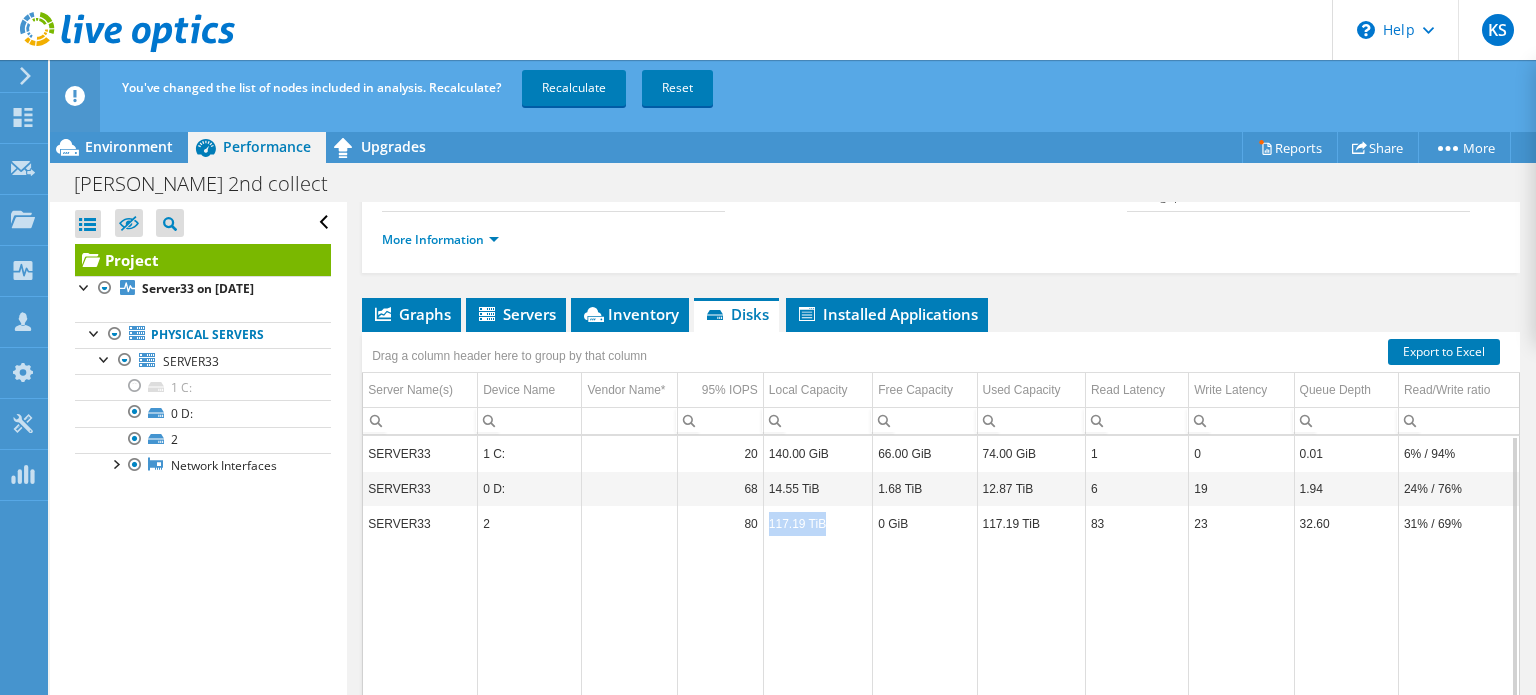 drag, startPoint x: 763, startPoint y: 547, endPoint x: 824, endPoint y: 543, distance: 61.13101 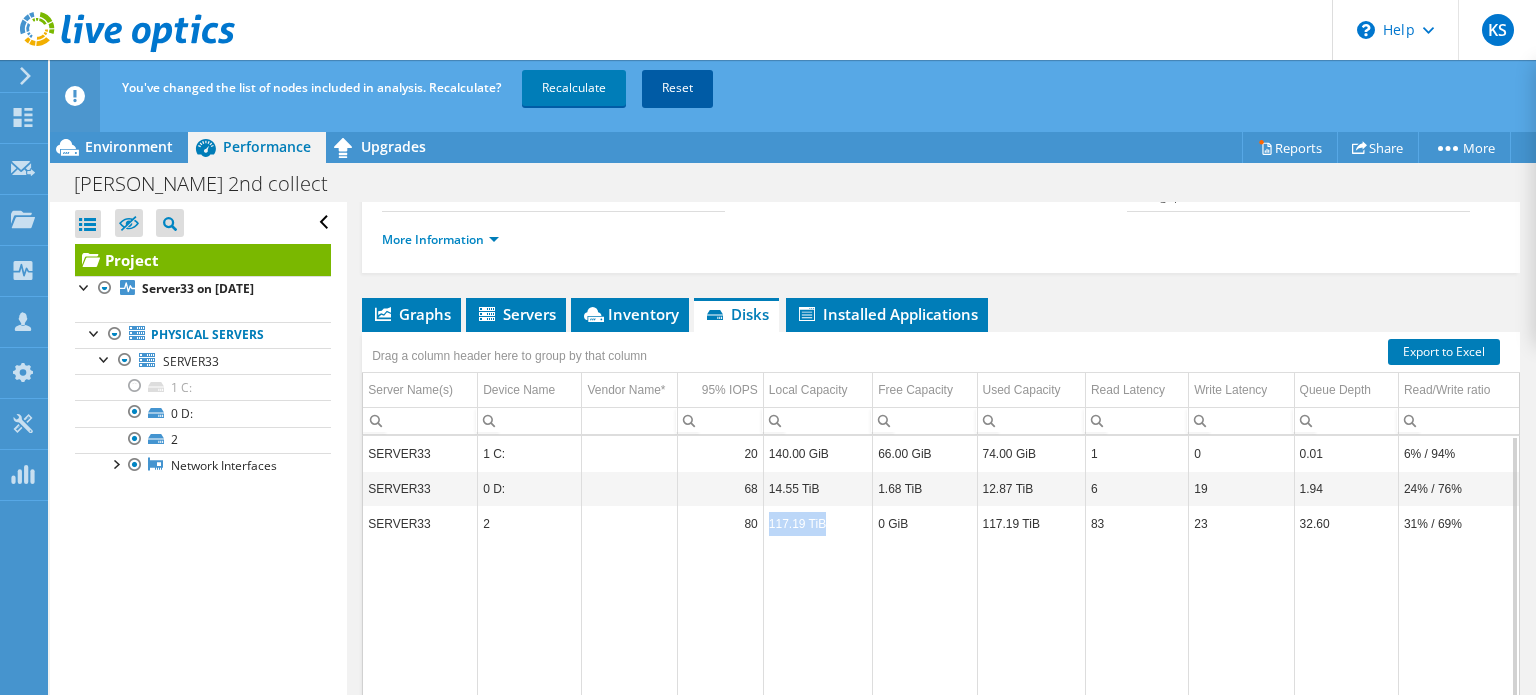 click on "Reset" at bounding box center [677, 88] 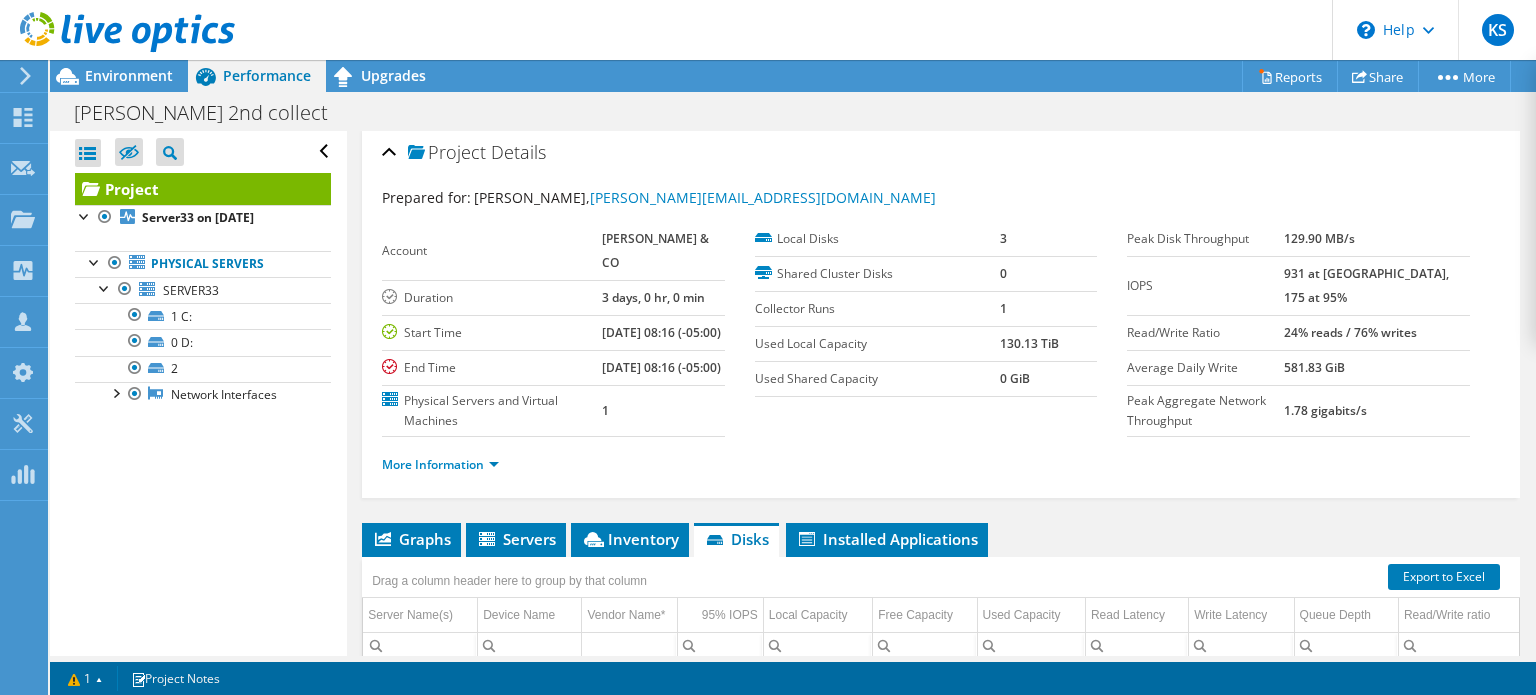 scroll, scrollTop: 0, scrollLeft: 0, axis: both 